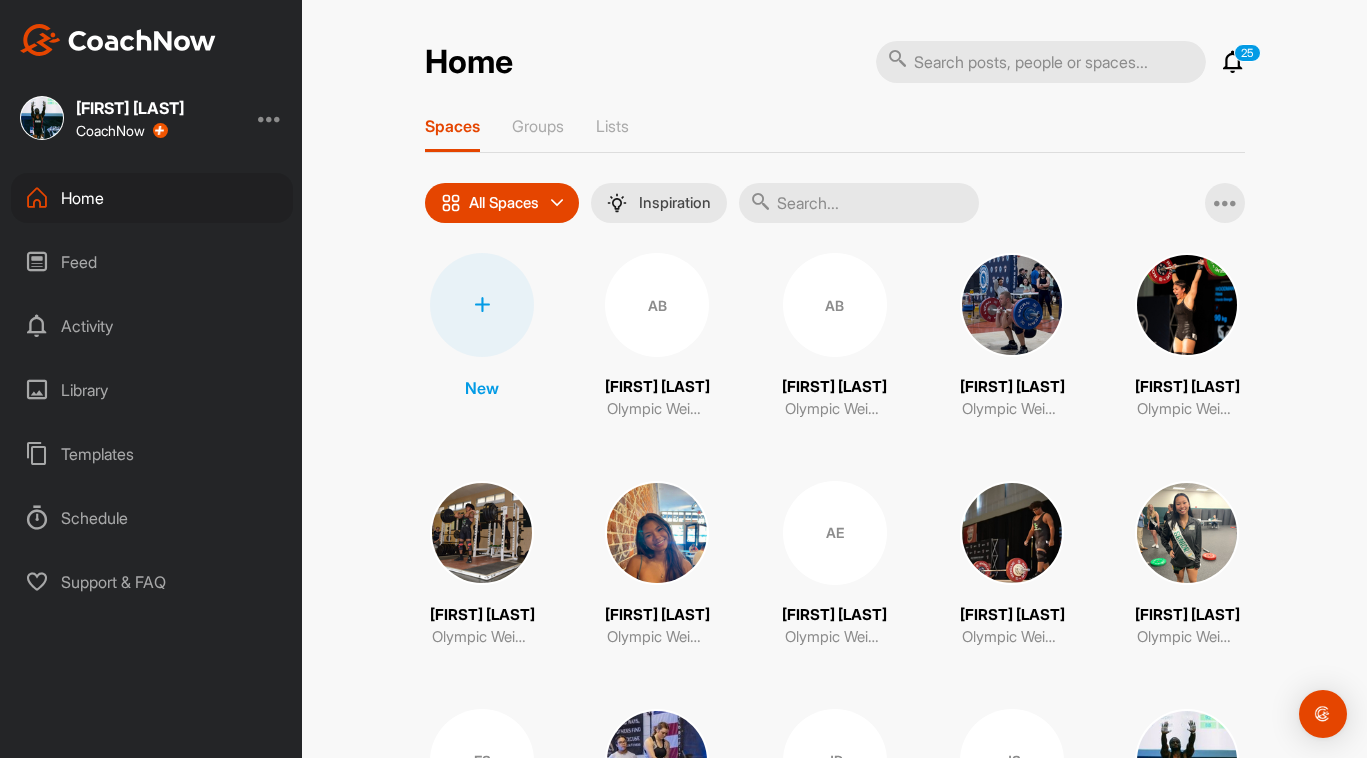 scroll, scrollTop: 0, scrollLeft: 0, axis: both 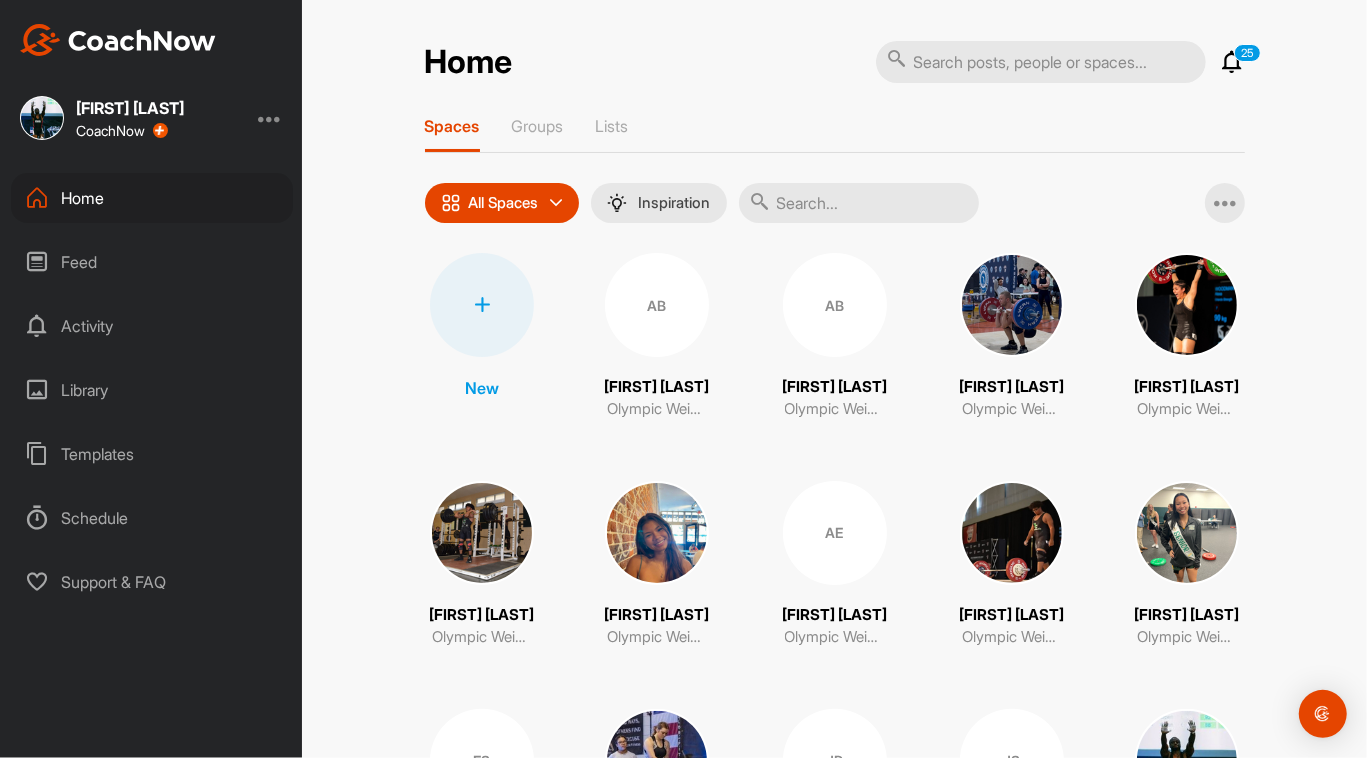 click on "All Spaces" at bounding box center [504, 203] 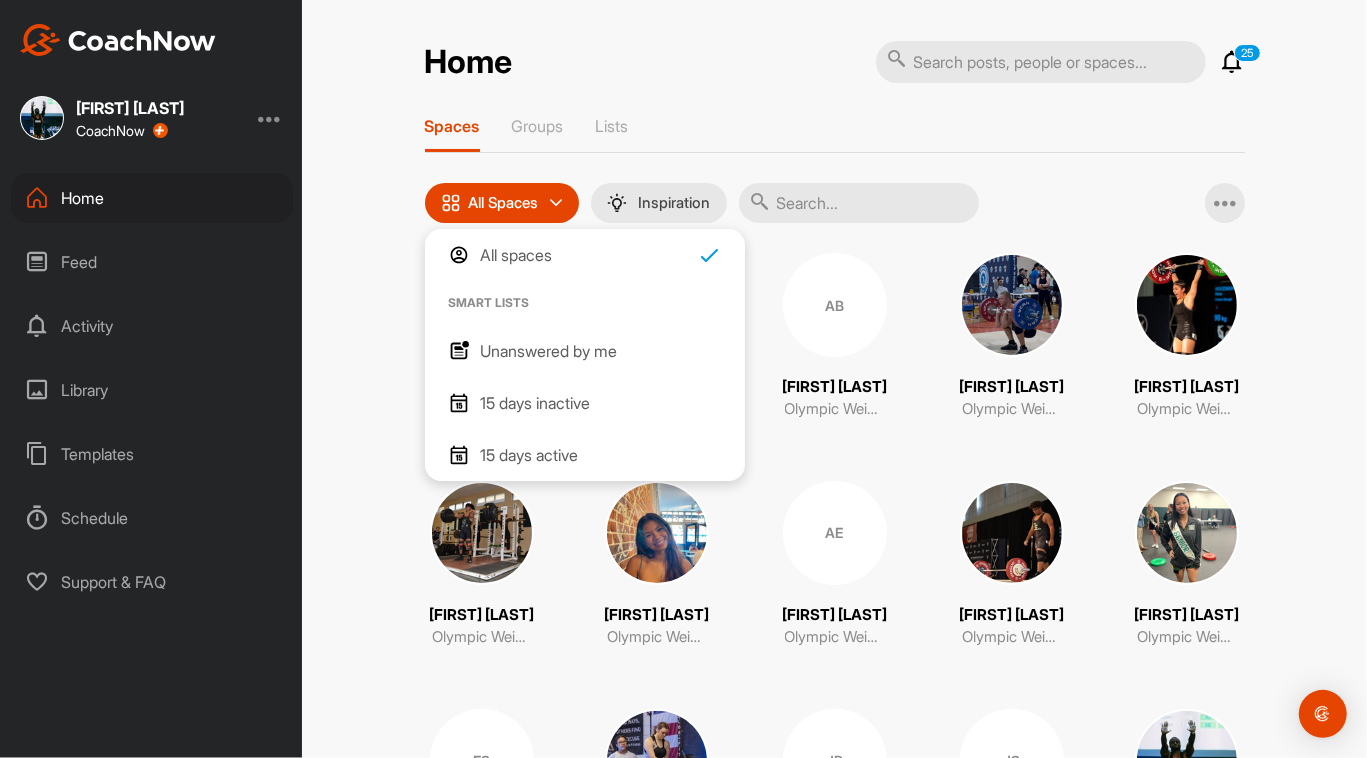 click on "Unanswered by me" at bounding box center (549, 351) 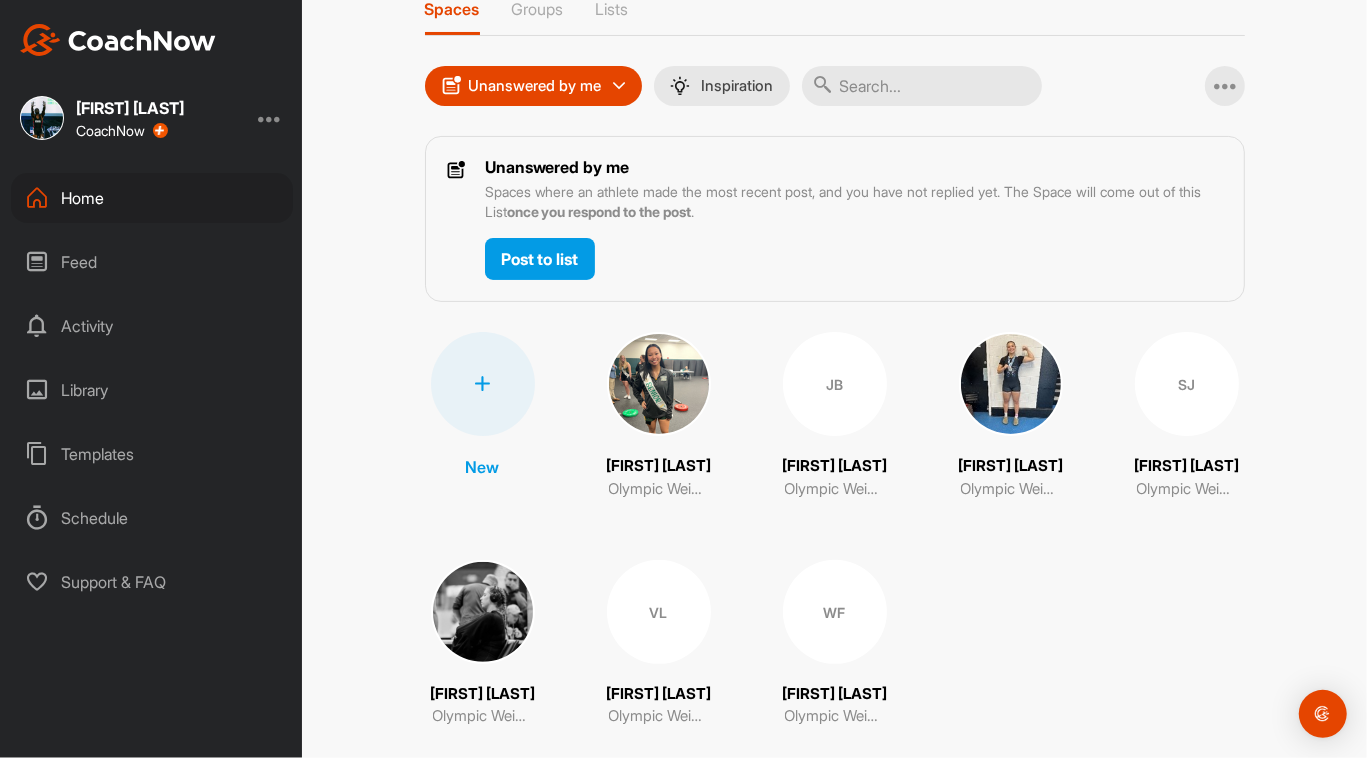 scroll, scrollTop: 118, scrollLeft: 0, axis: vertical 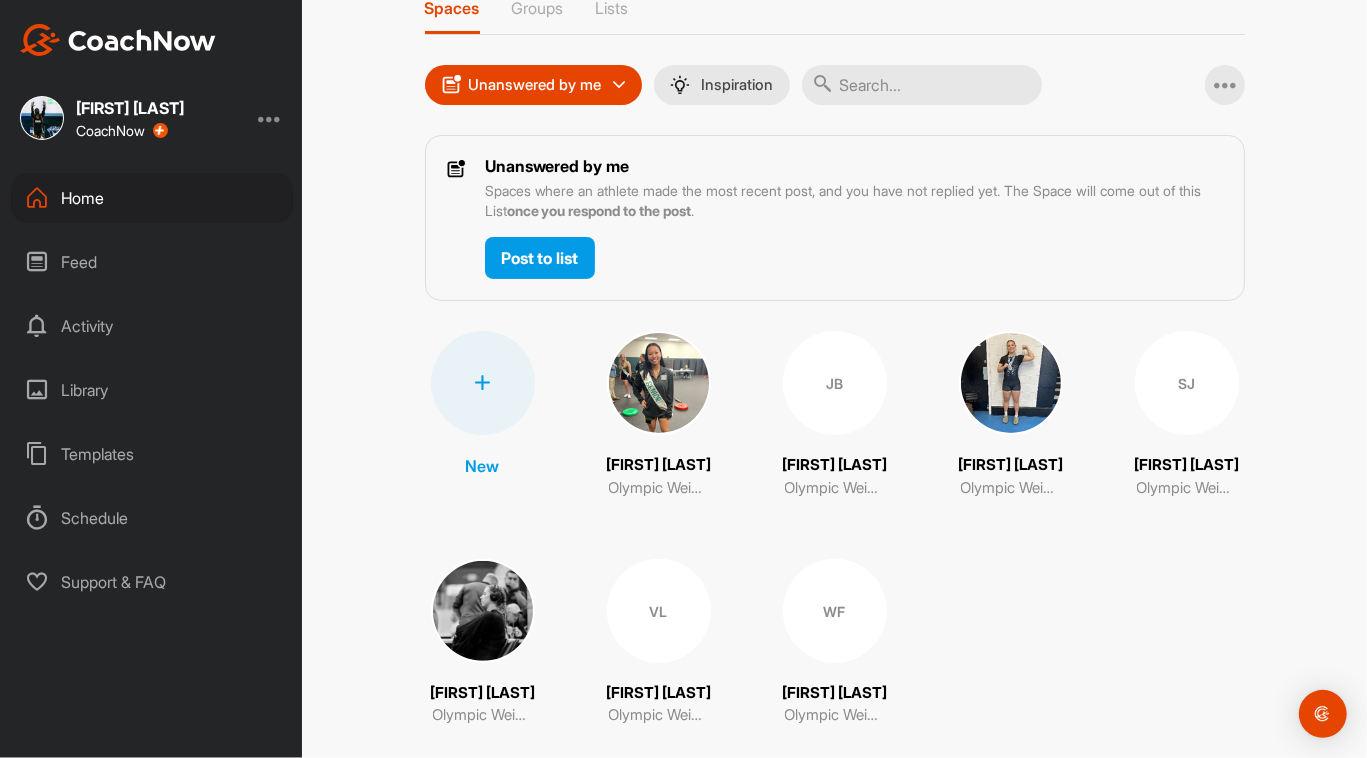 click at bounding box center (659, 383) 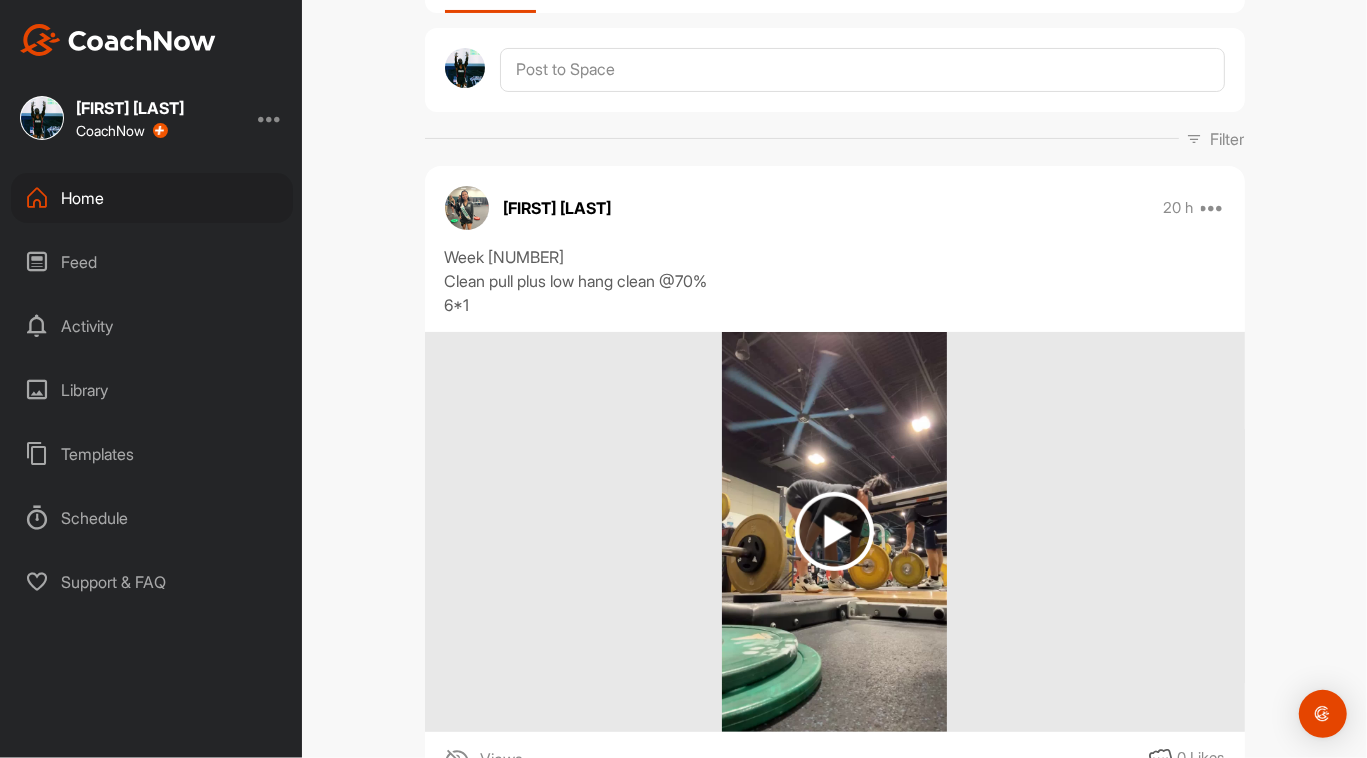 scroll, scrollTop: 178, scrollLeft: 0, axis: vertical 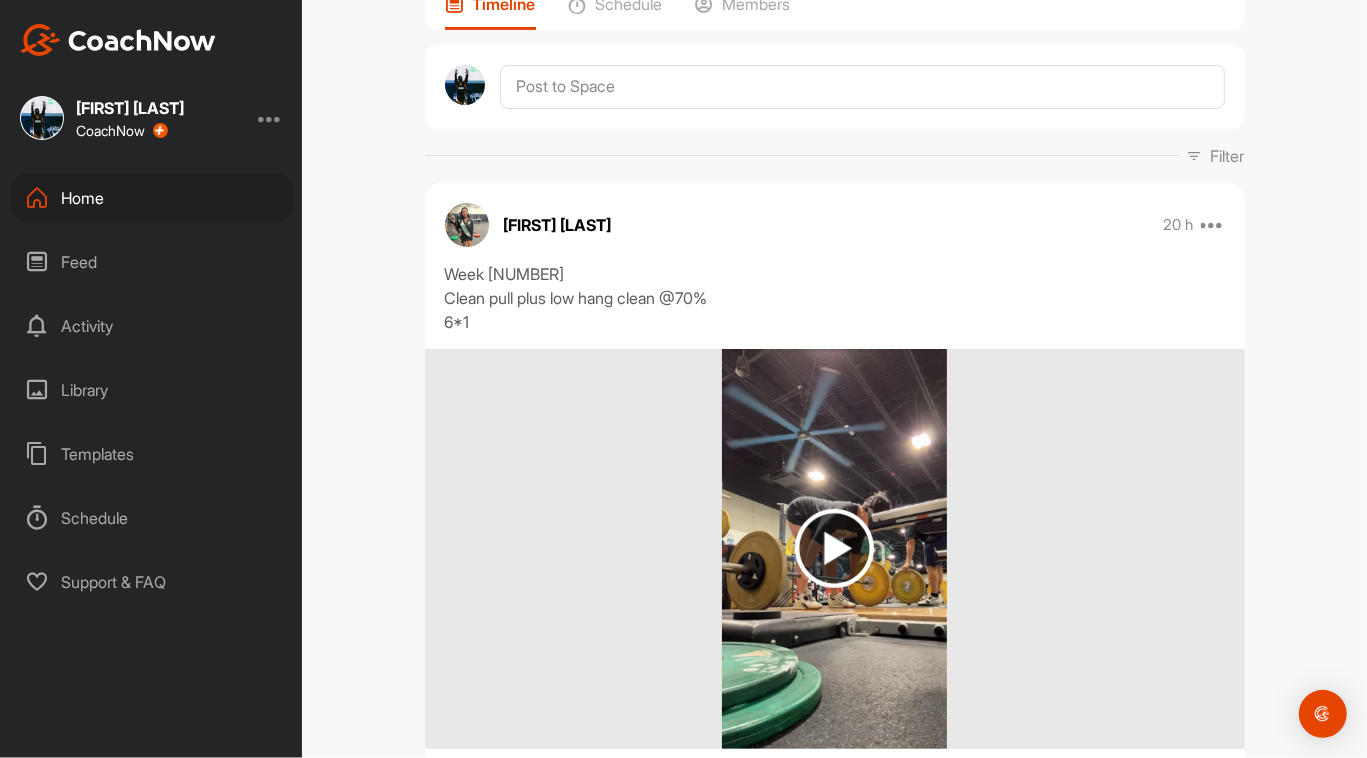 click at bounding box center (834, 548) 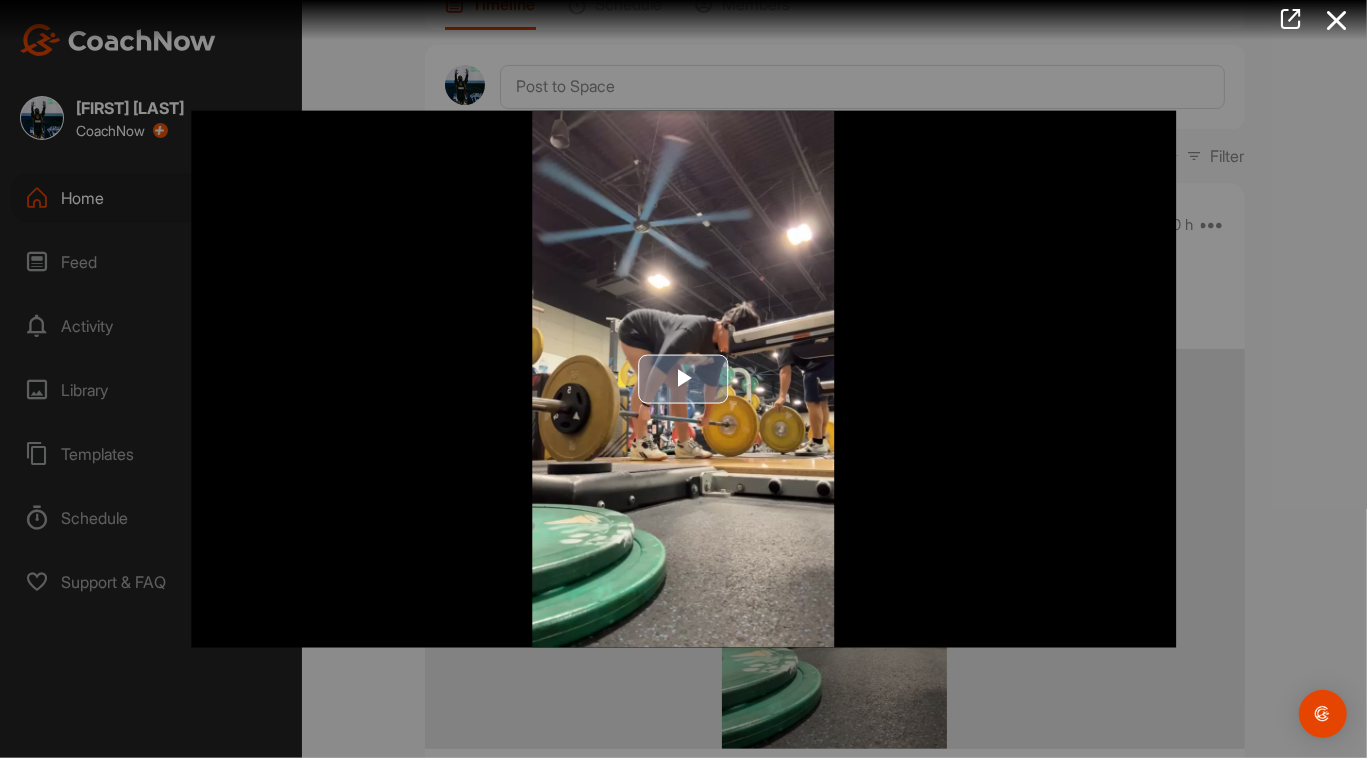 click at bounding box center (684, 379) 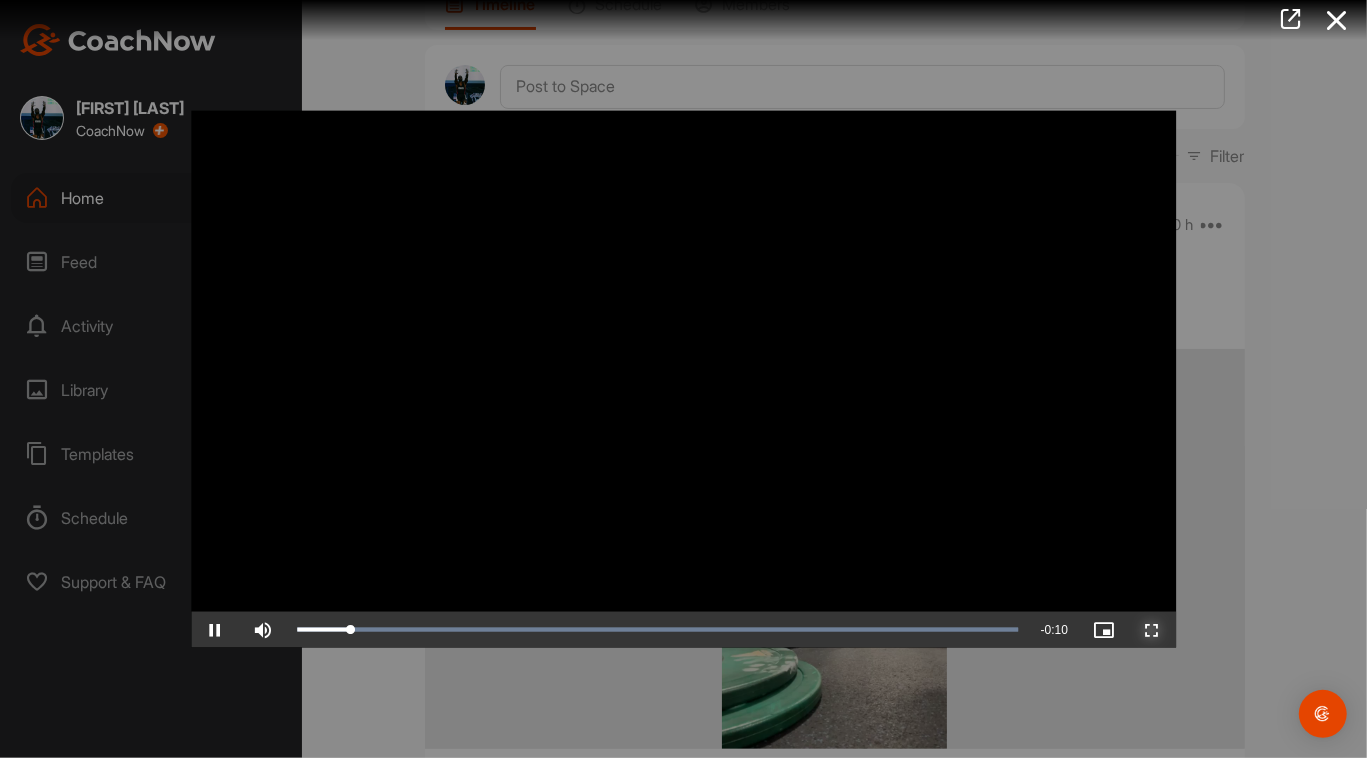 click at bounding box center (1152, 629) 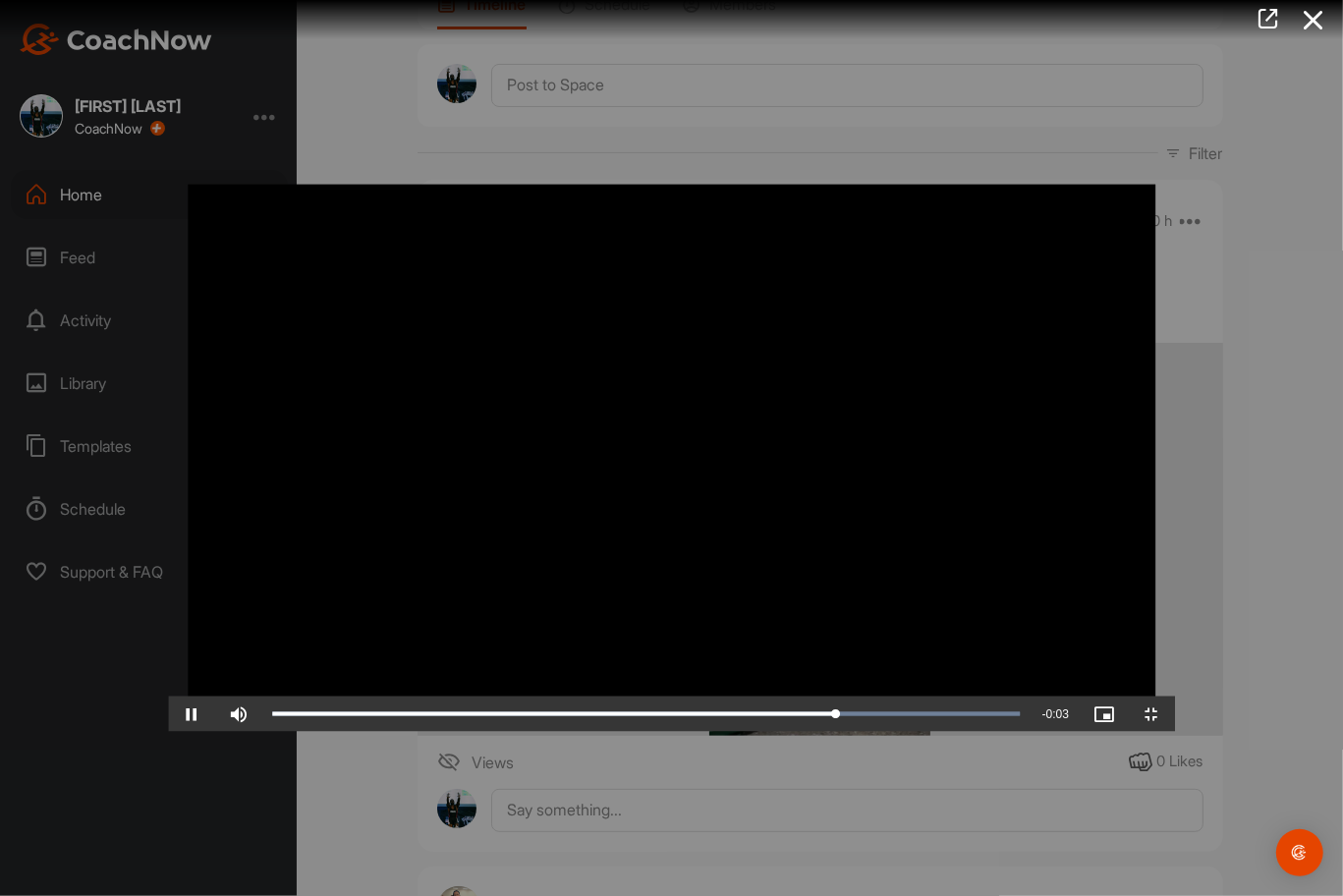 click at bounding box center [671, 448] 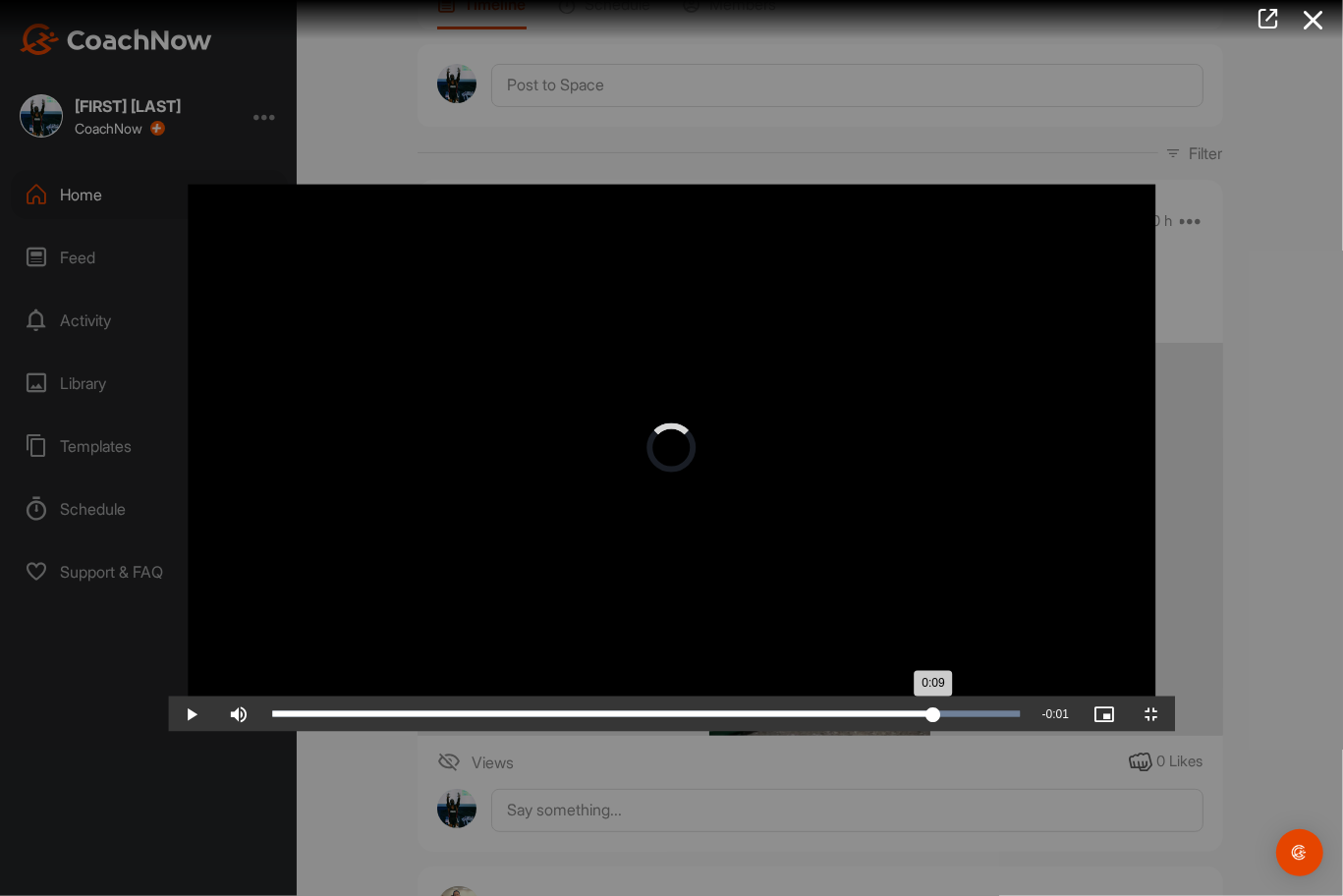 drag, startPoint x: 925, startPoint y: 876, endPoint x: 1068, endPoint y: 877, distance: 143.0035 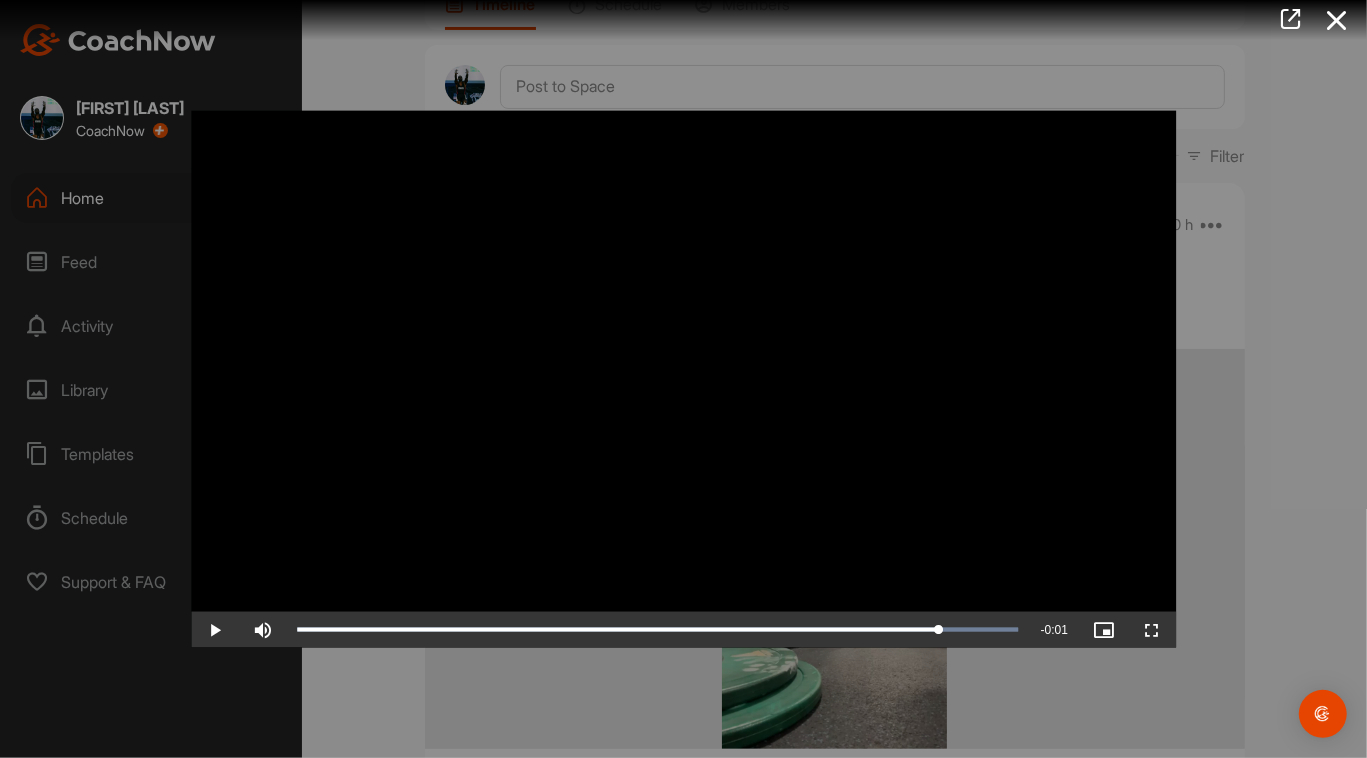 click at bounding box center [683, 379] 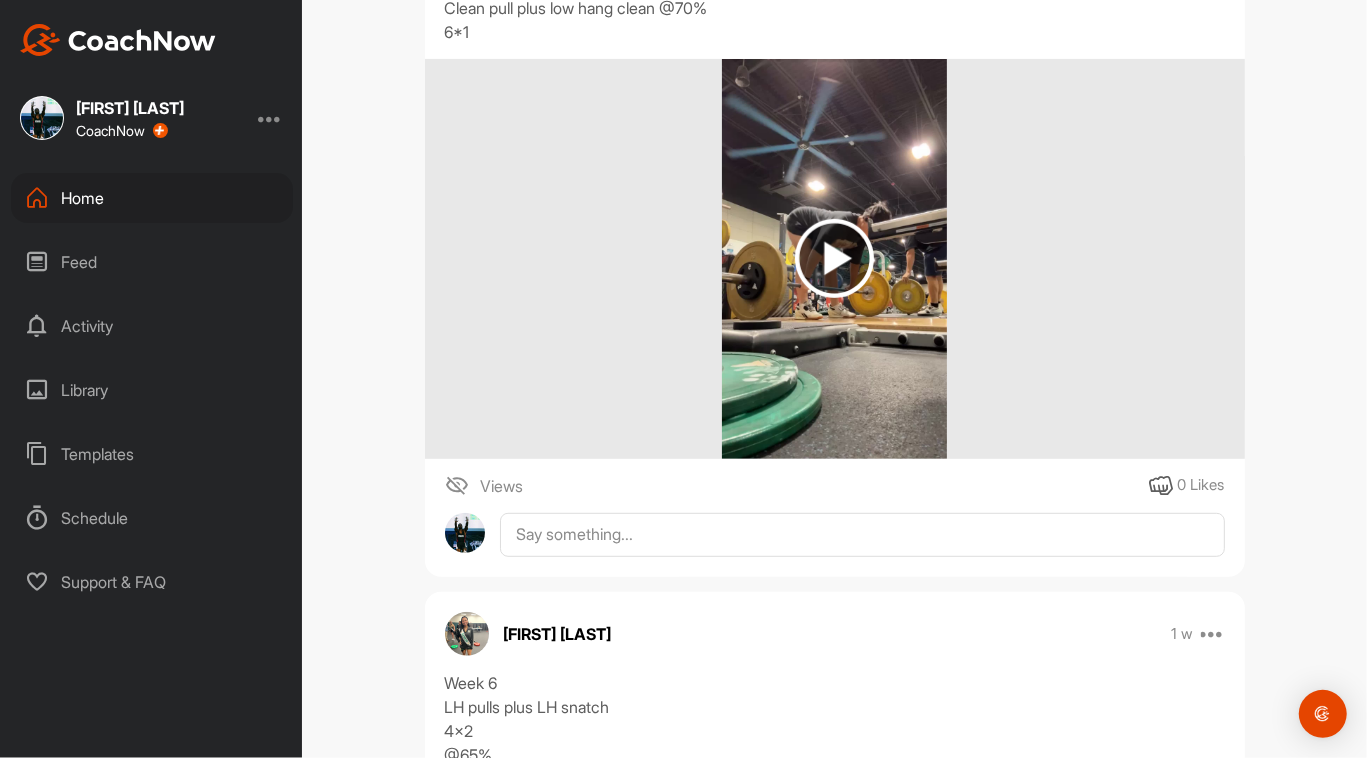 scroll, scrollTop: 466, scrollLeft: 0, axis: vertical 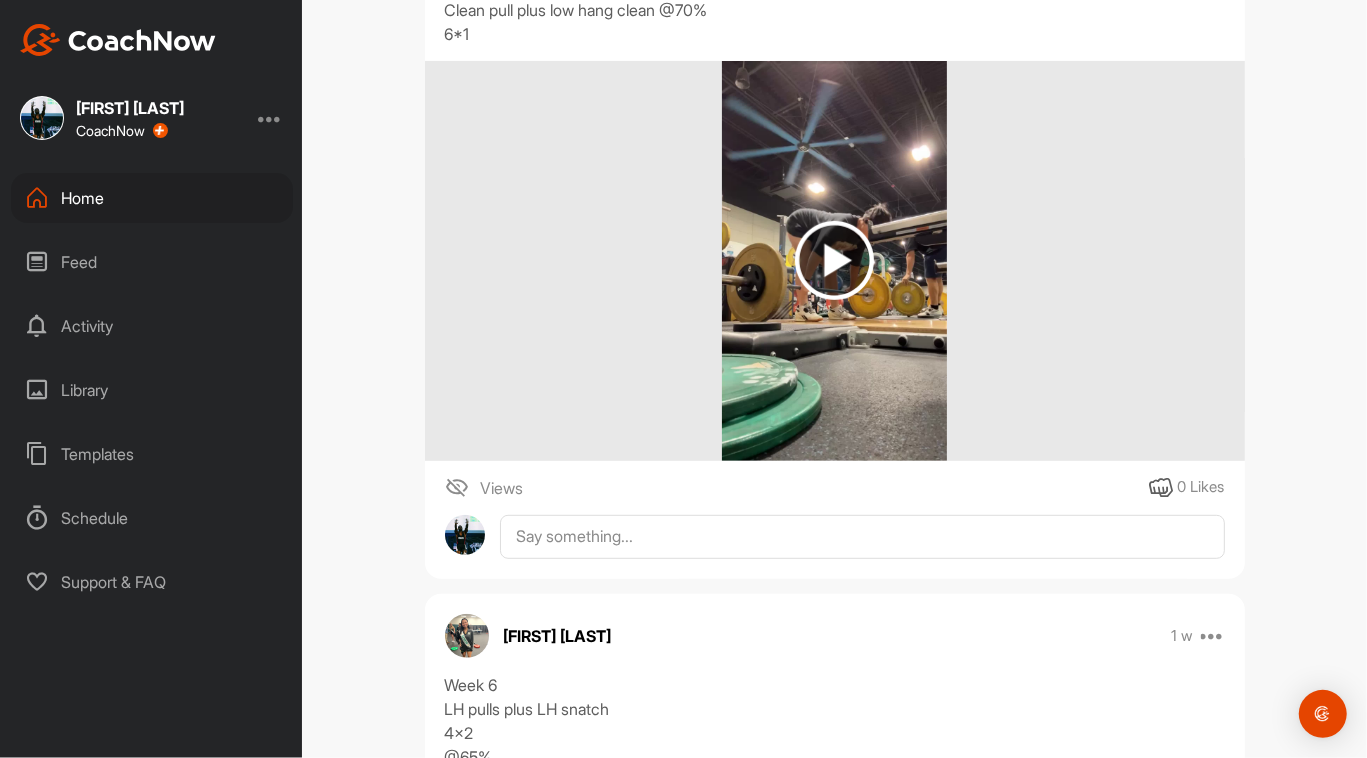 click on "Emma Kittredge   20 h Pin to top Report Delete Week 7
Clean pull plus low hang clean @70%
6*1 Views 0 Likes" at bounding box center [835, 237] 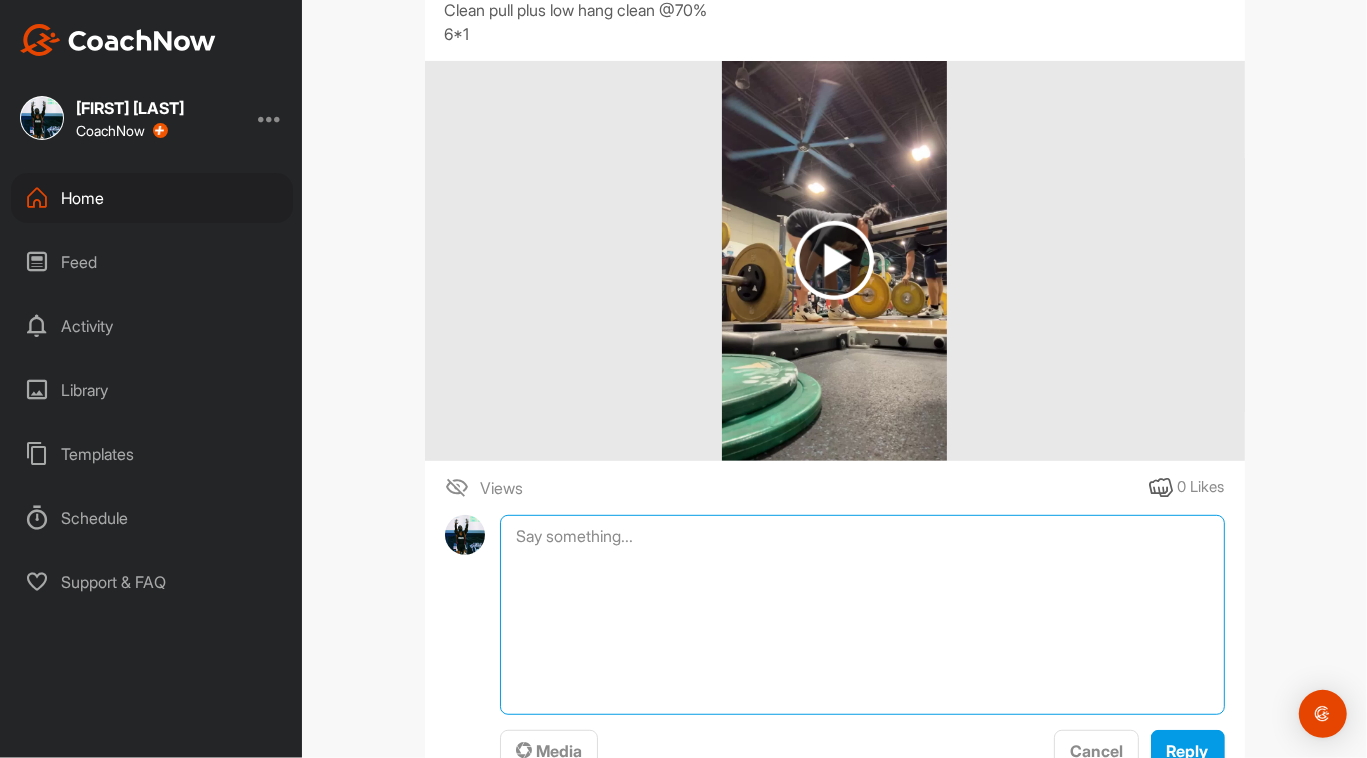 click at bounding box center (862, 615) 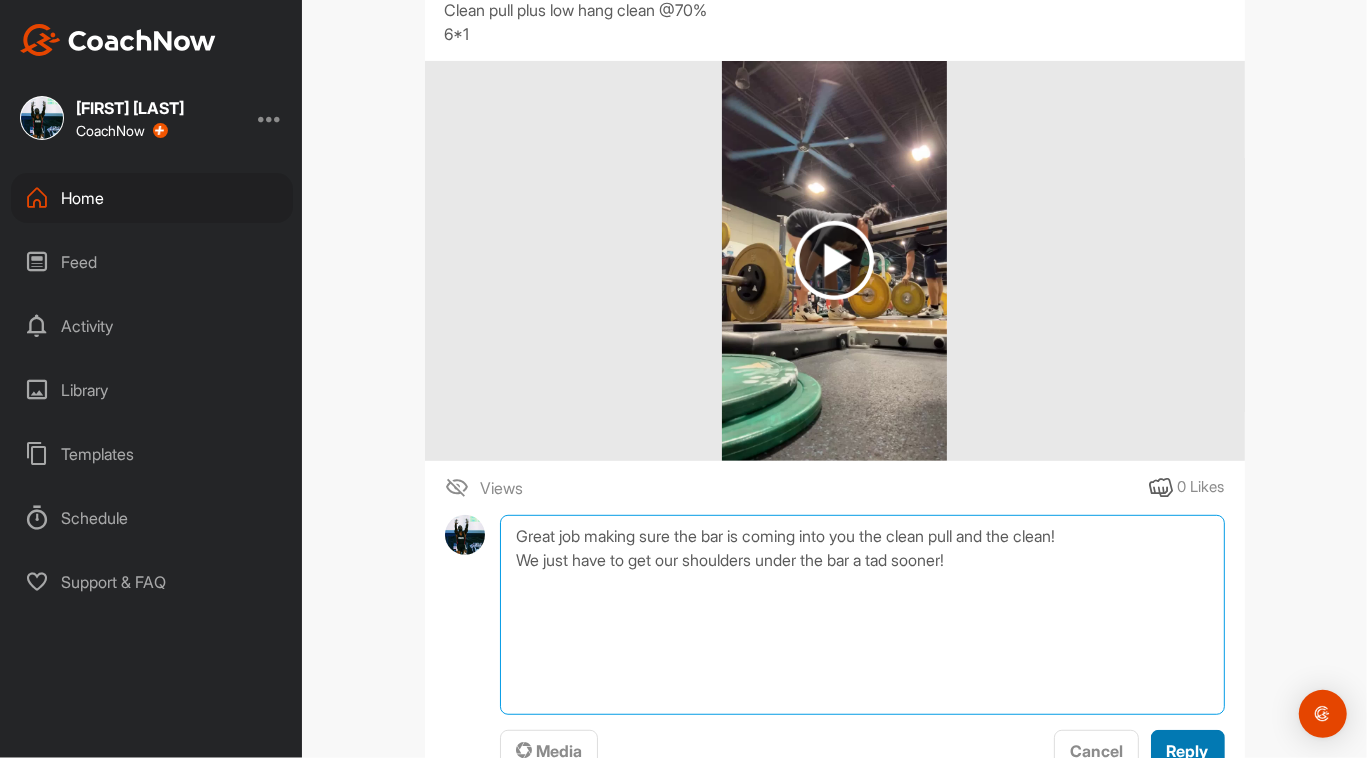 type on "Great job making sure the bar is coming into you the clean pull and the clean!
We just have to get our shoulders under the bar a tad sooner!" 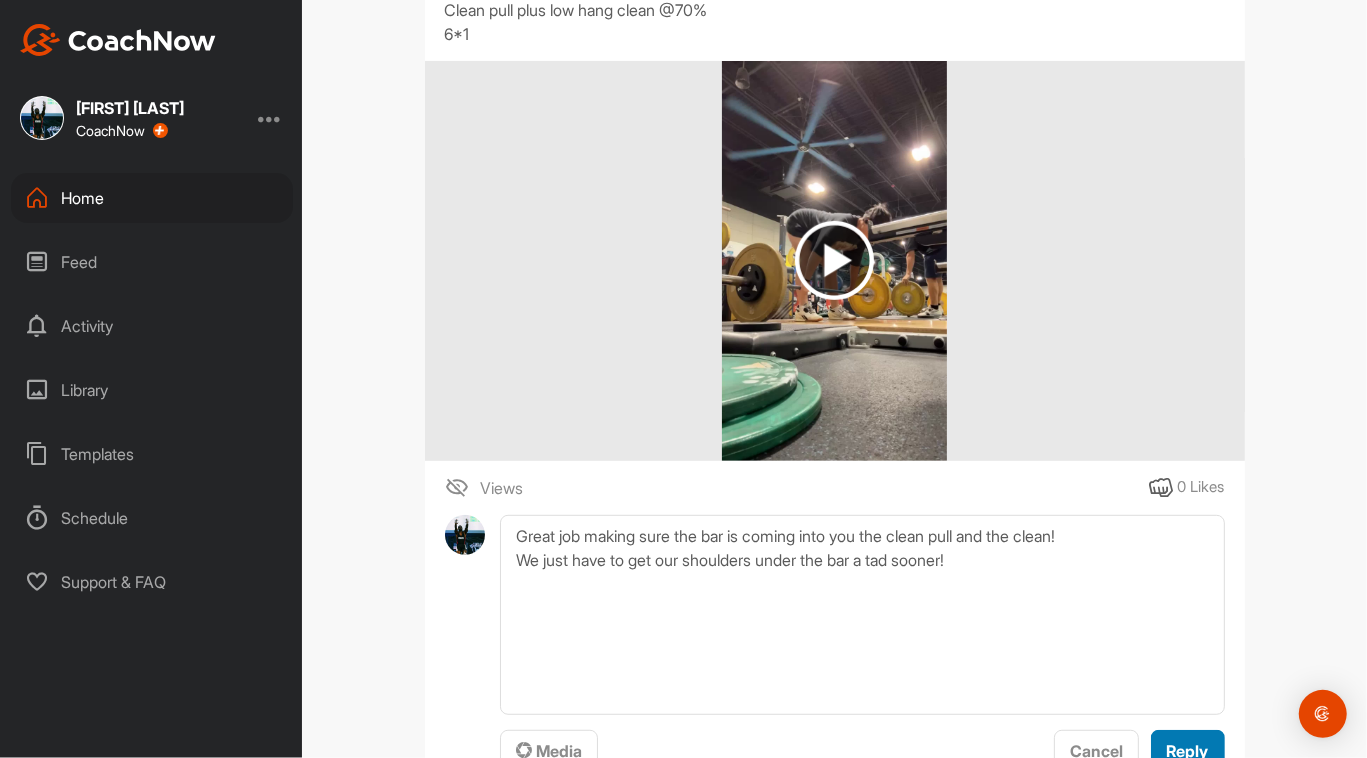 click on "Reply" at bounding box center [1188, 751] 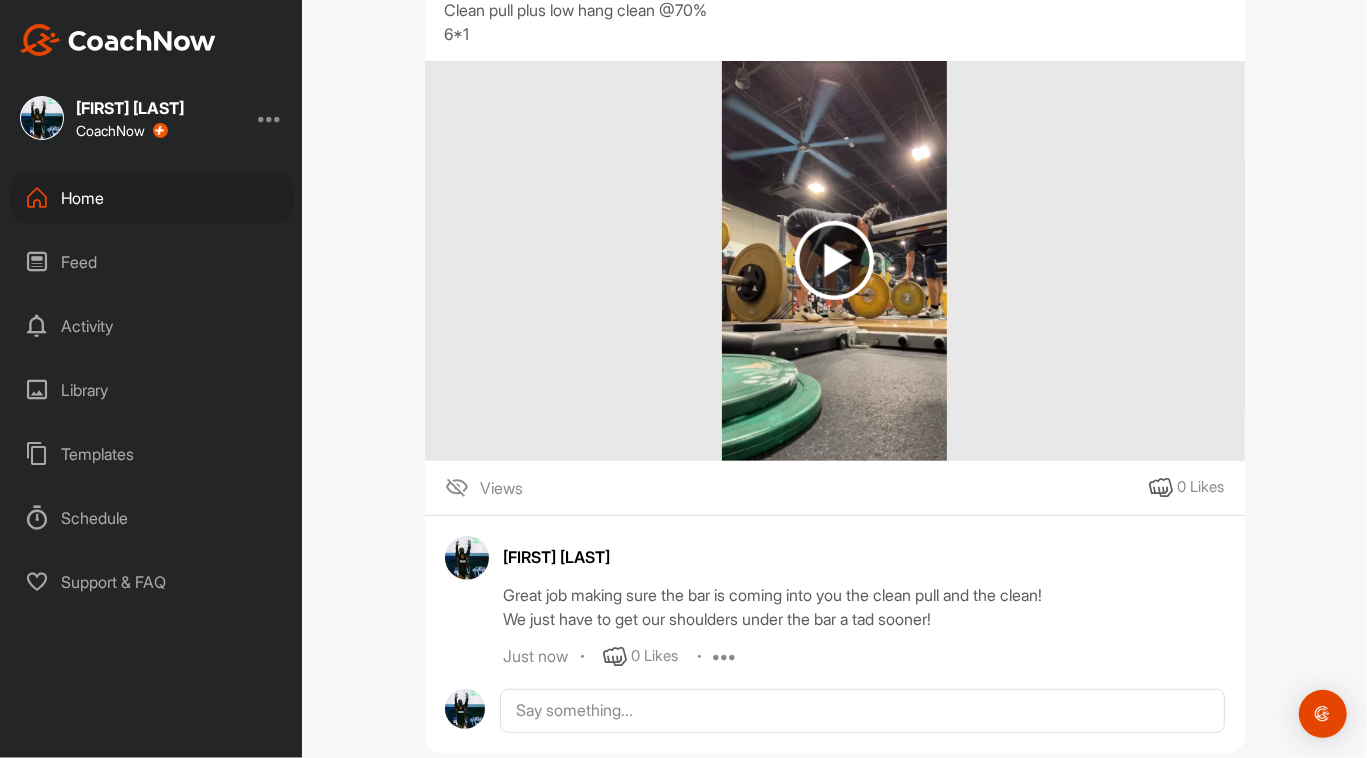 click on "Home" at bounding box center [152, 198] 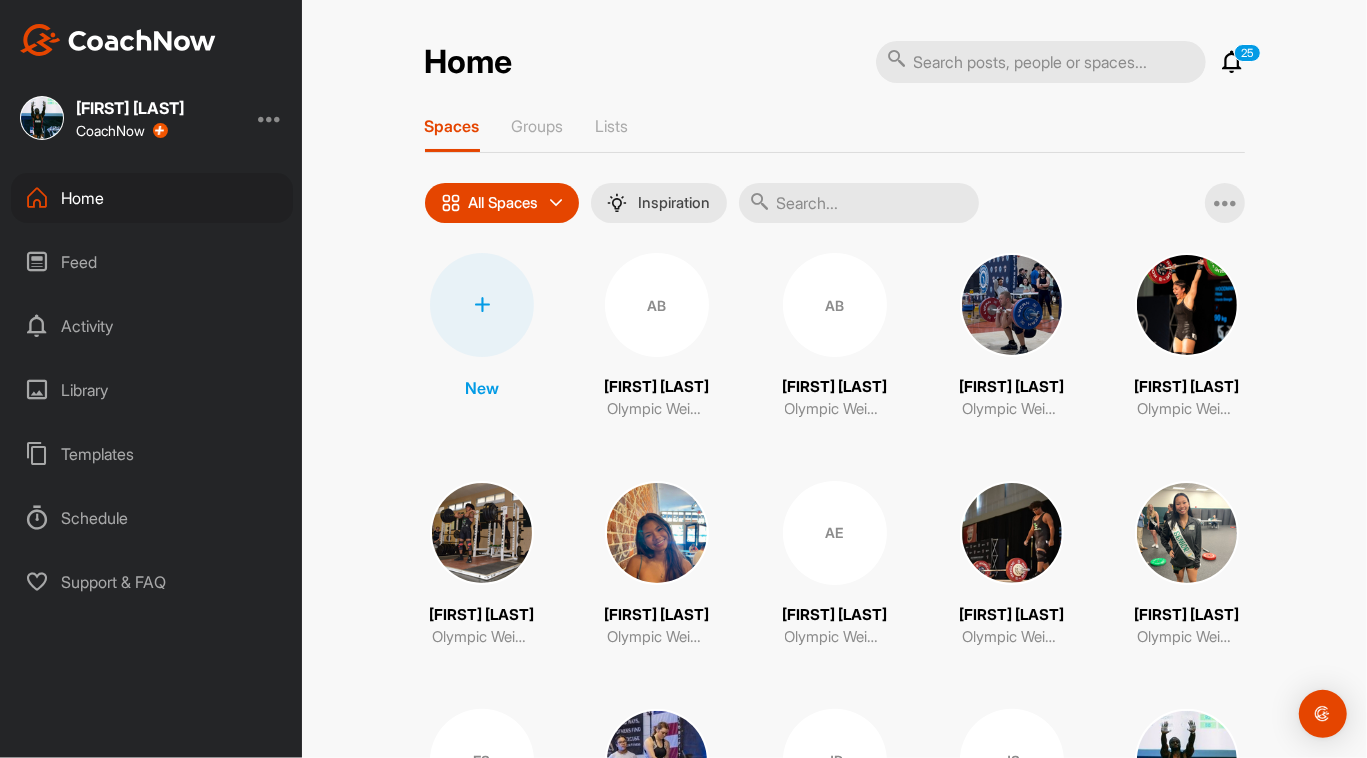 click on "All Spaces" at bounding box center (502, 203) 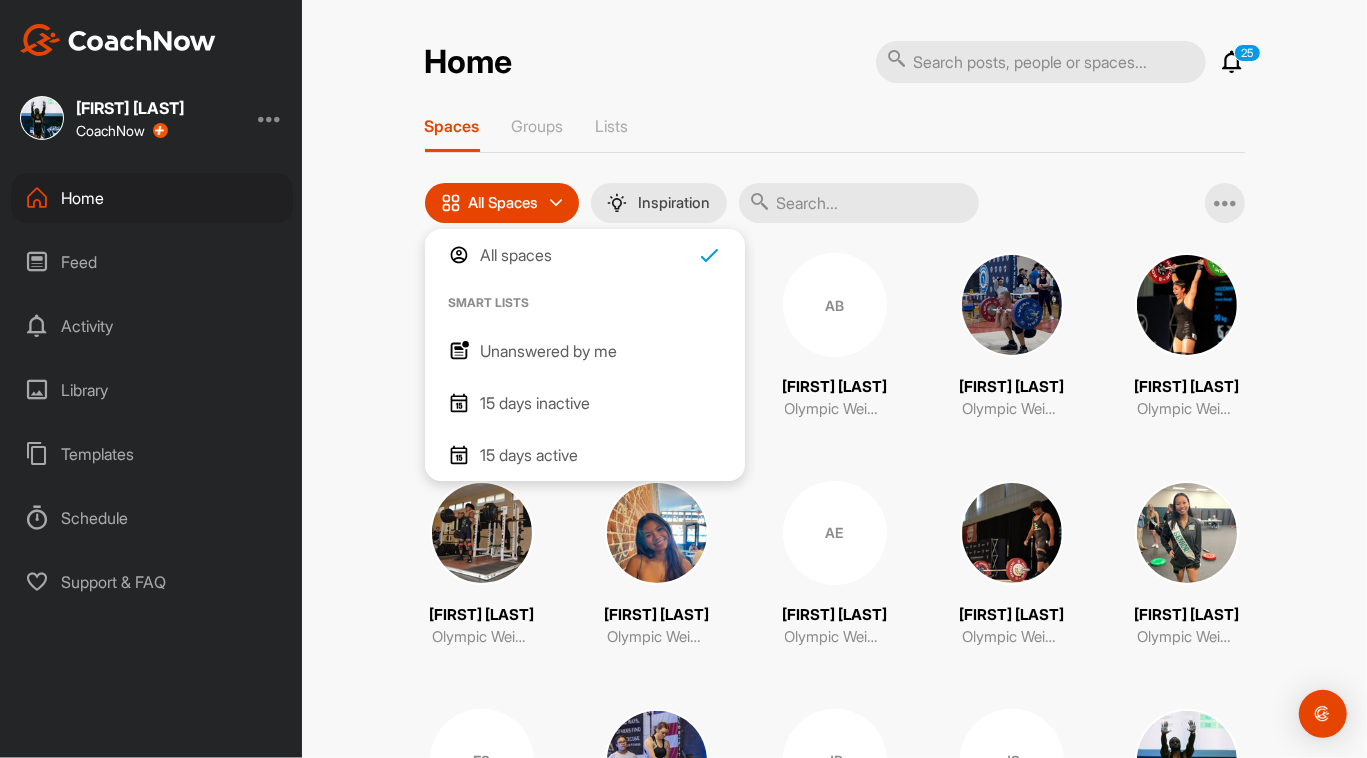 click on "Unanswered by me" at bounding box center (549, 351) 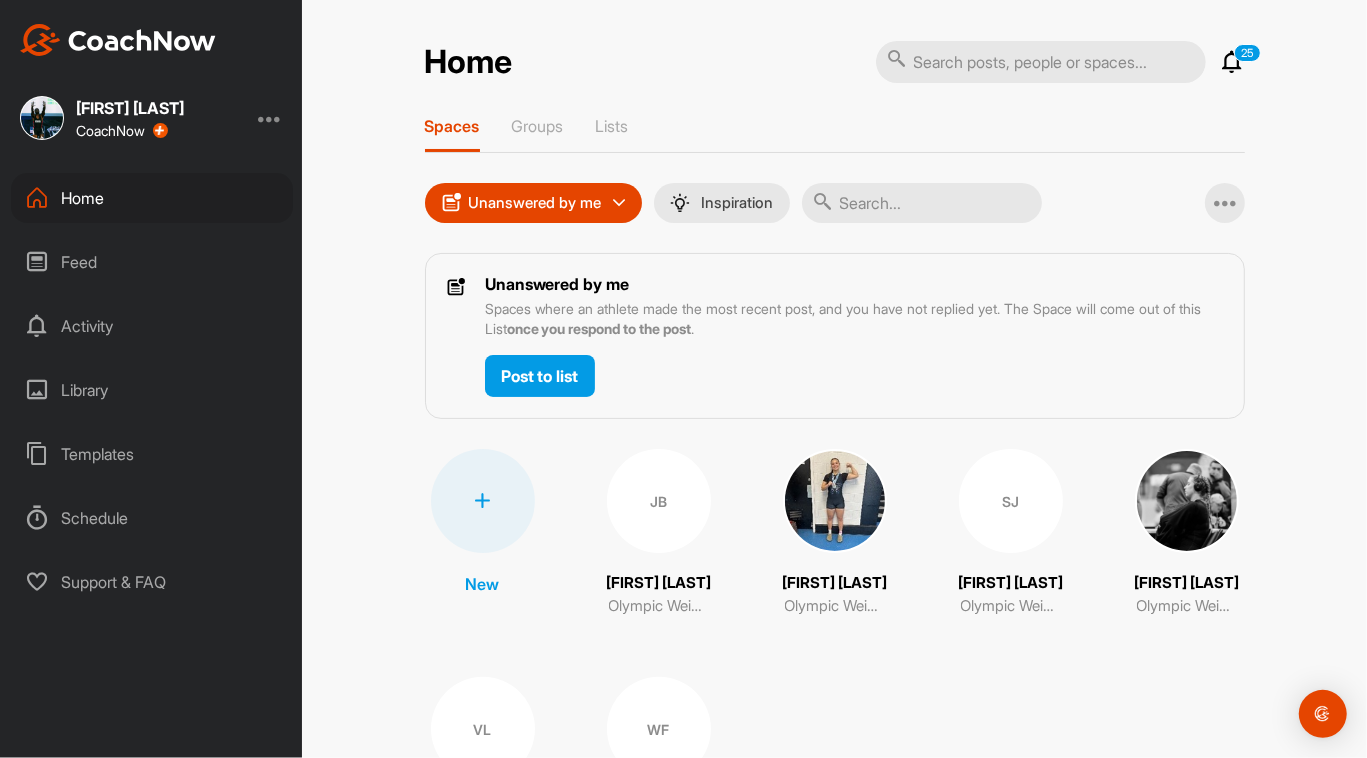 click on "JB" at bounding box center (659, 501) 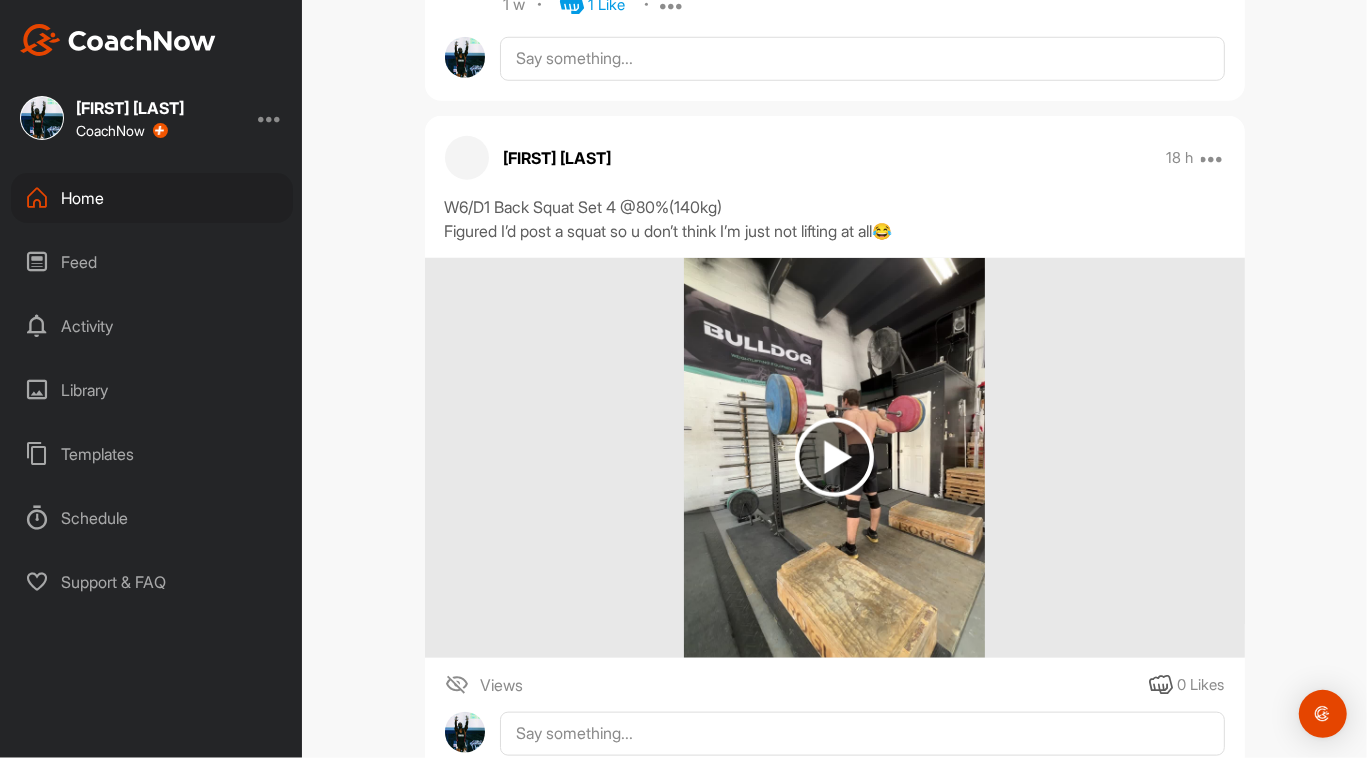 scroll, scrollTop: 1209, scrollLeft: 0, axis: vertical 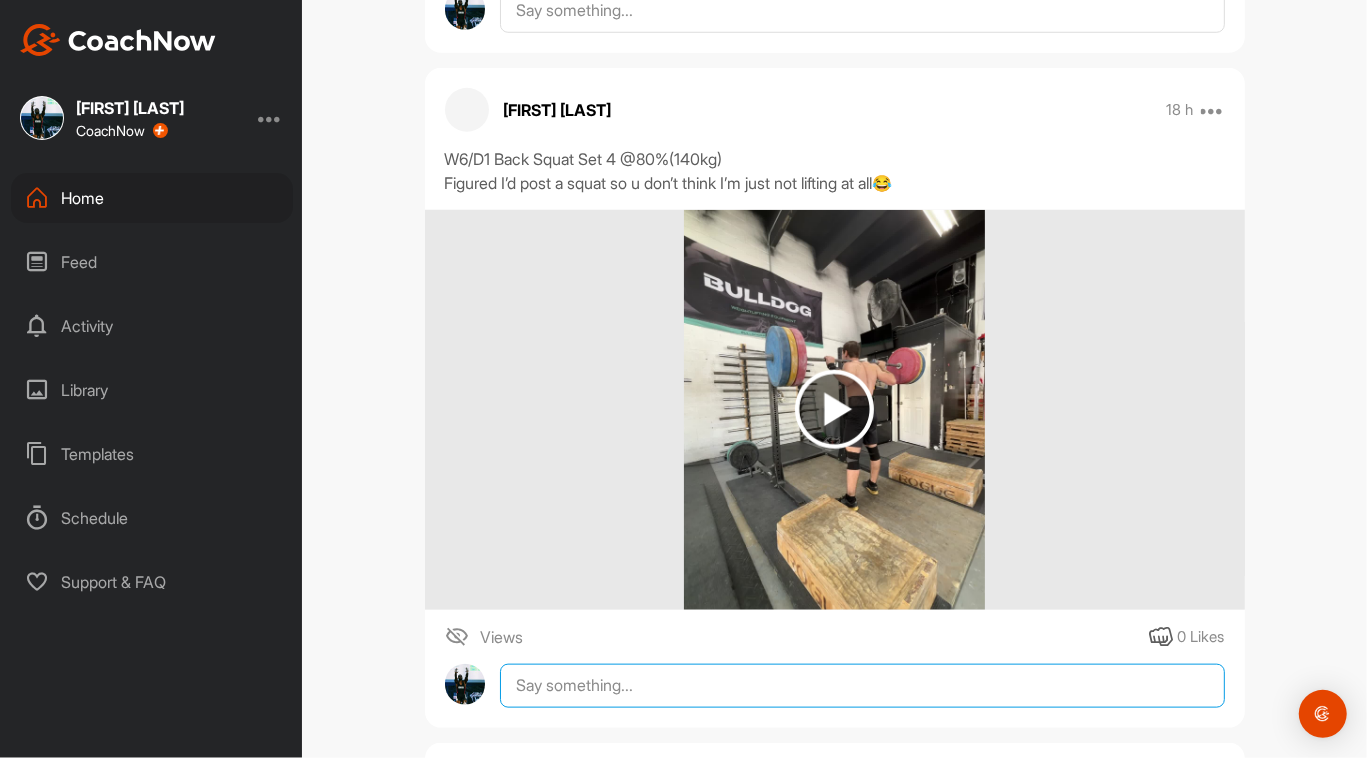 click at bounding box center [862, 686] 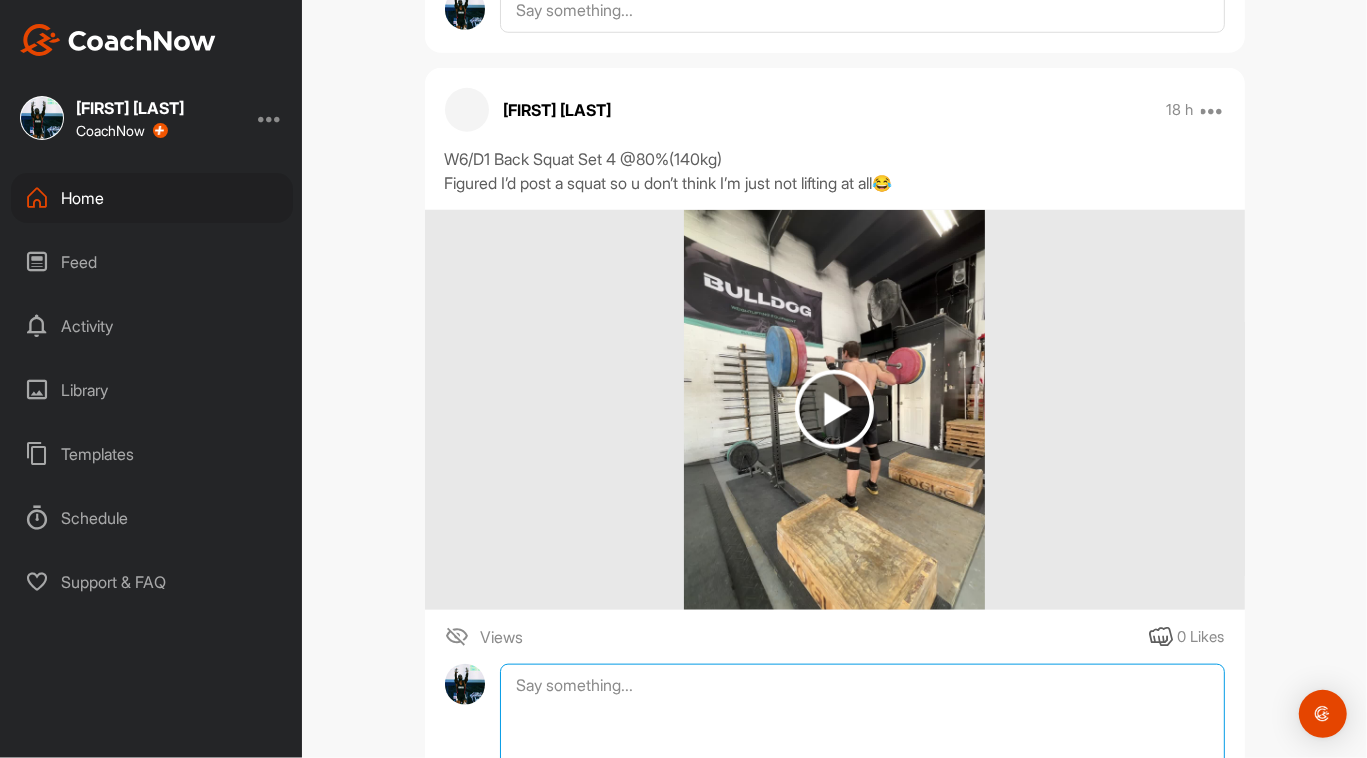 click at bounding box center (862, 764) 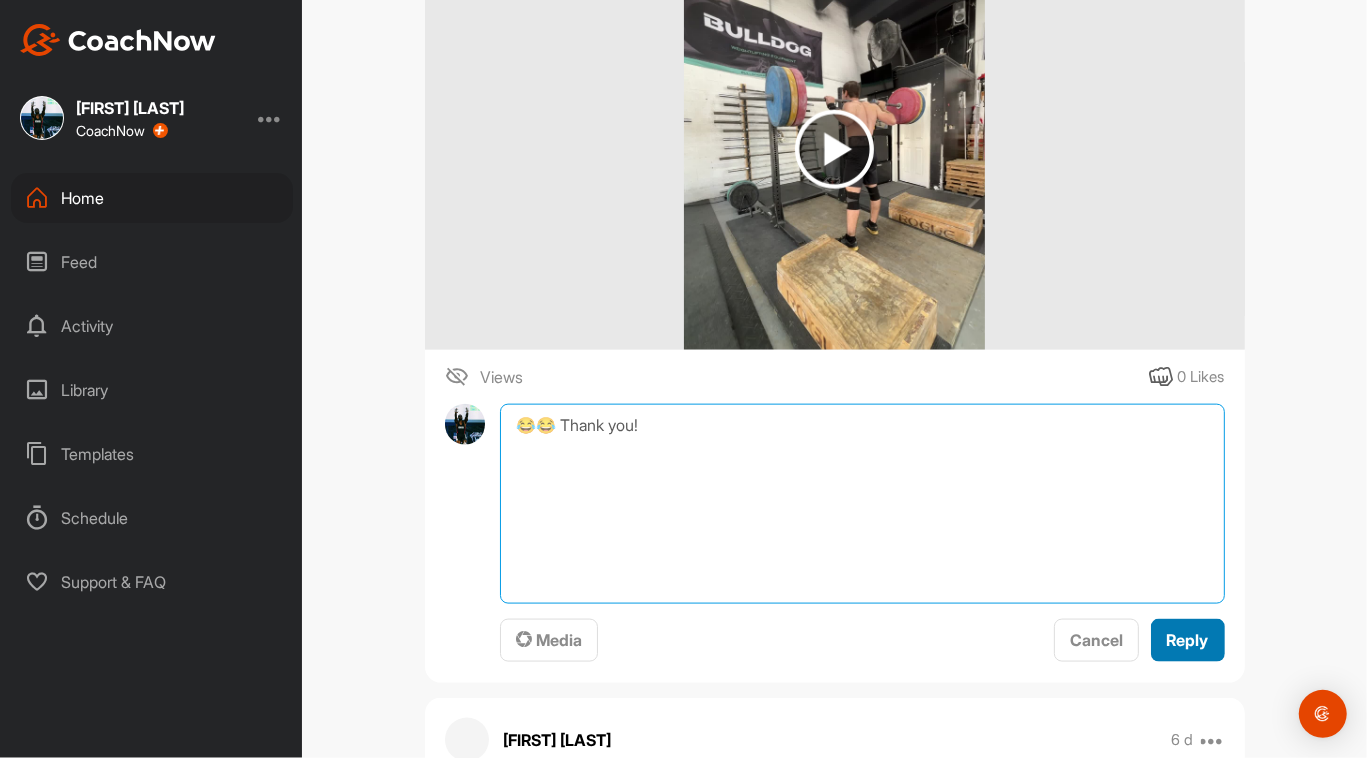 type on "😂😂 Thank you!" 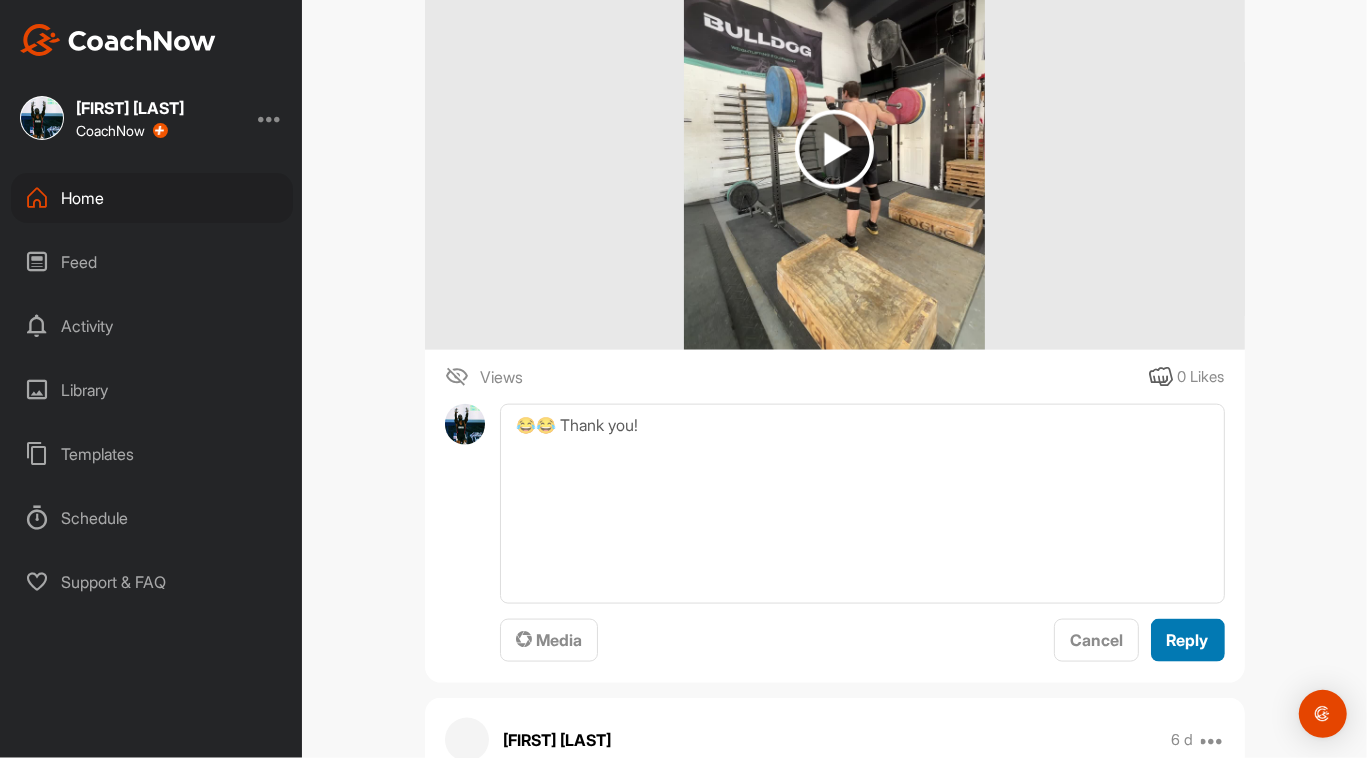 click on "Reply" at bounding box center [1188, 640] 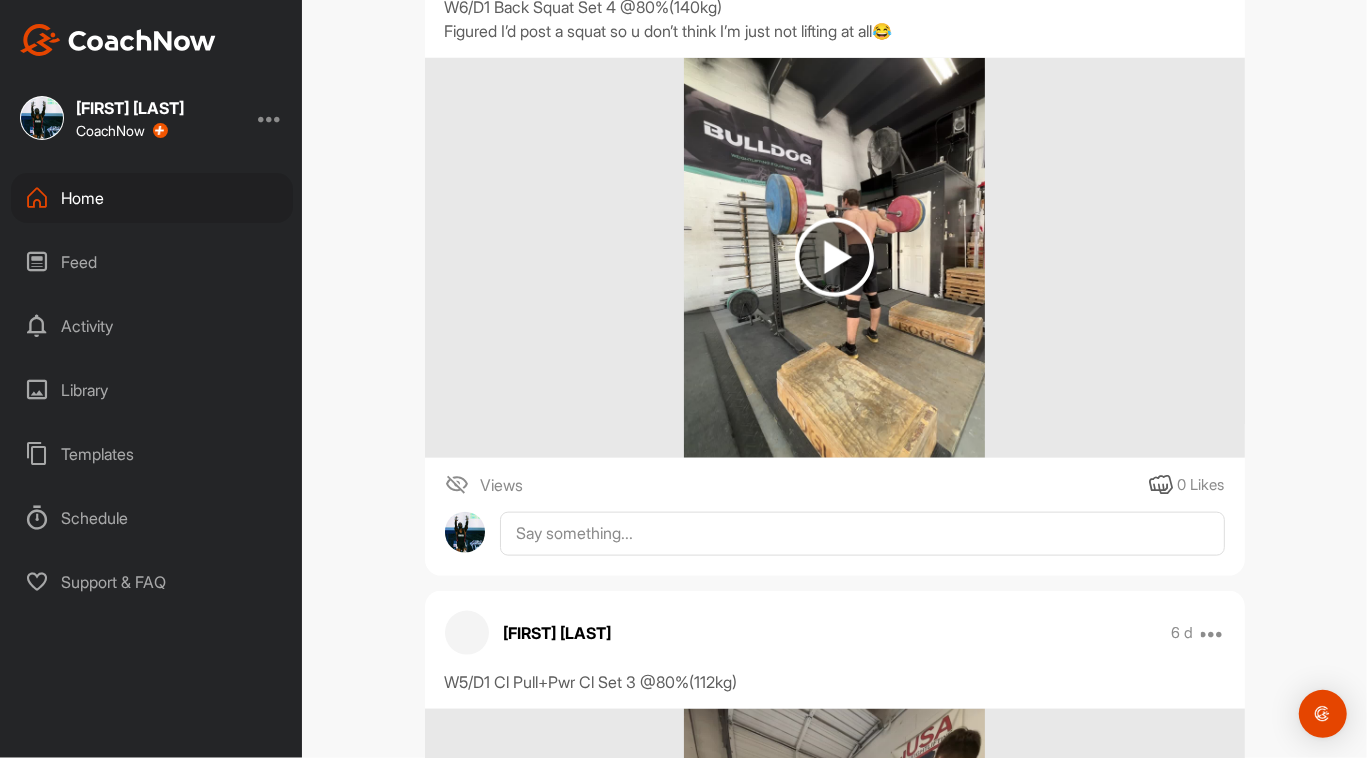 scroll, scrollTop: 1241, scrollLeft: 0, axis: vertical 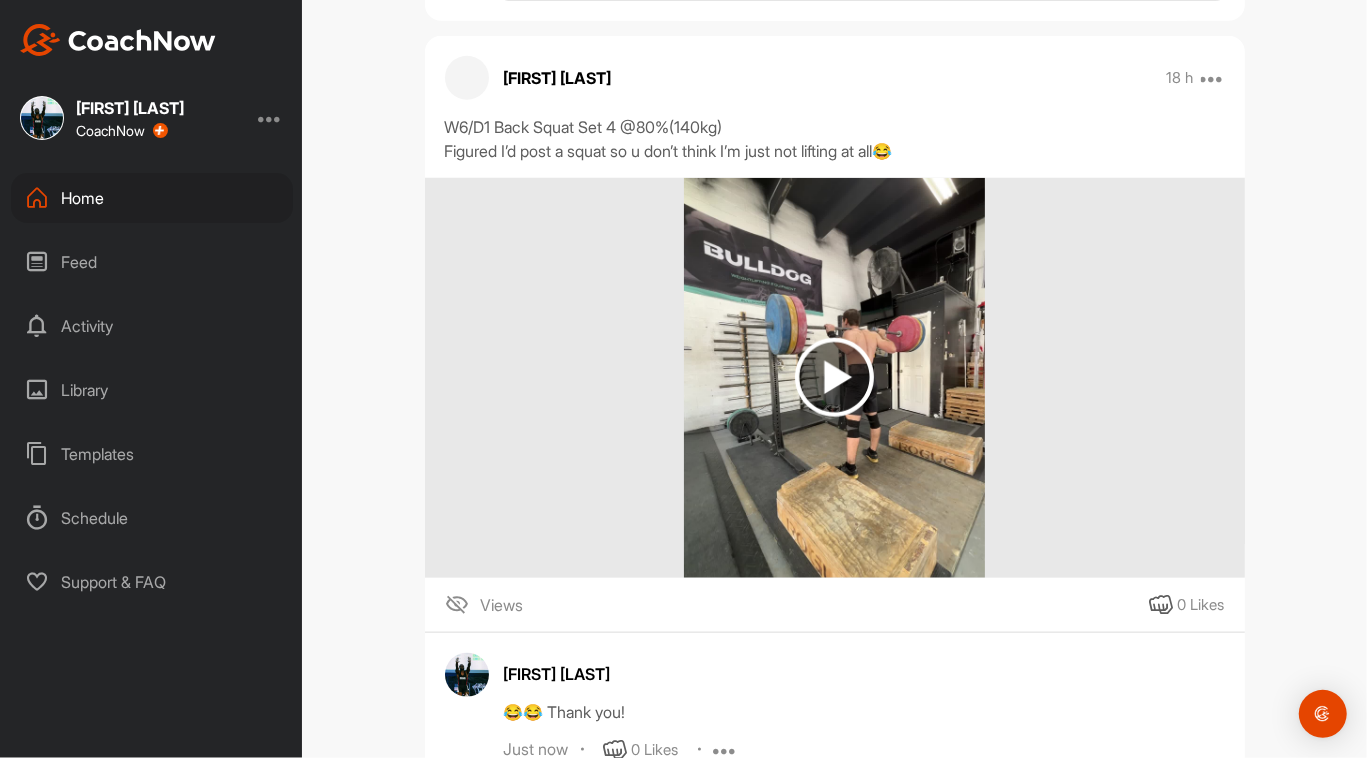 click at bounding box center (834, 377) 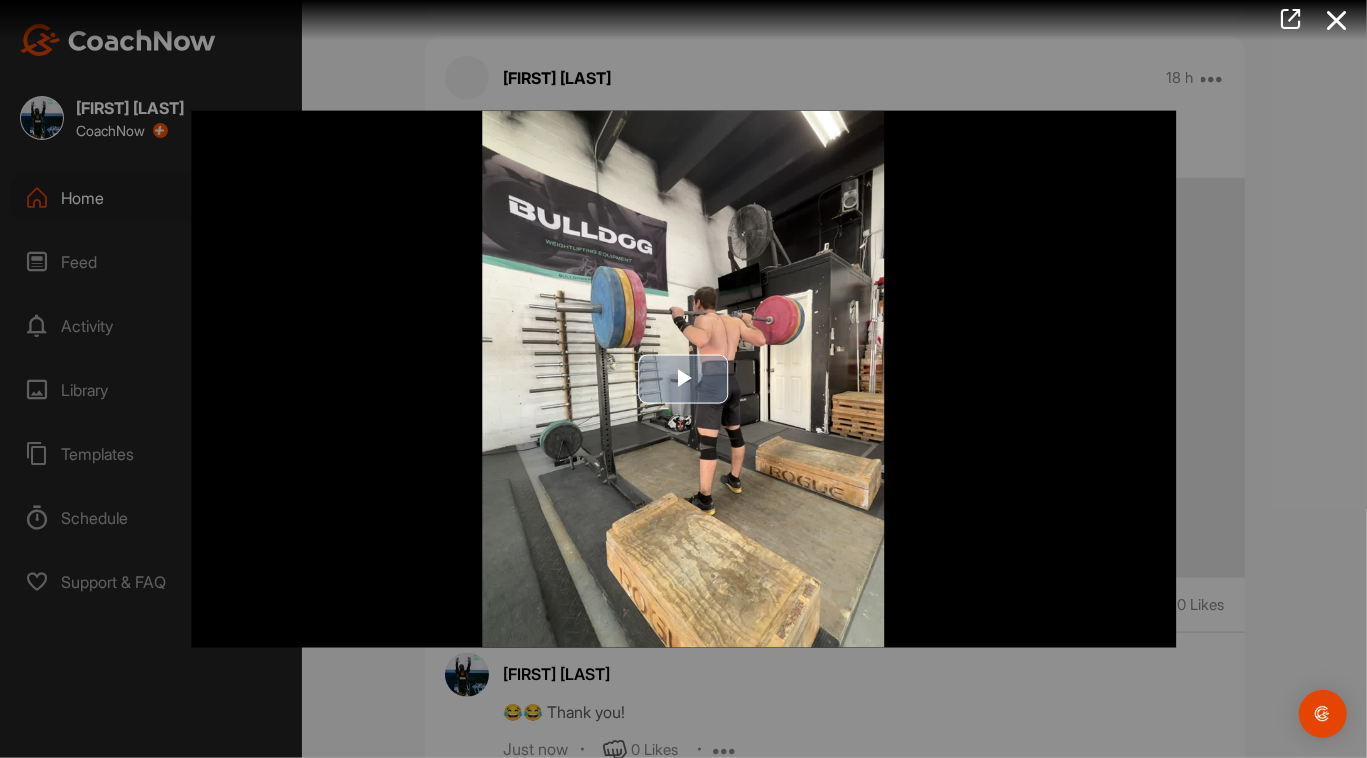 click at bounding box center (684, 379) 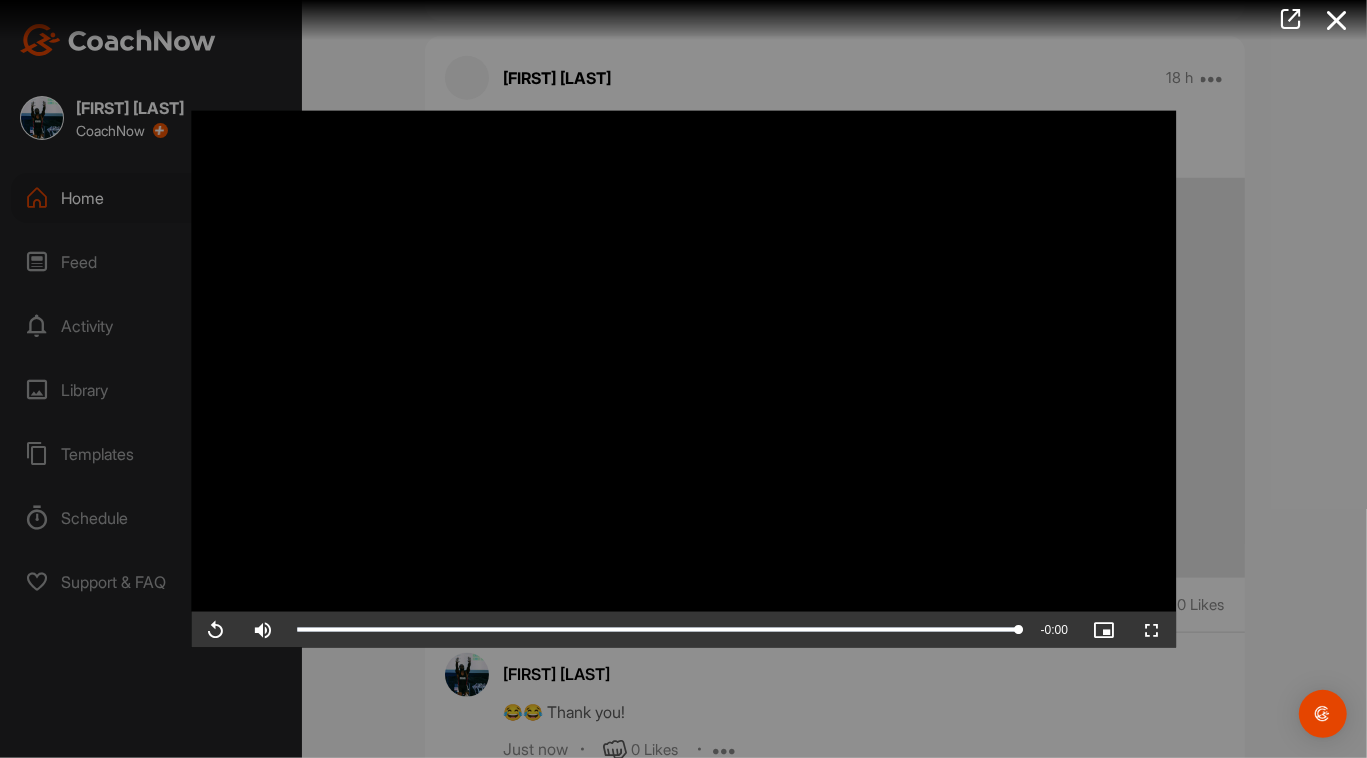 click at bounding box center (683, 379) 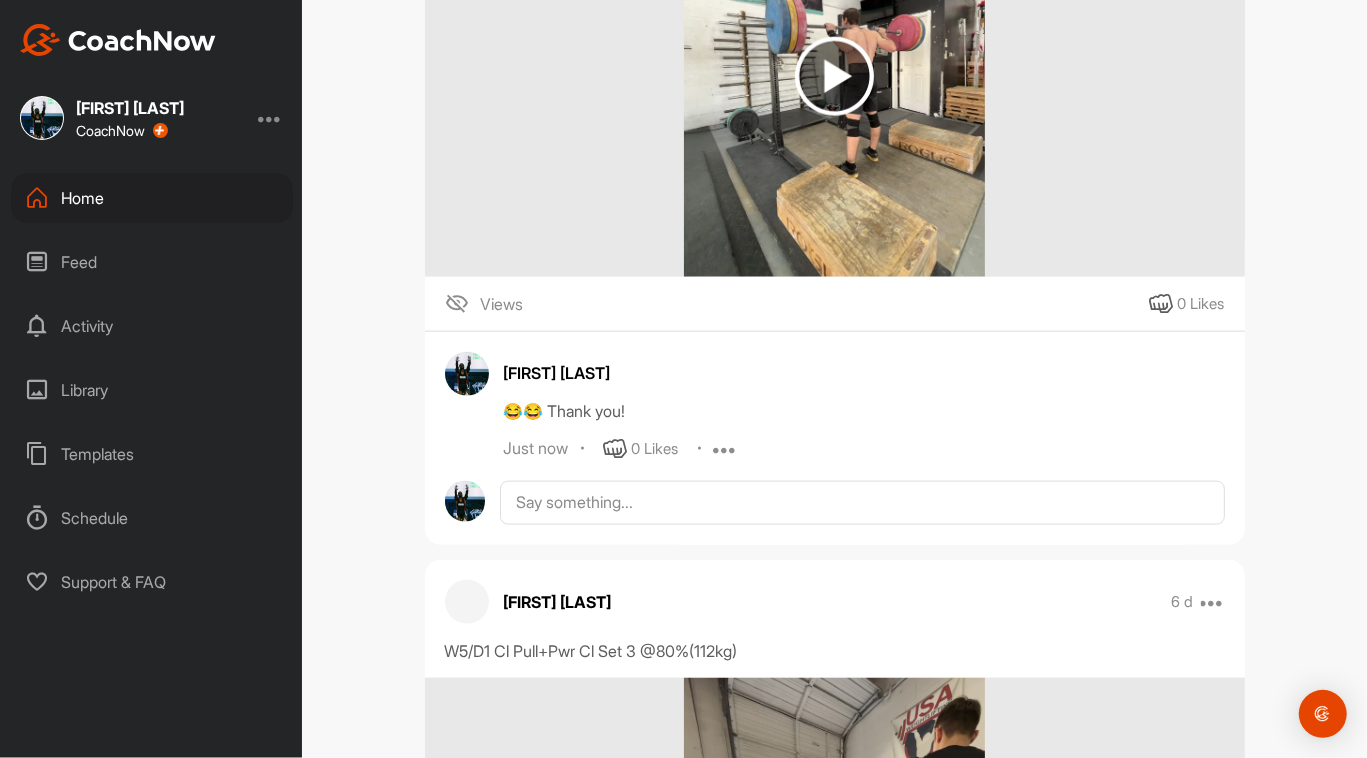 scroll, scrollTop: 1546, scrollLeft: 0, axis: vertical 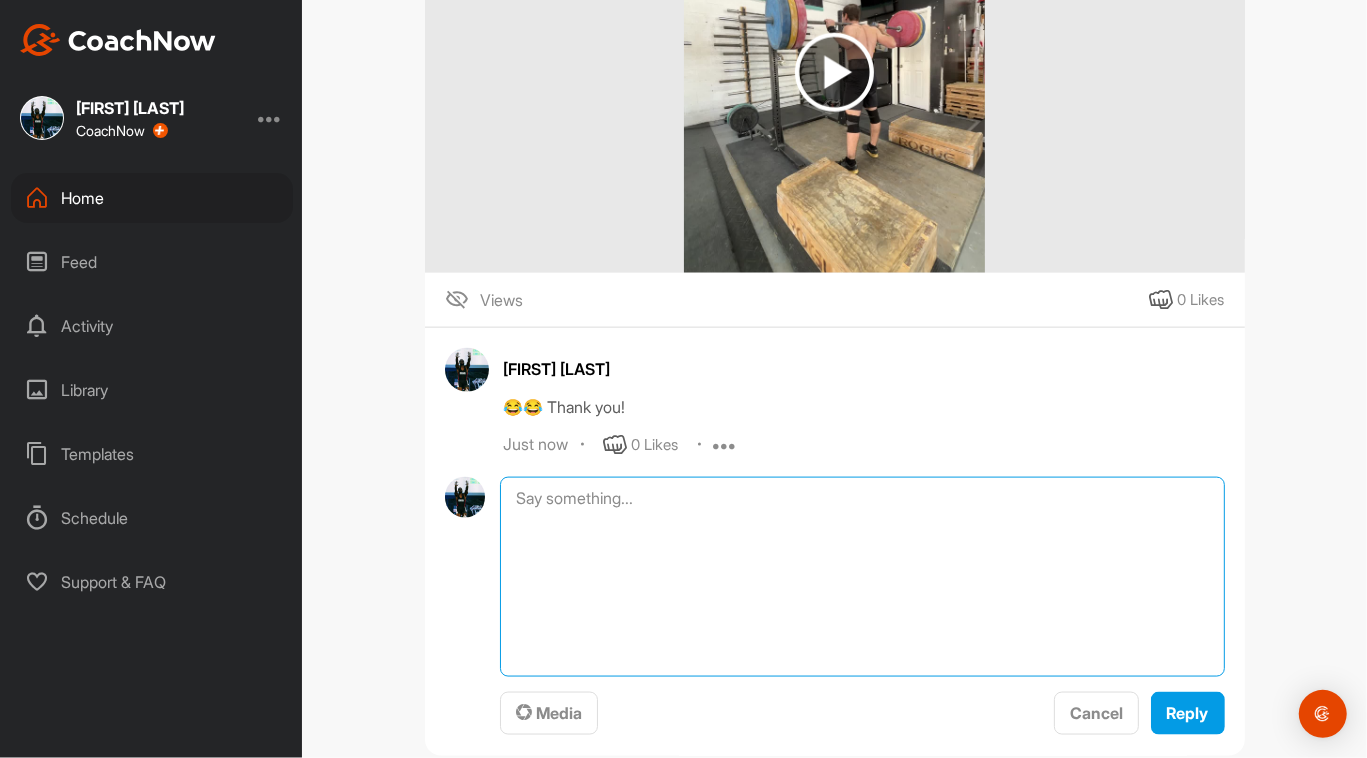 click at bounding box center (862, 577) 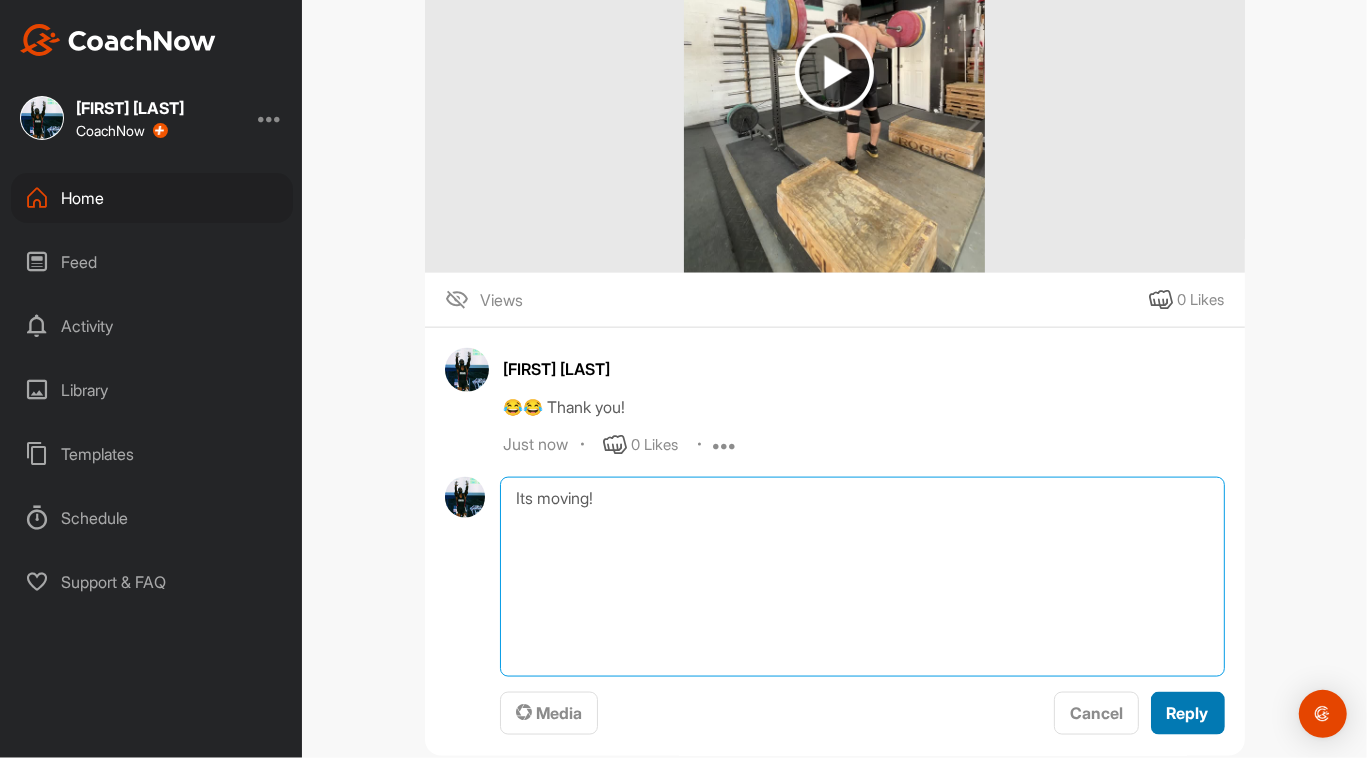 type on "Its moving!" 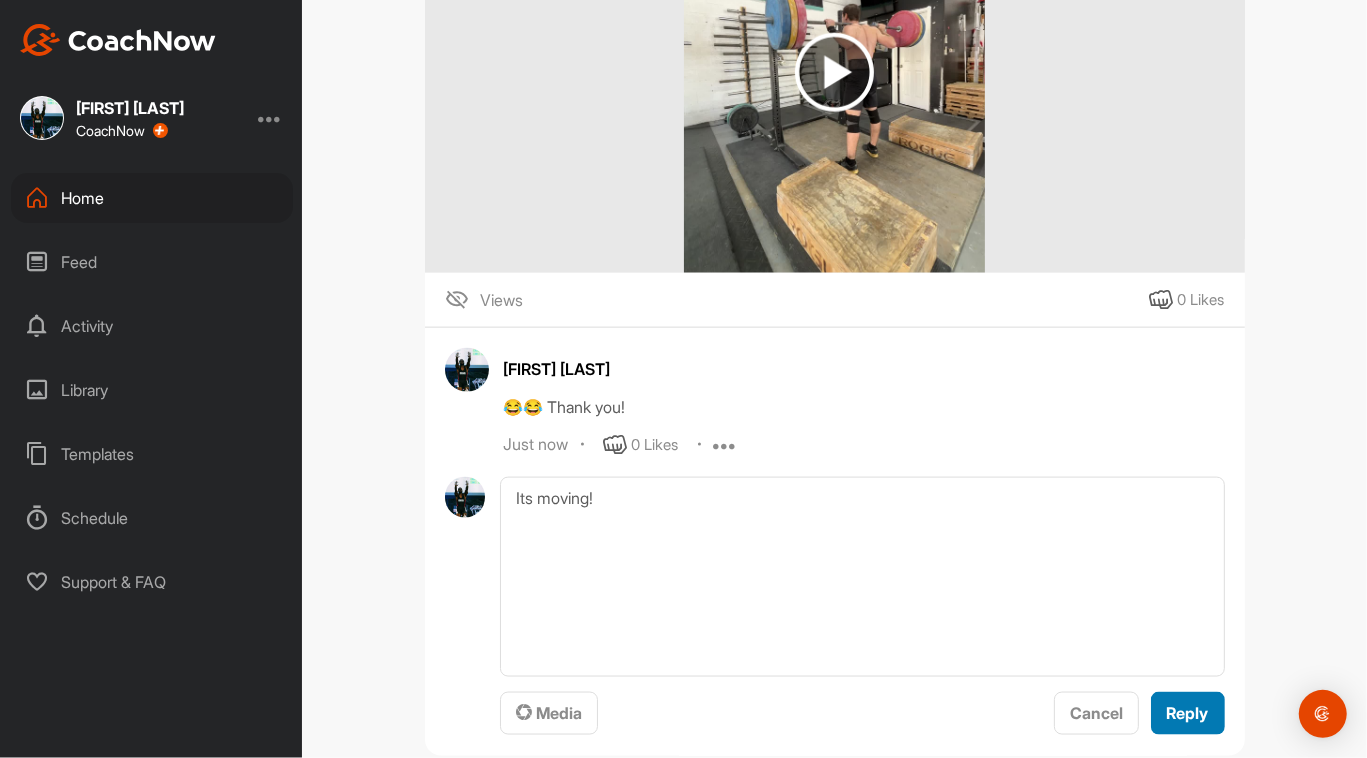 click on "Reply" at bounding box center [1188, 713] 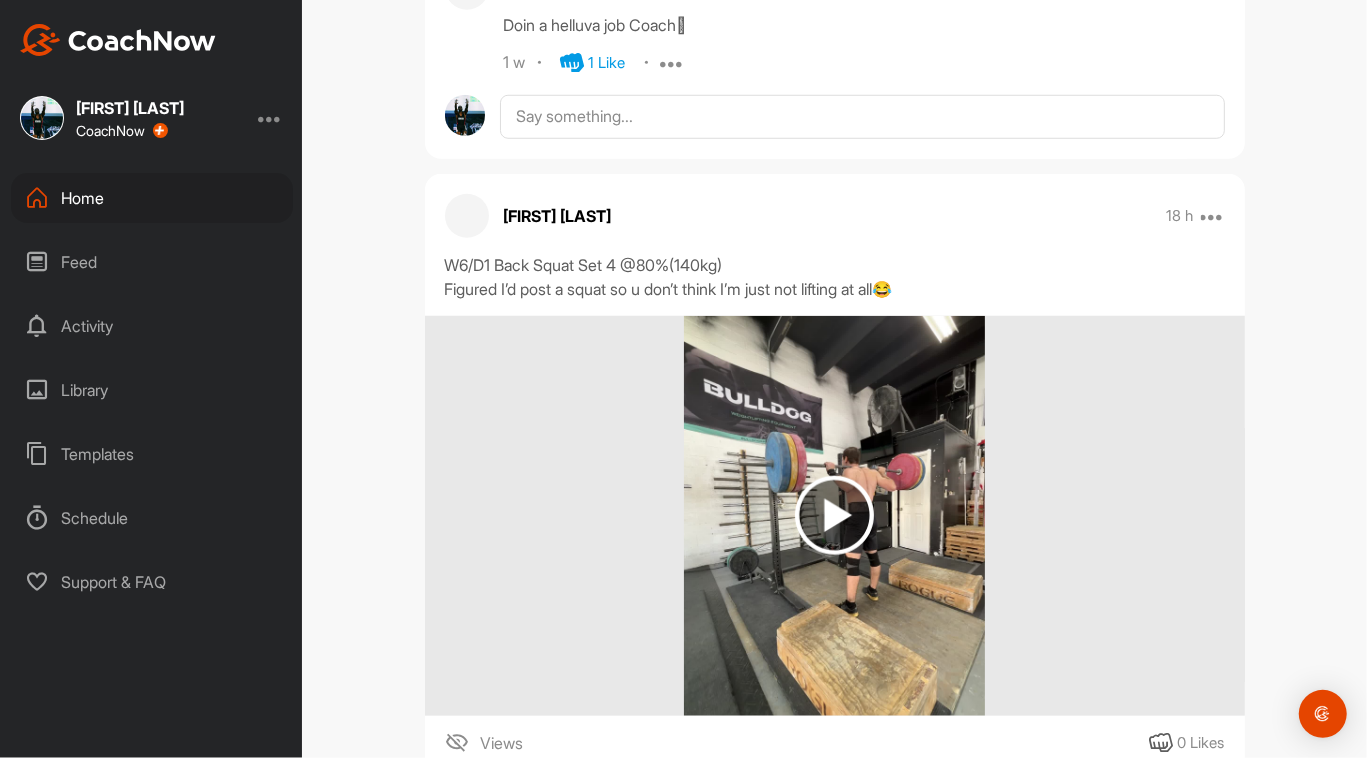 scroll, scrollTop: 1024, scrollLeft: 0, axis: vertical 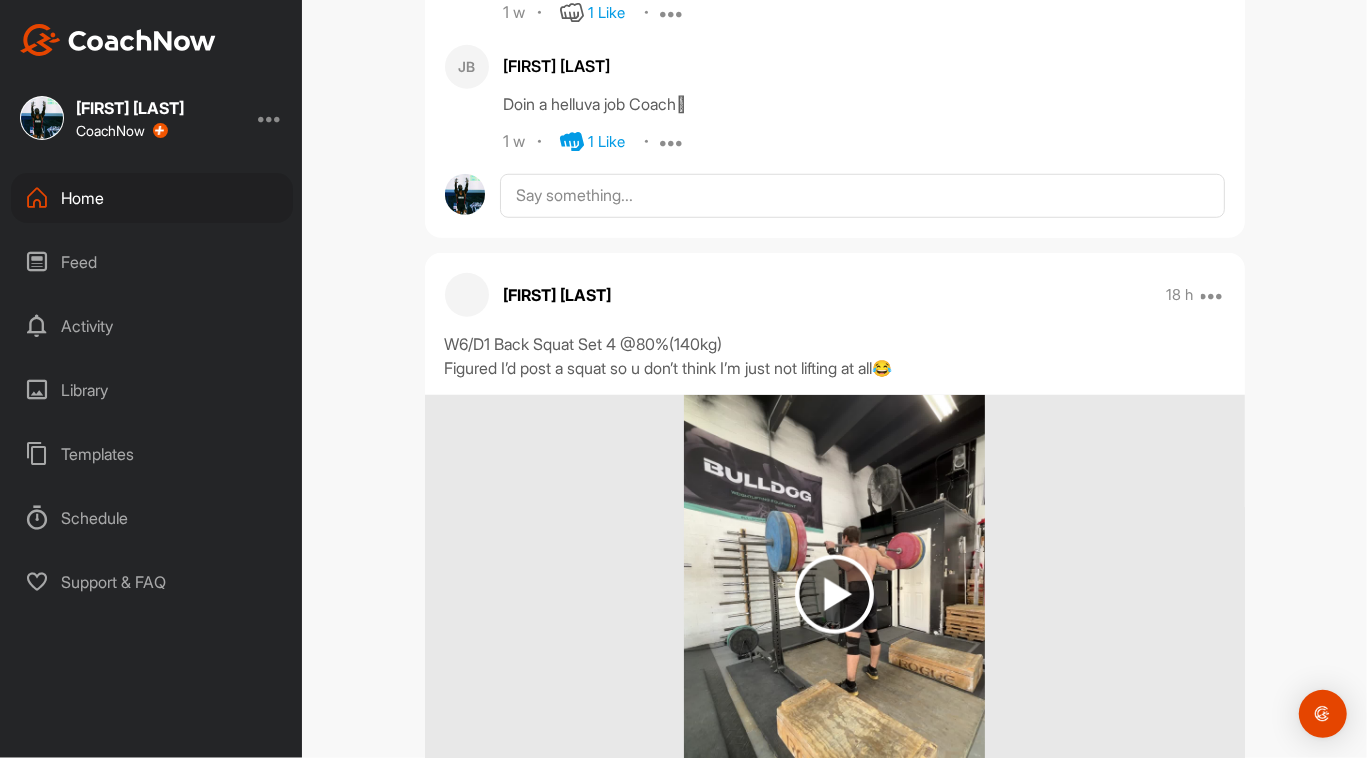 click on "Home" at bounding box center (152, 198) 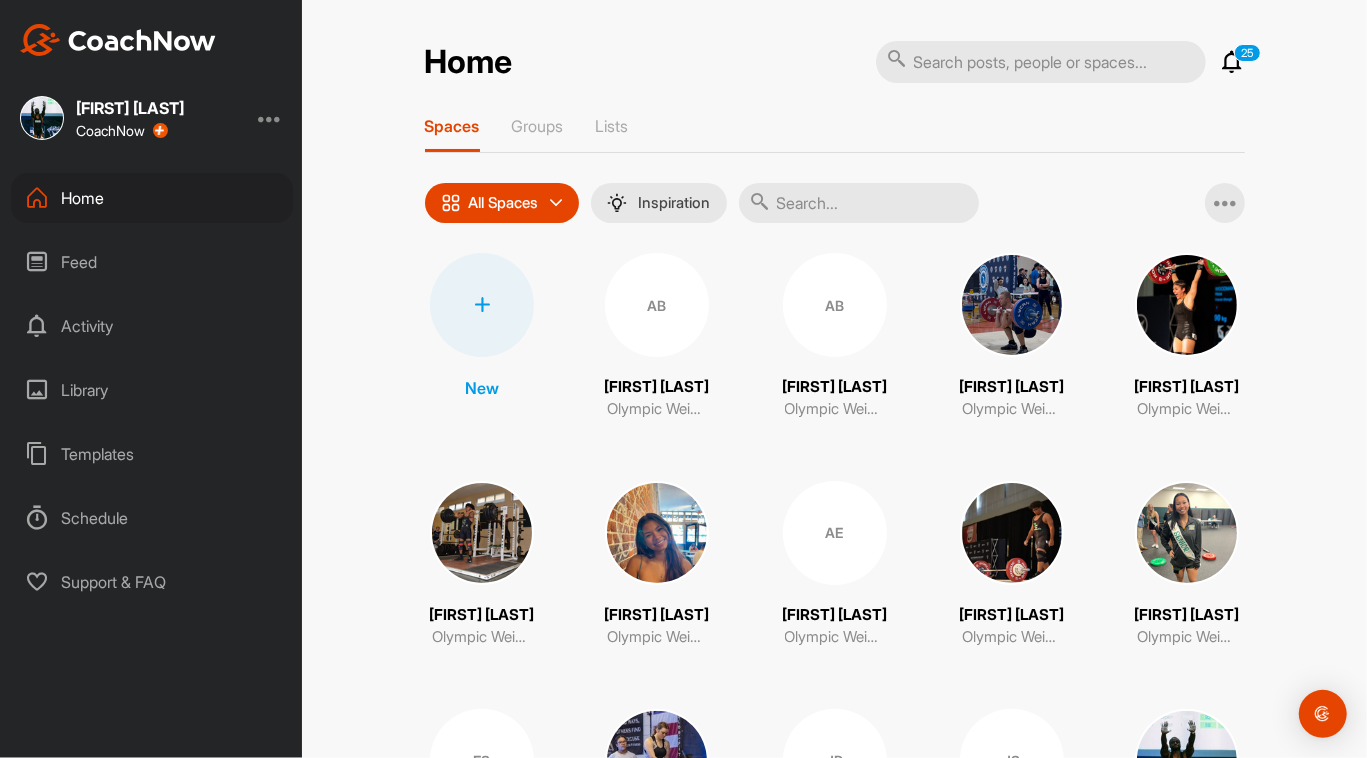 click on "All Spaces" at bounding box center [502, 203] 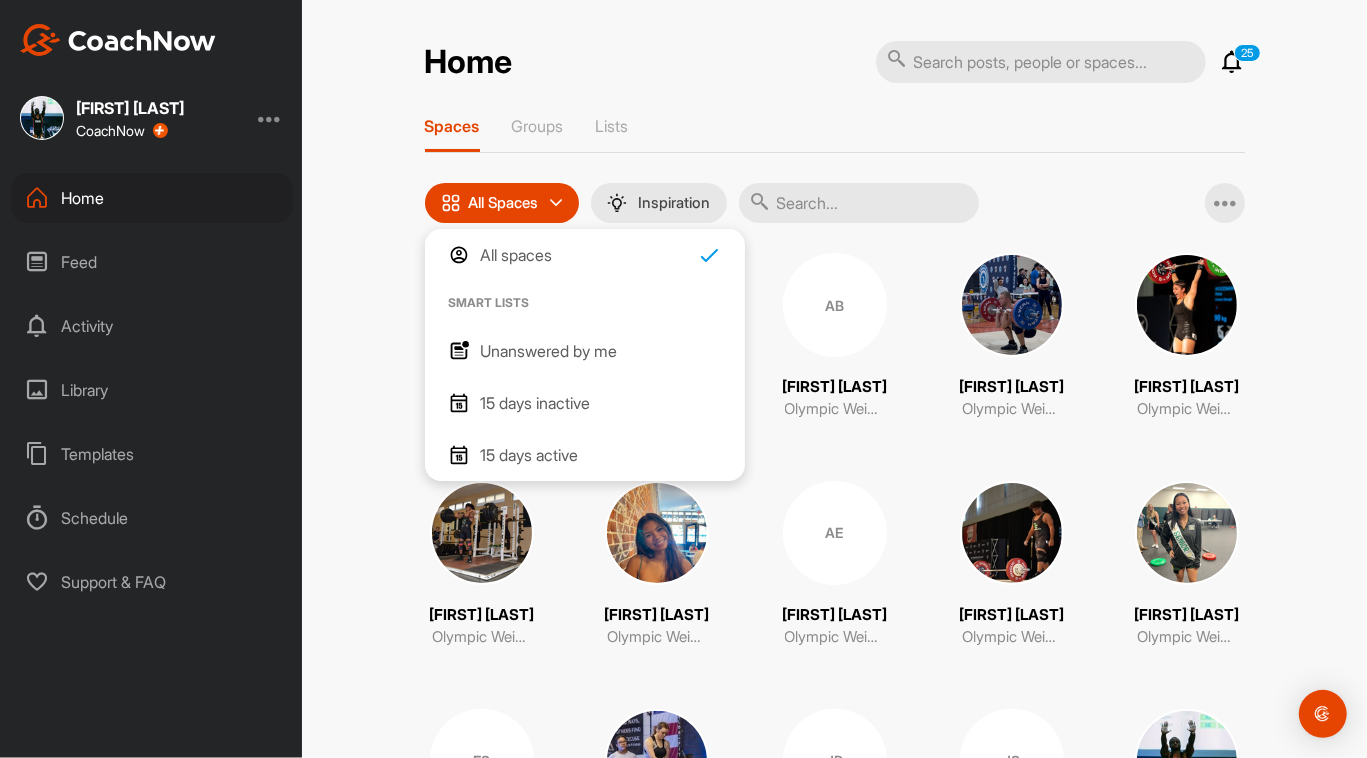 click on "Unanswered by me" at bounding box center [549, 351] 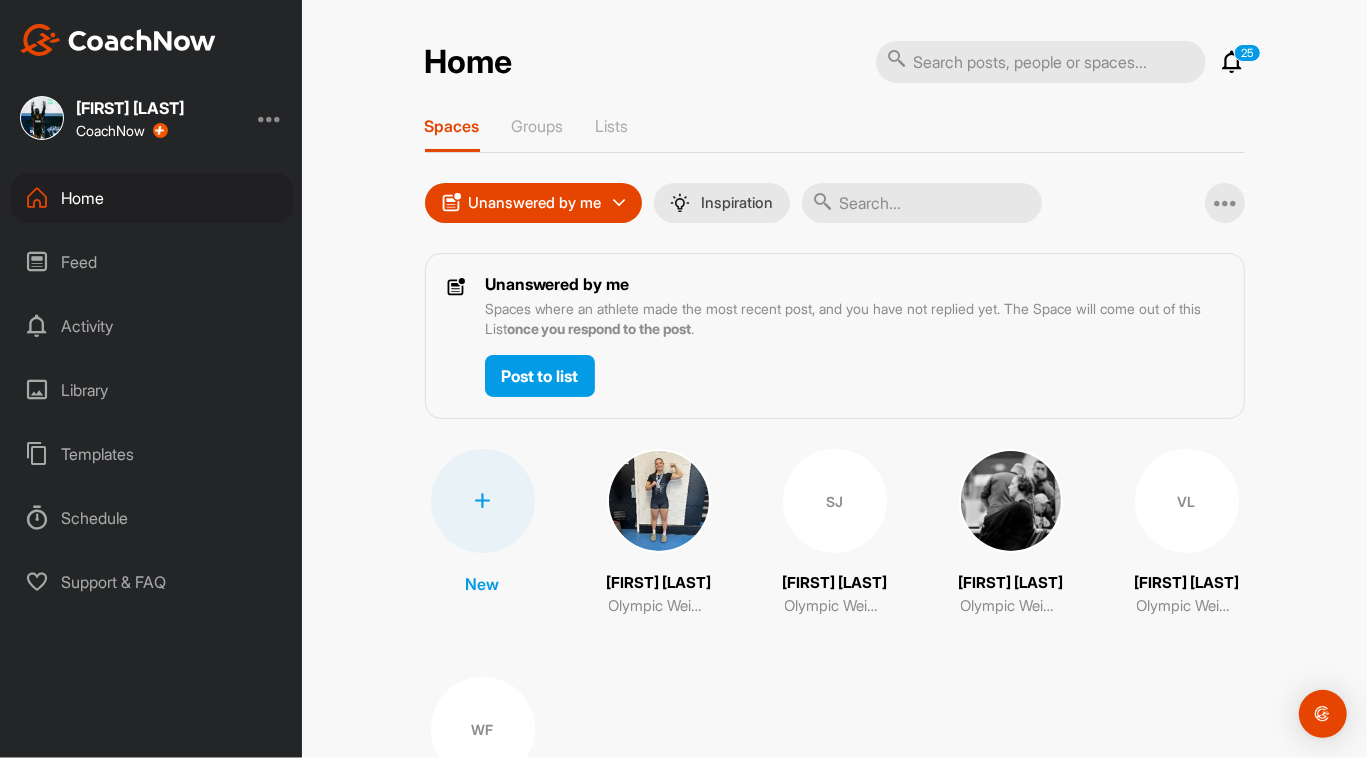 click at bounding box center (659, 501) 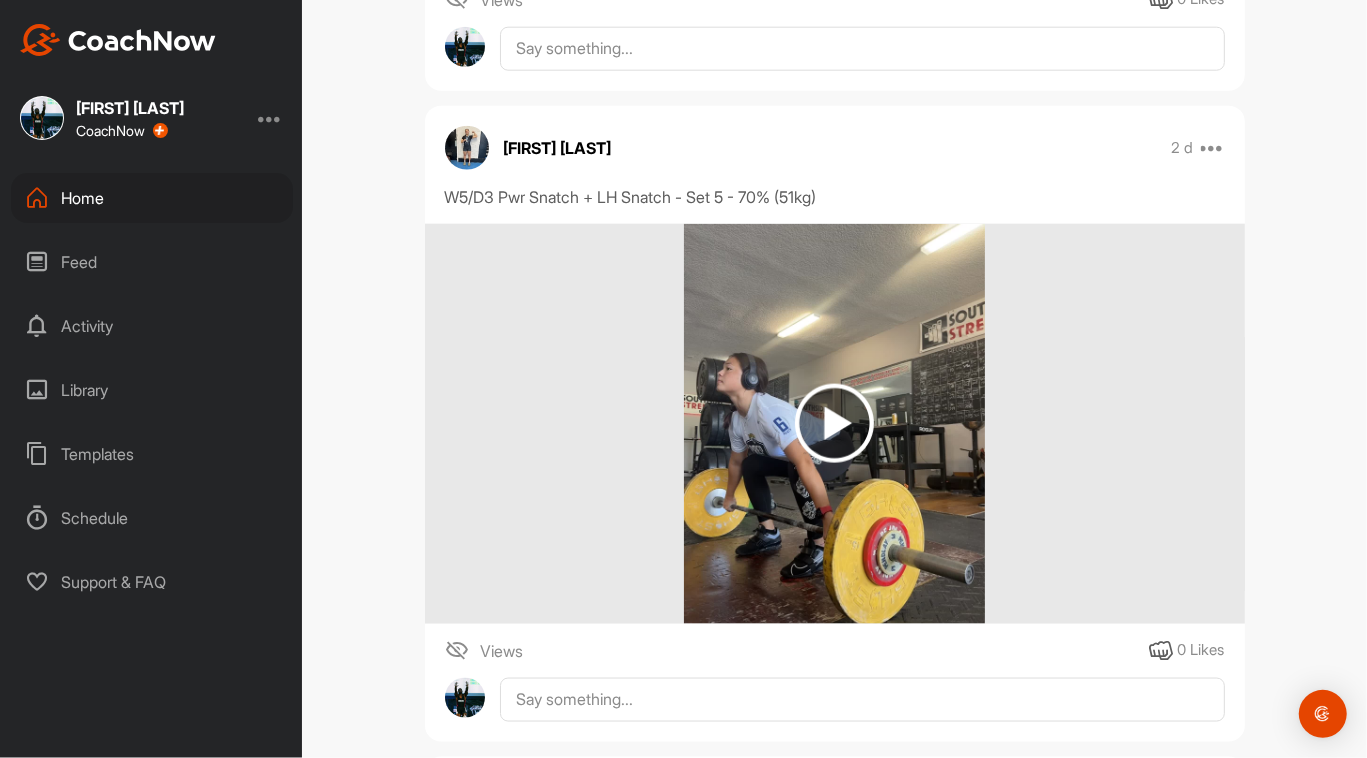 scroll, scrollTop: 1572, scrollLeft: 0, axis: vertical 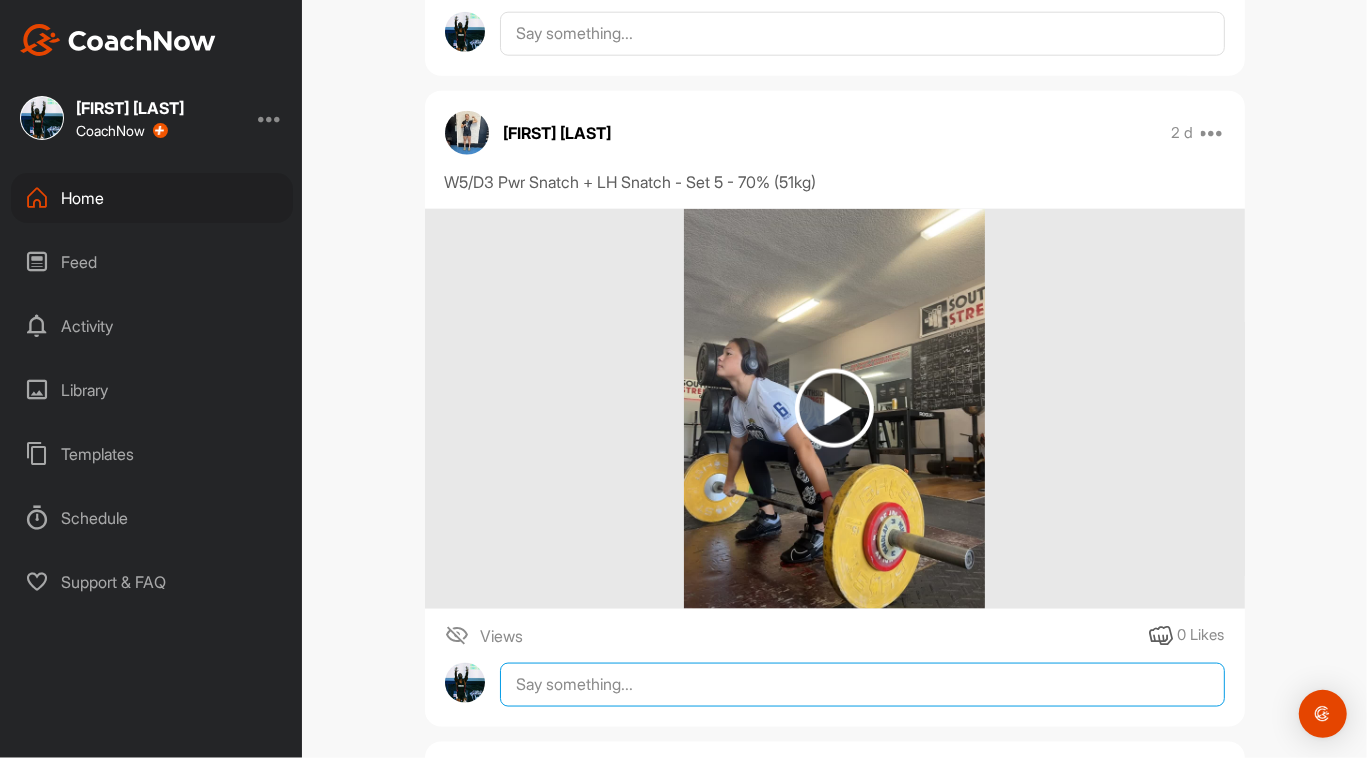 click at bounding box center (862, 685) 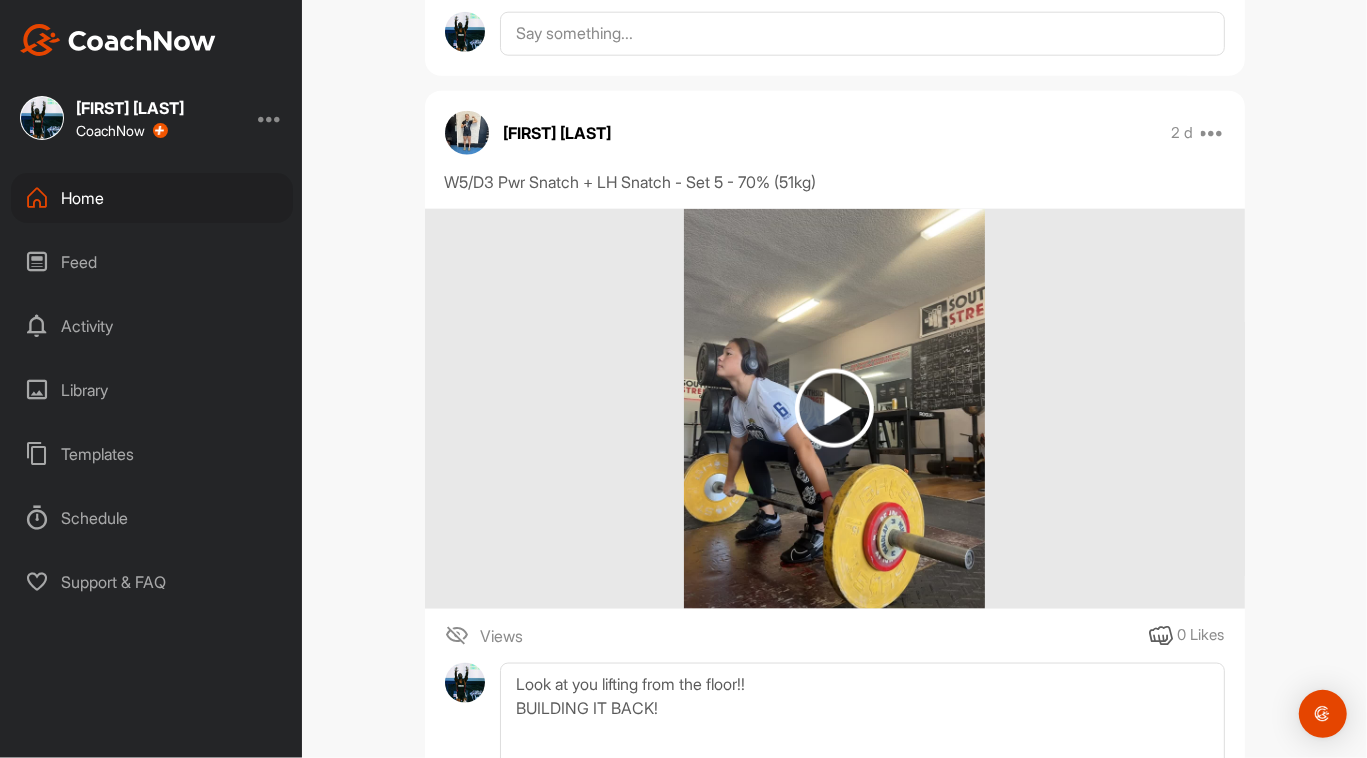 click at bounding box center (834, 408) 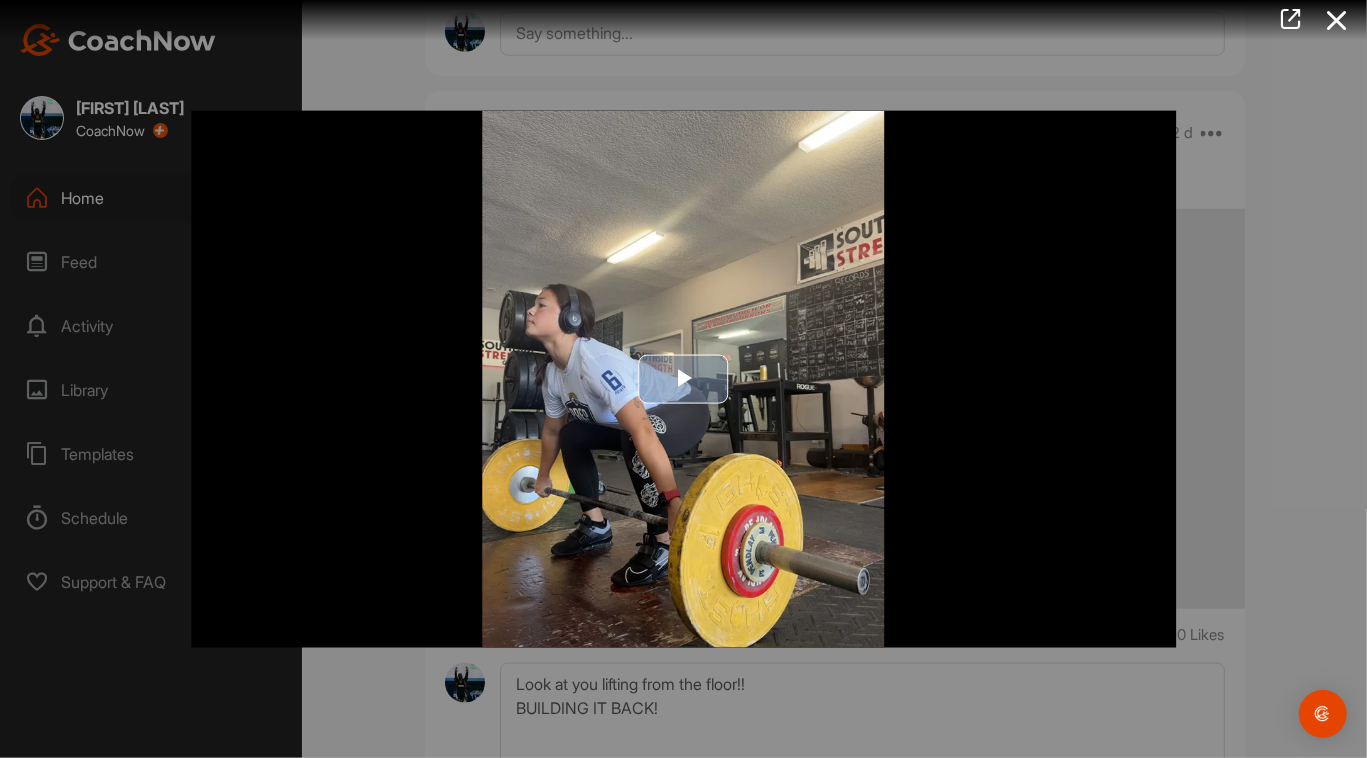 click at bounding box center [684, 379] 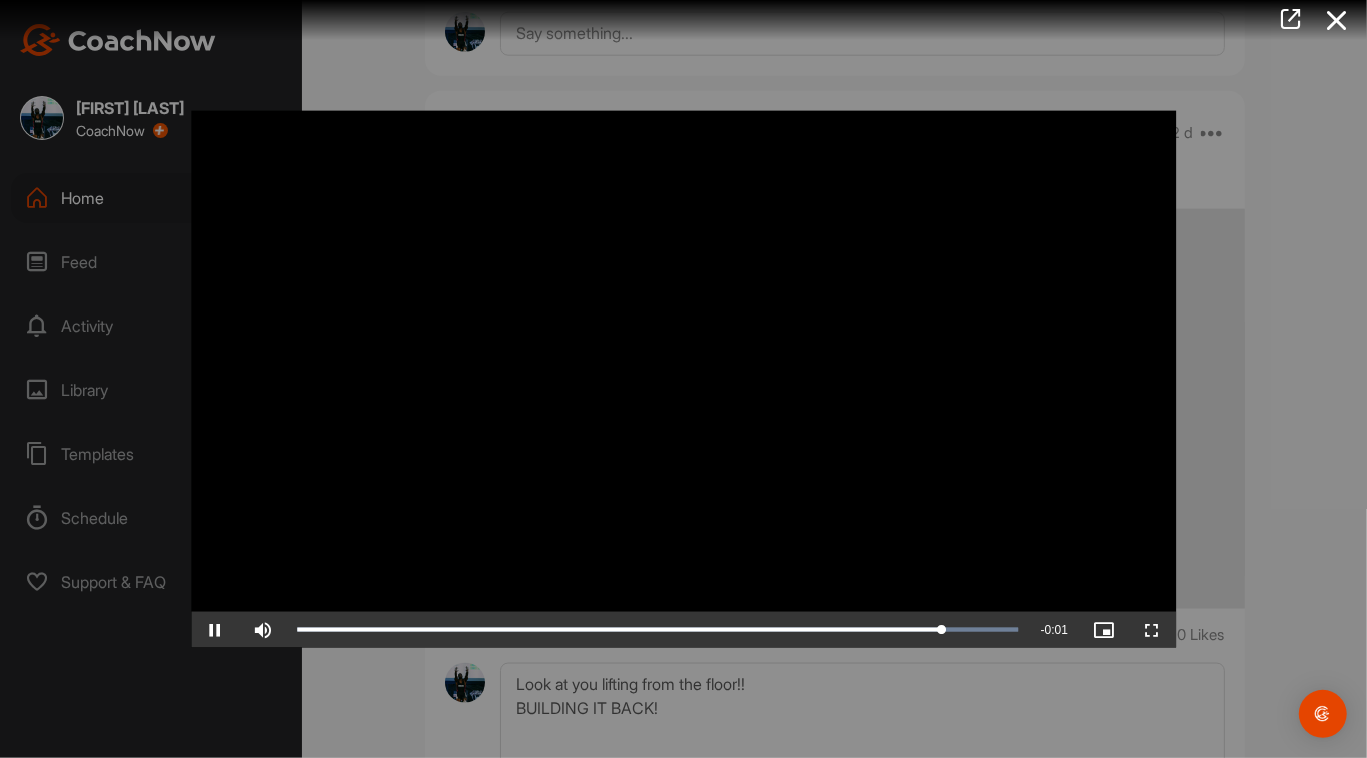 click at bounding box center [683, 379] 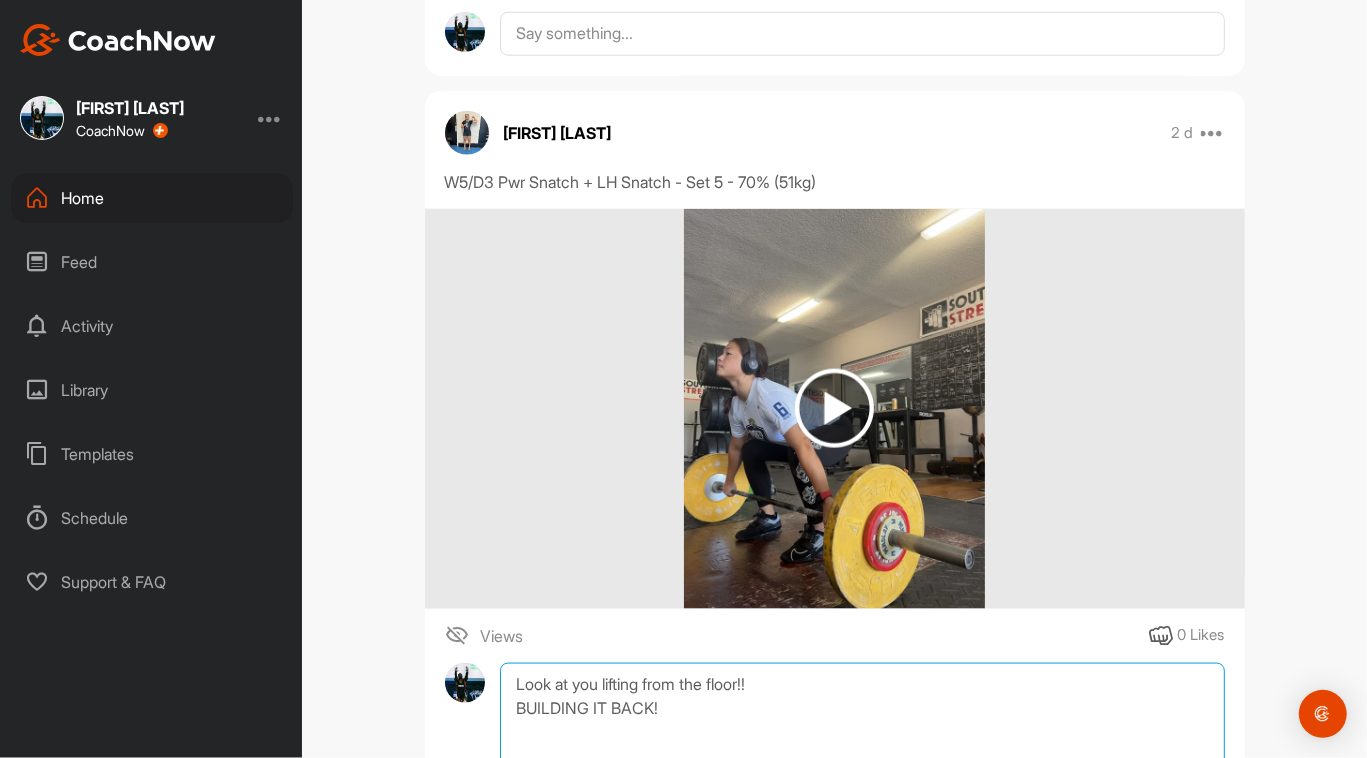 click on "Look at you lifting from the floor!!
BUILDING IT BACK!" at bounding box center (862, 763) 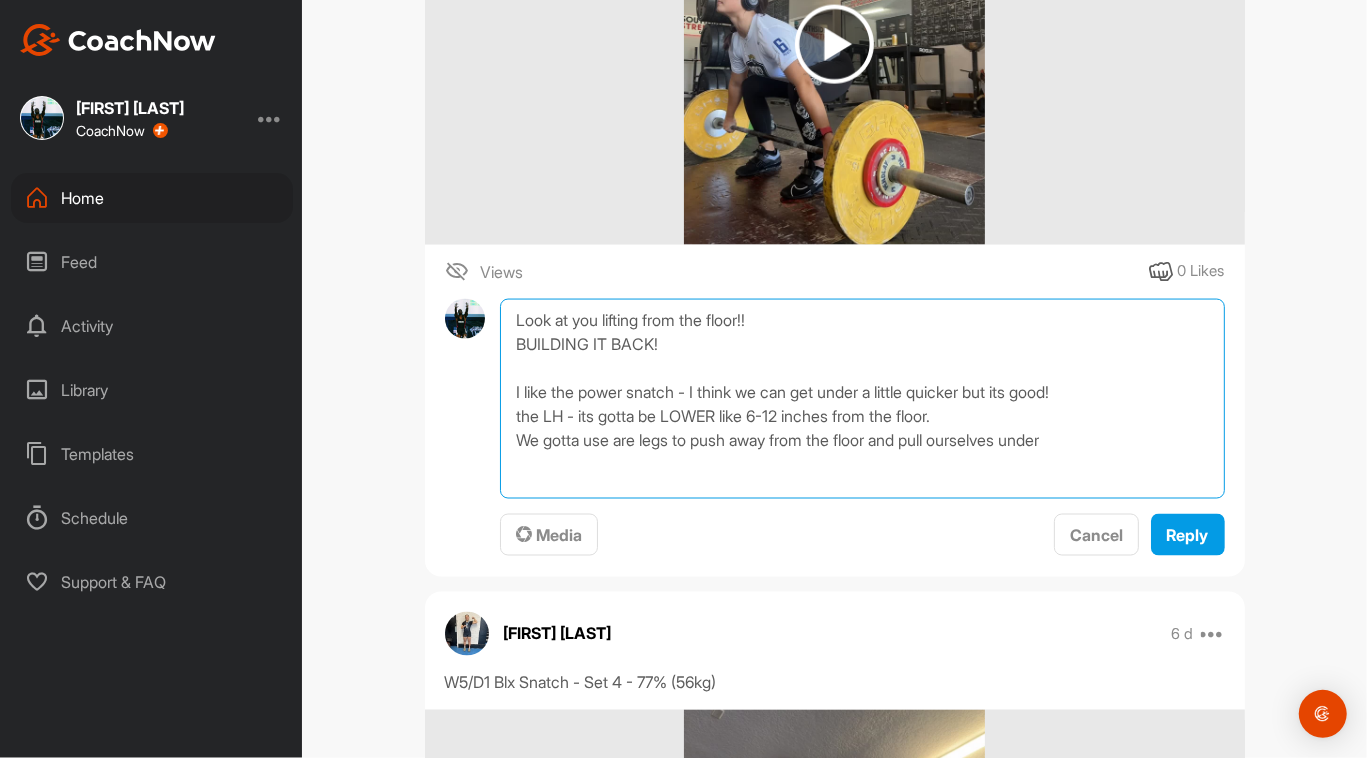scroll, scrollTop: 1936, scrollLeft: 0, axis: vertical 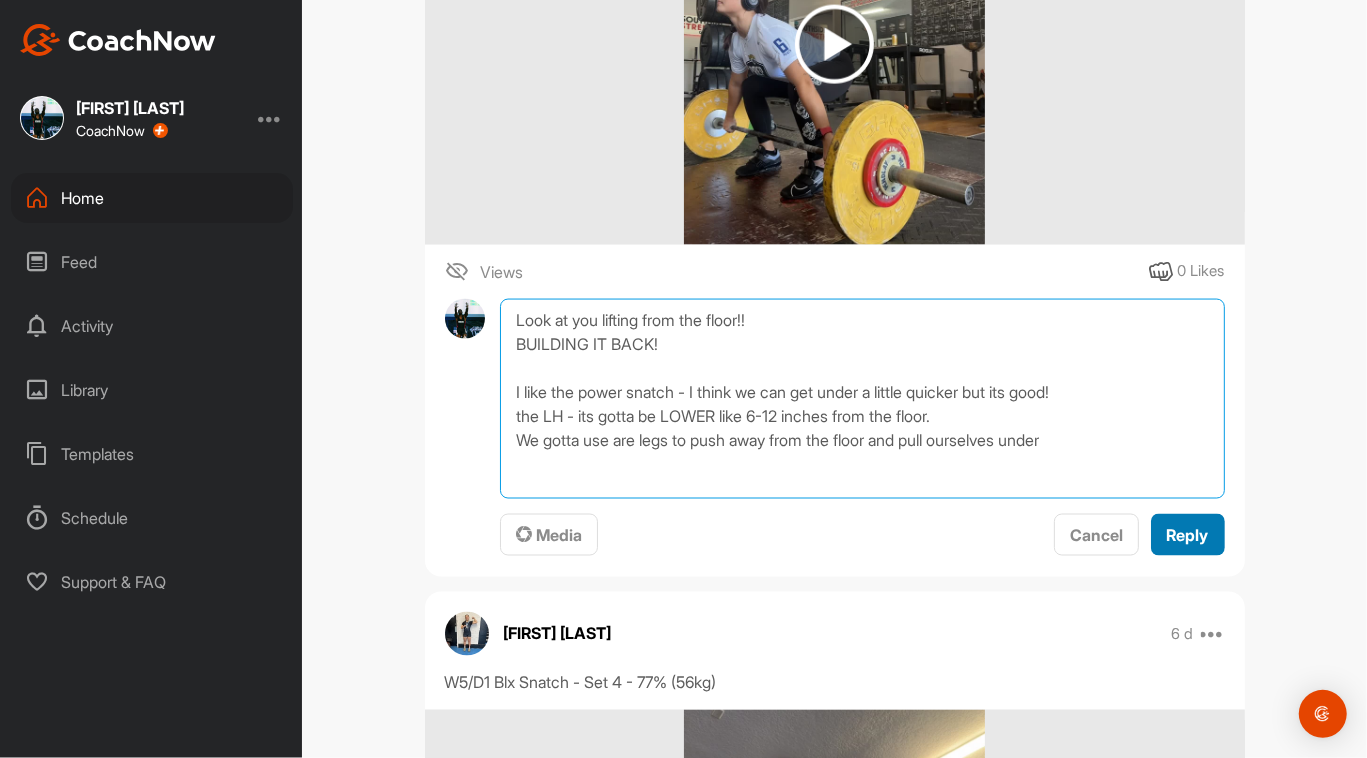 type on "Look at you lifting from the floor!!
BUILDING IT BACK!
I like the power snatch - I think we can get under a little quicker but its good!
the LH - its gotta be LOWER like 6-12 inches from the floor.
We gotta use are legs to push away from the floor and pull ourselves under" 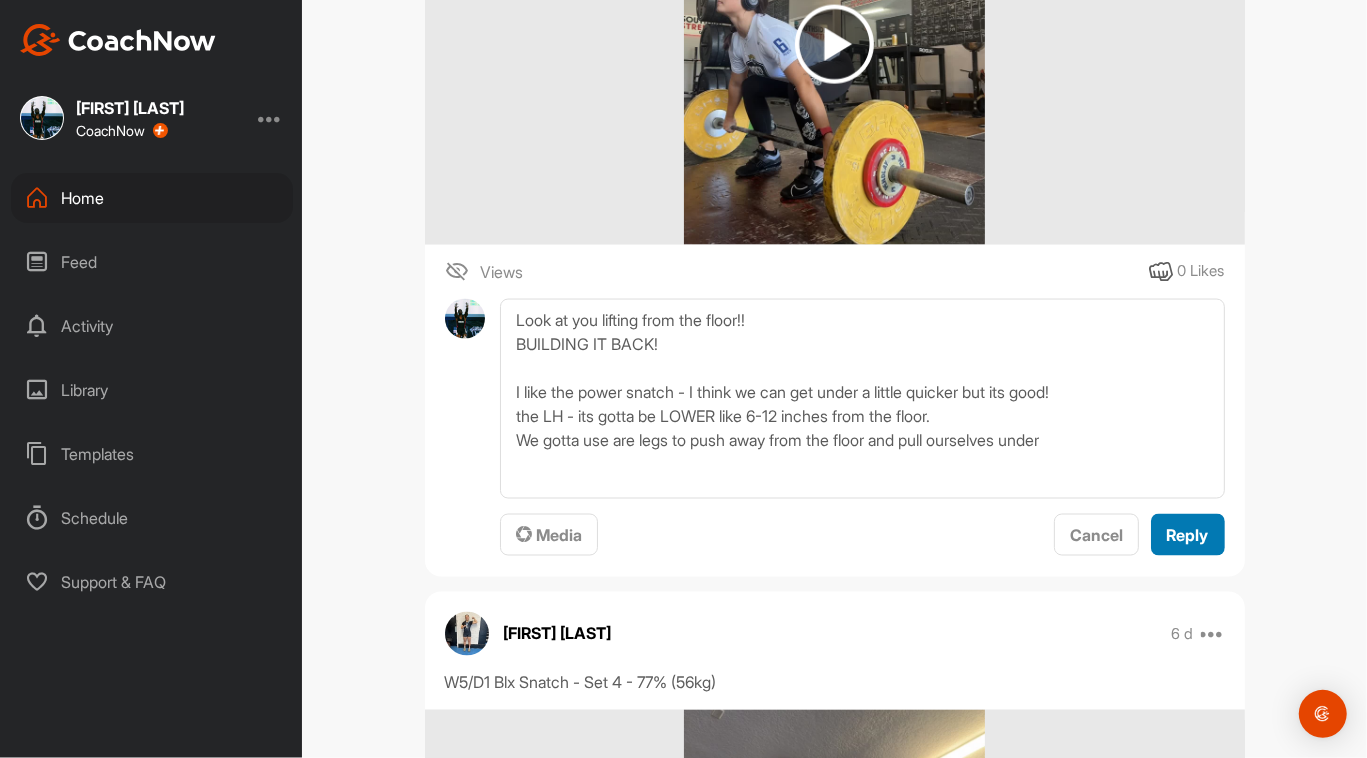 click on "Reply" at bounding box center (1188, 535) 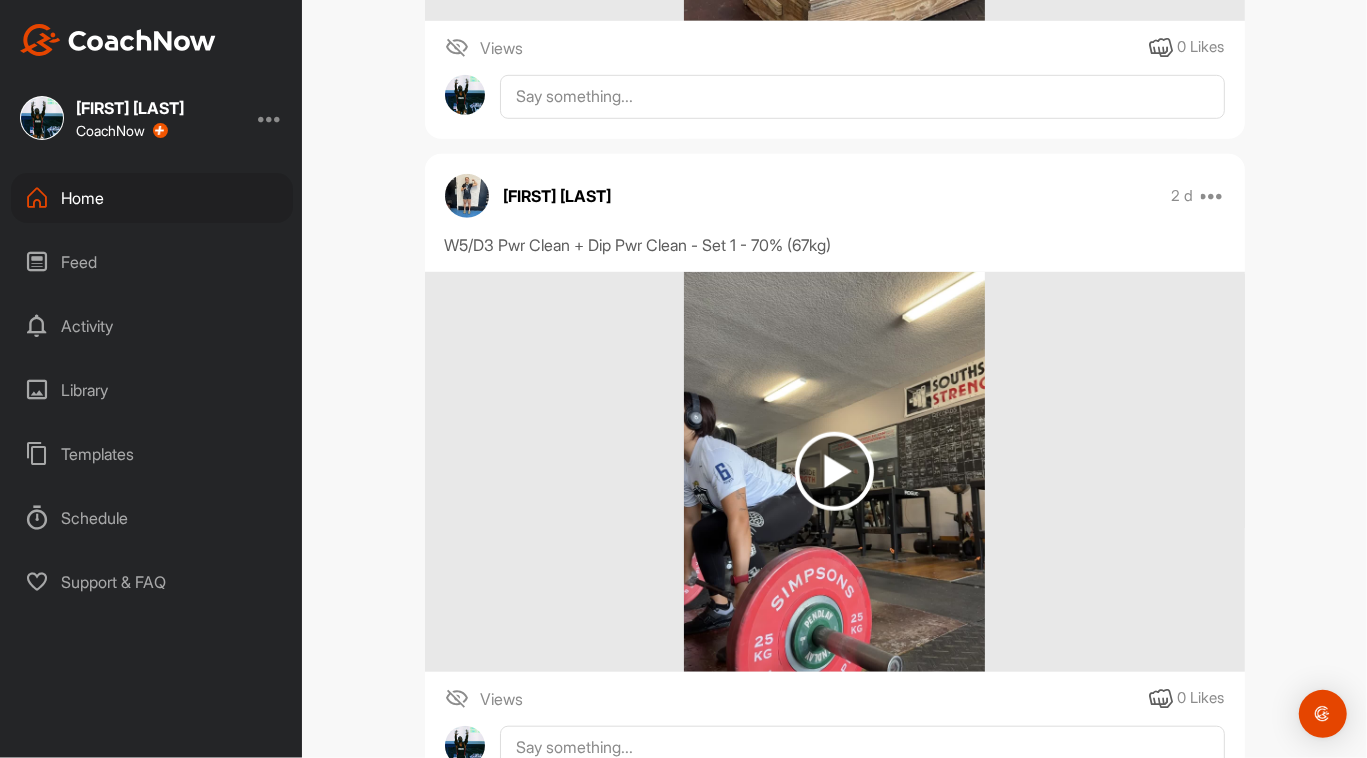 scroll, scrollTop: 861, scrollLeft: 0, axis: vertical 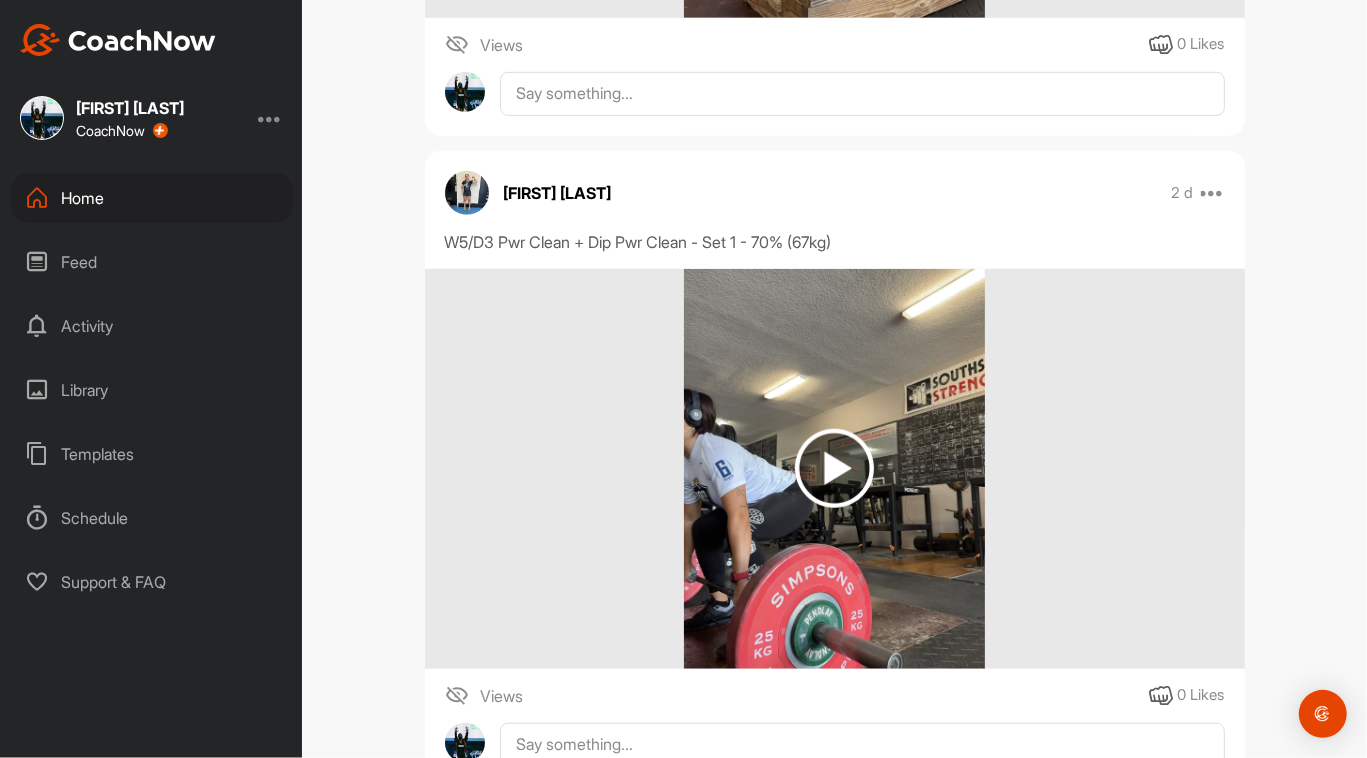 click at bounding box center (834, 468) 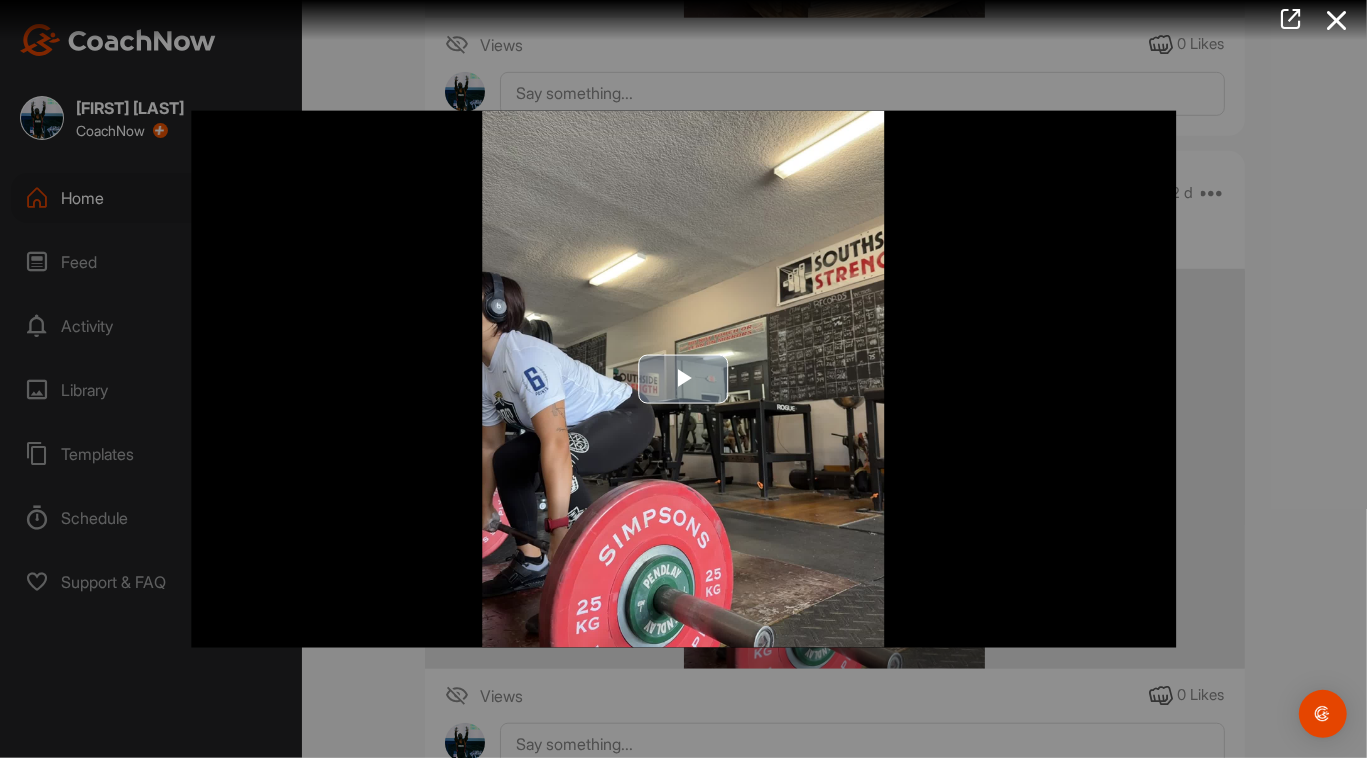 click at bounding box center [684, 379] 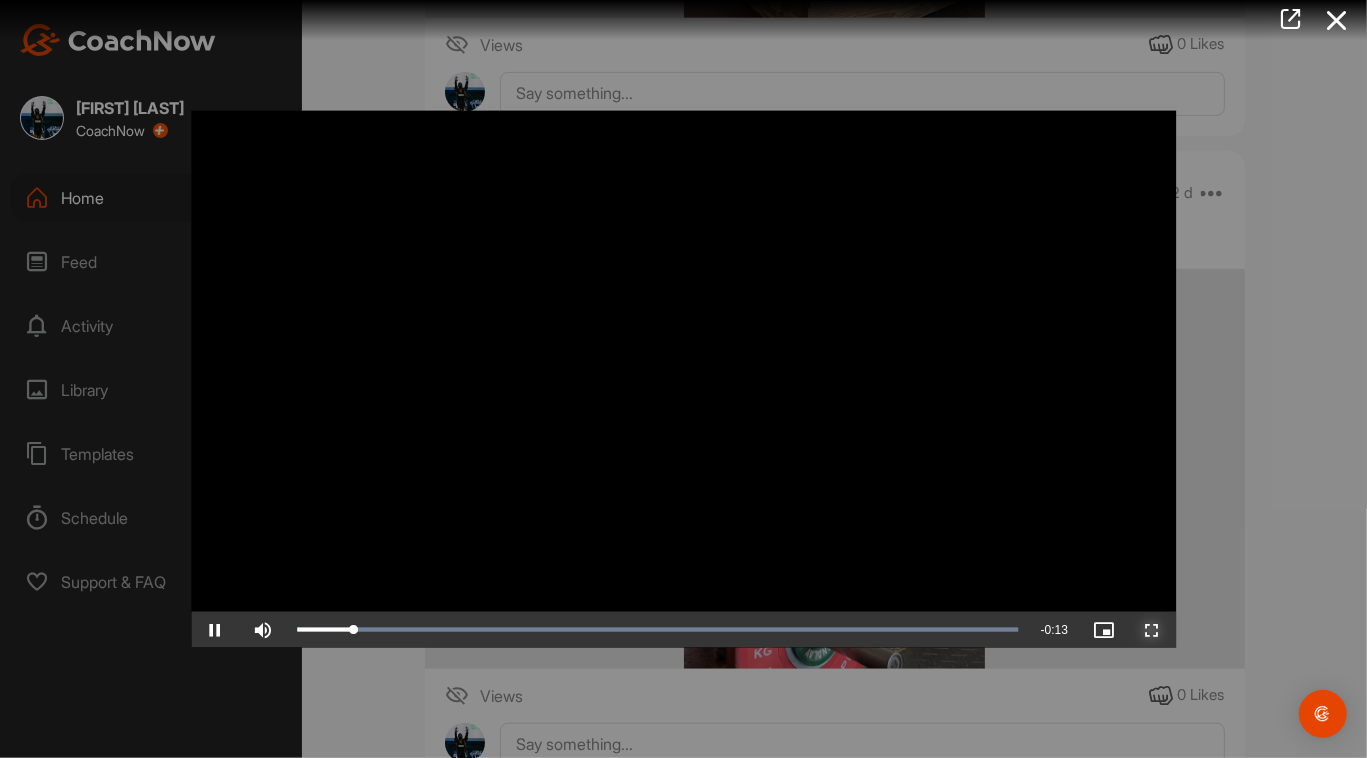 click at bounding box center (1152, 629) 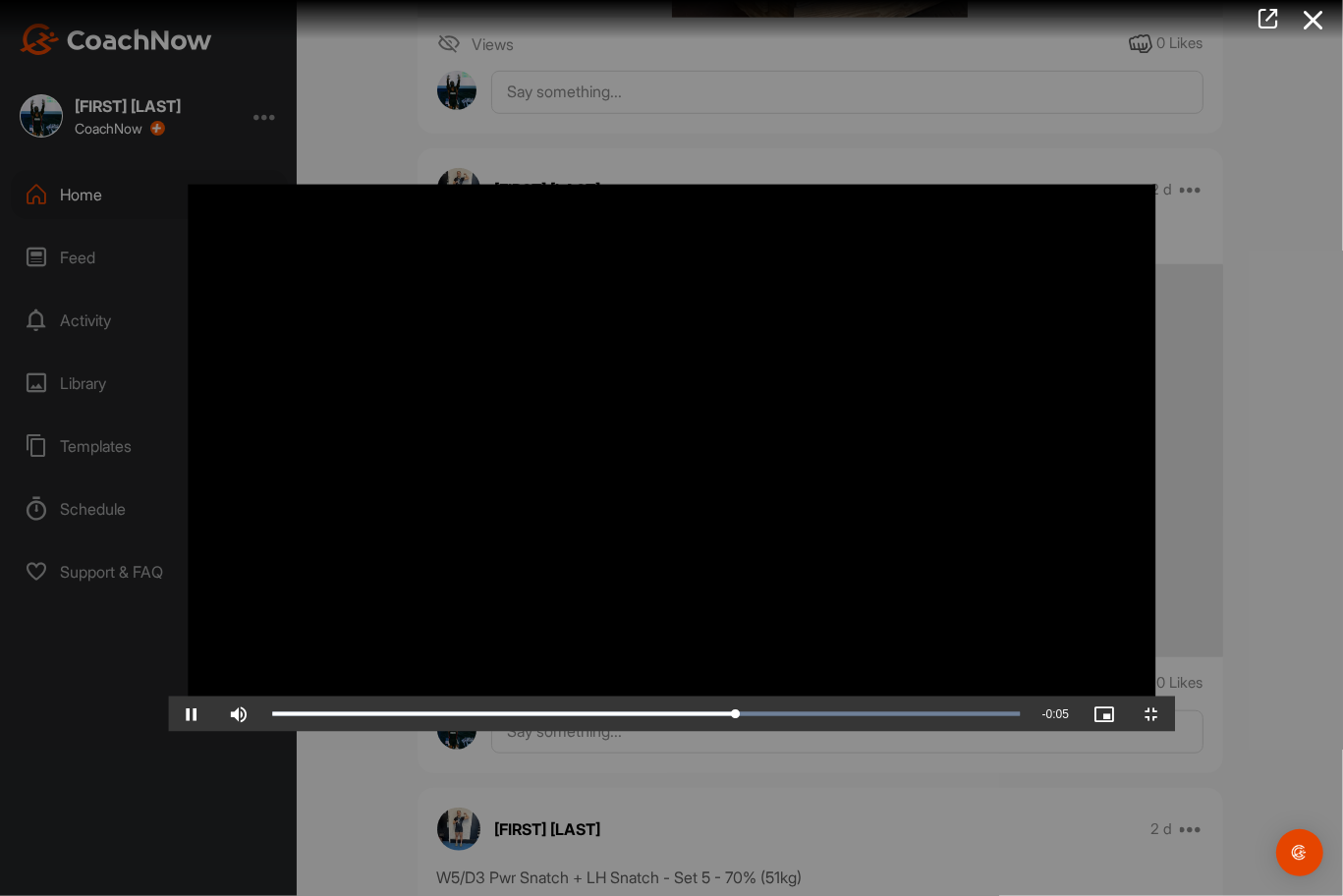 click at bounding box center (671, 448) 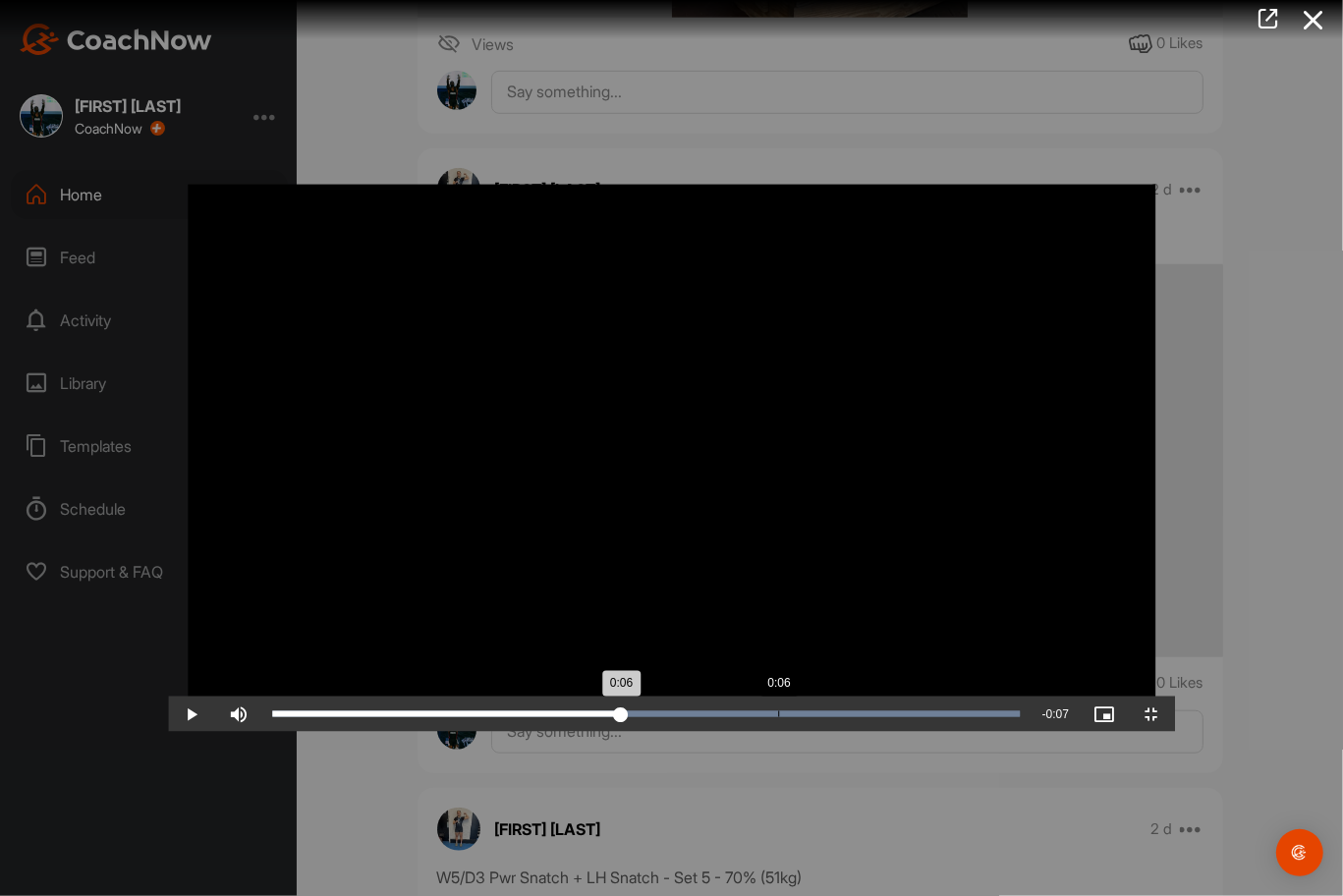 drag, startPoint x: 787, startPoint y: 882, endPoint x: 611, endPoint y: 894, distance: 176.40862 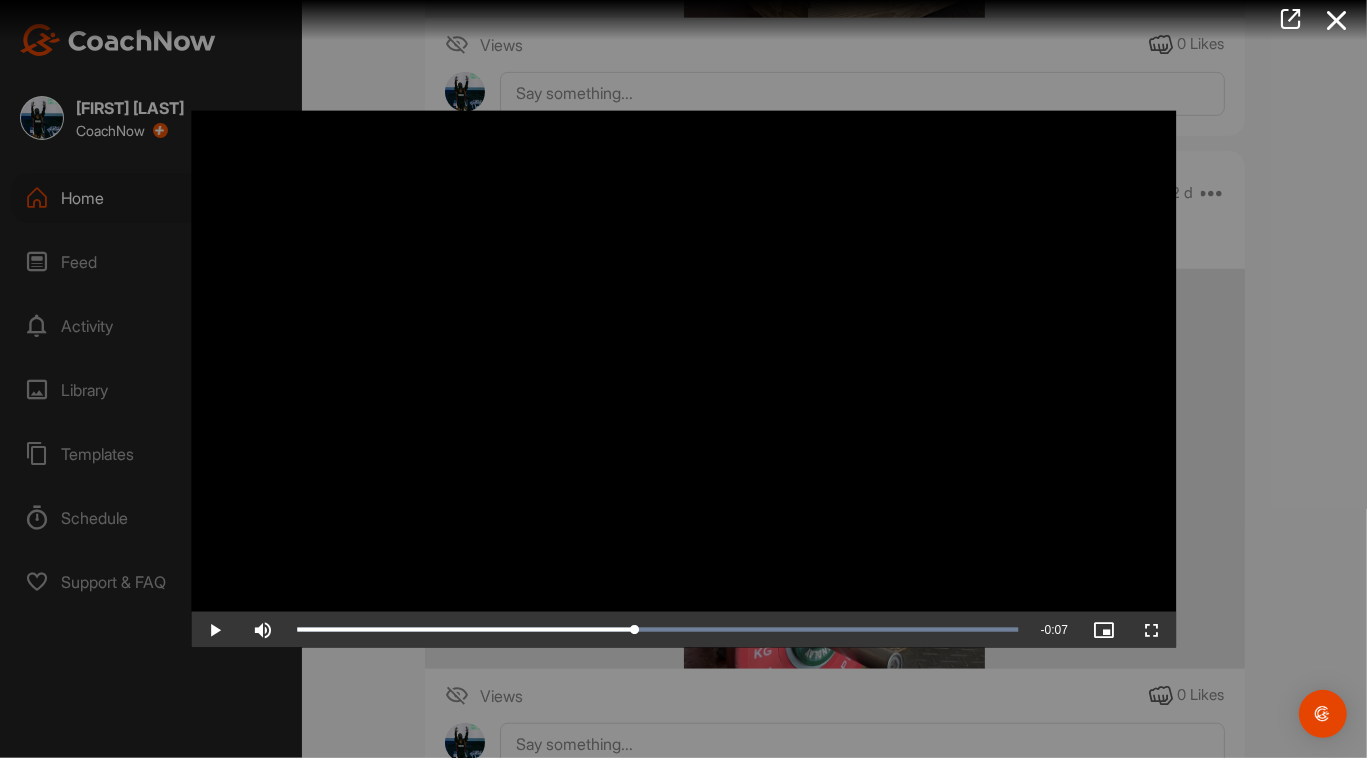 click at bounding box center [683, 379] 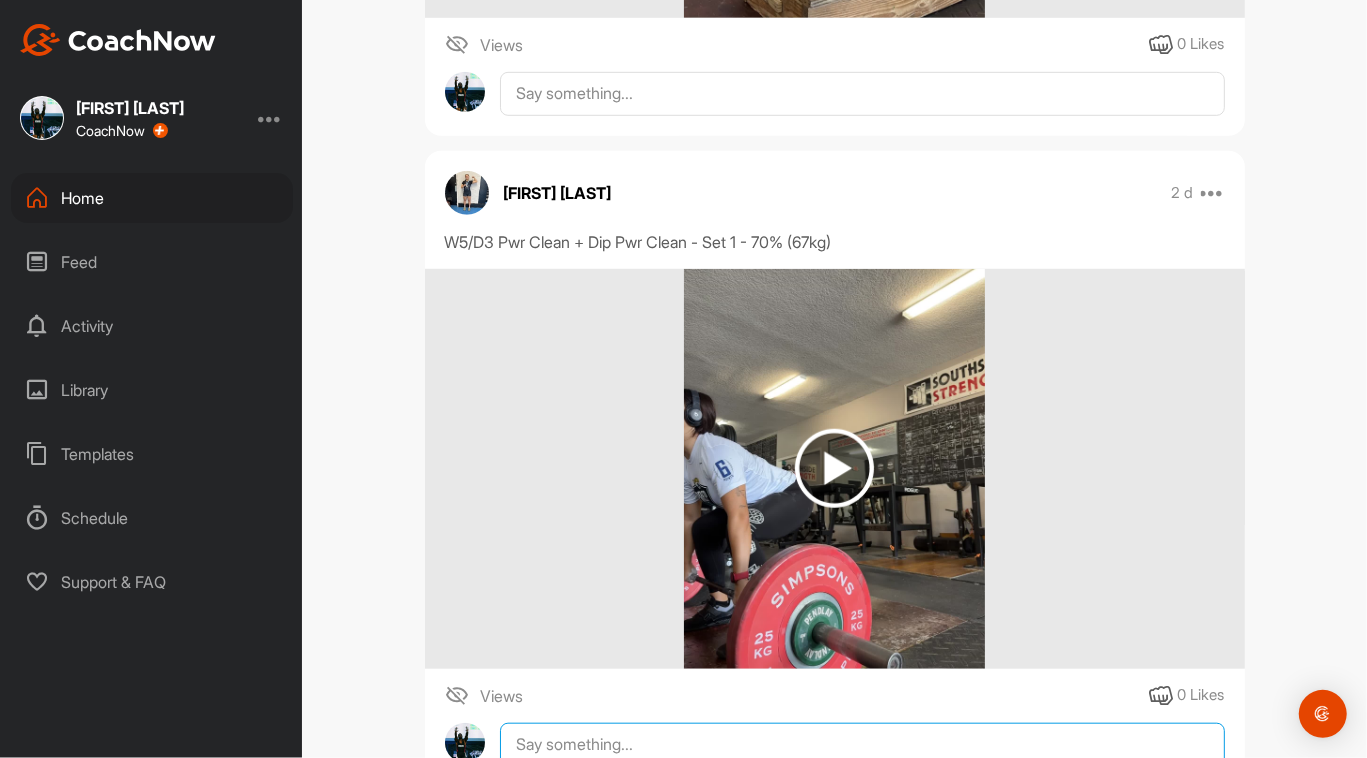 click at bounding box center (862, 745) 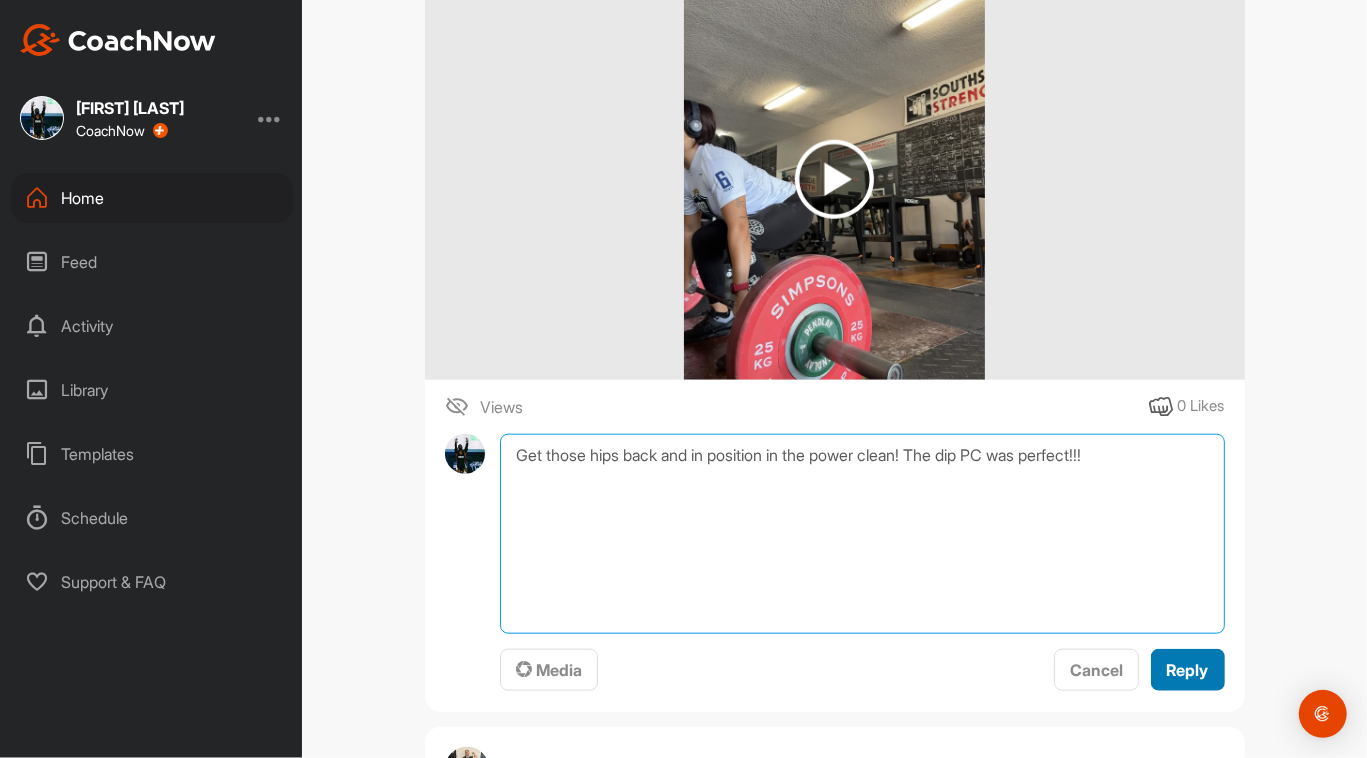 type on "Get those hips back and in position in the power clean! The dip PC was perfect!!!" 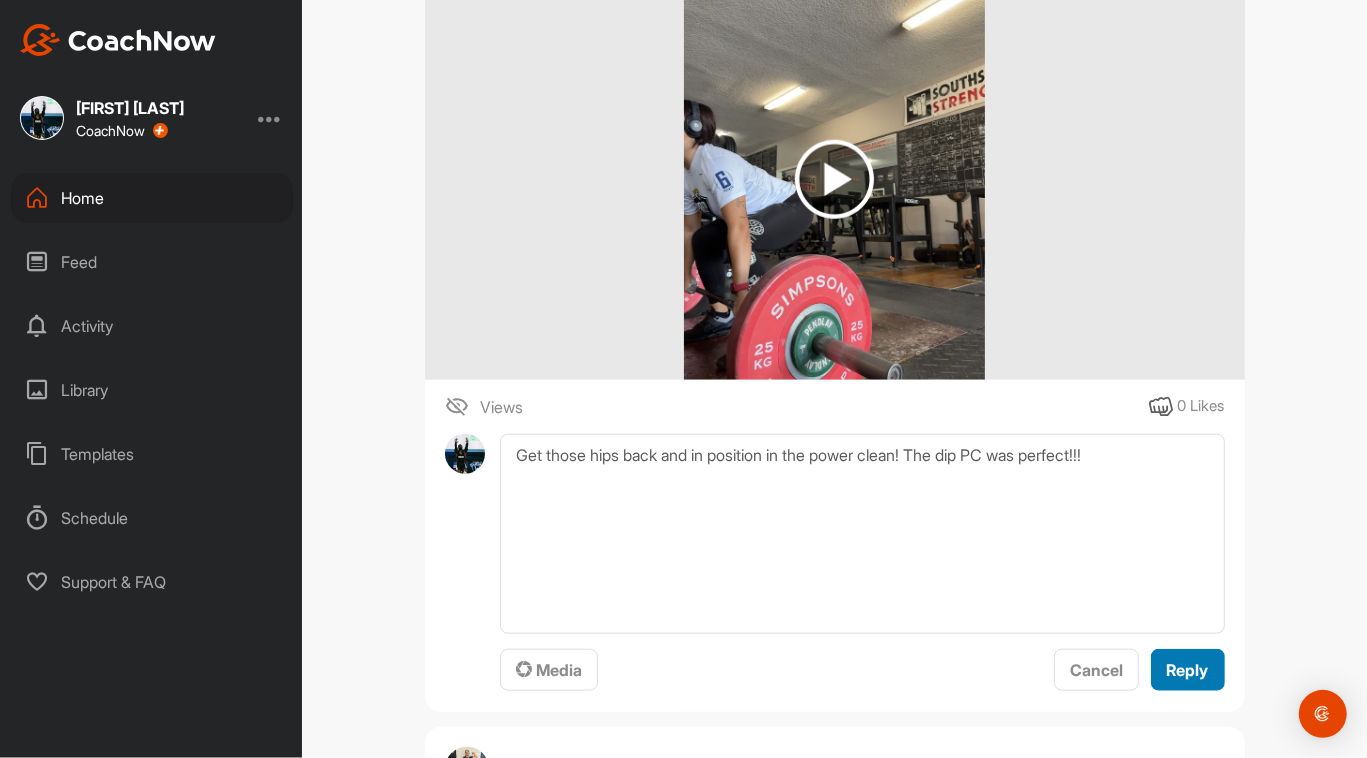 click on "Reply" at bounding box center (1188, 670) 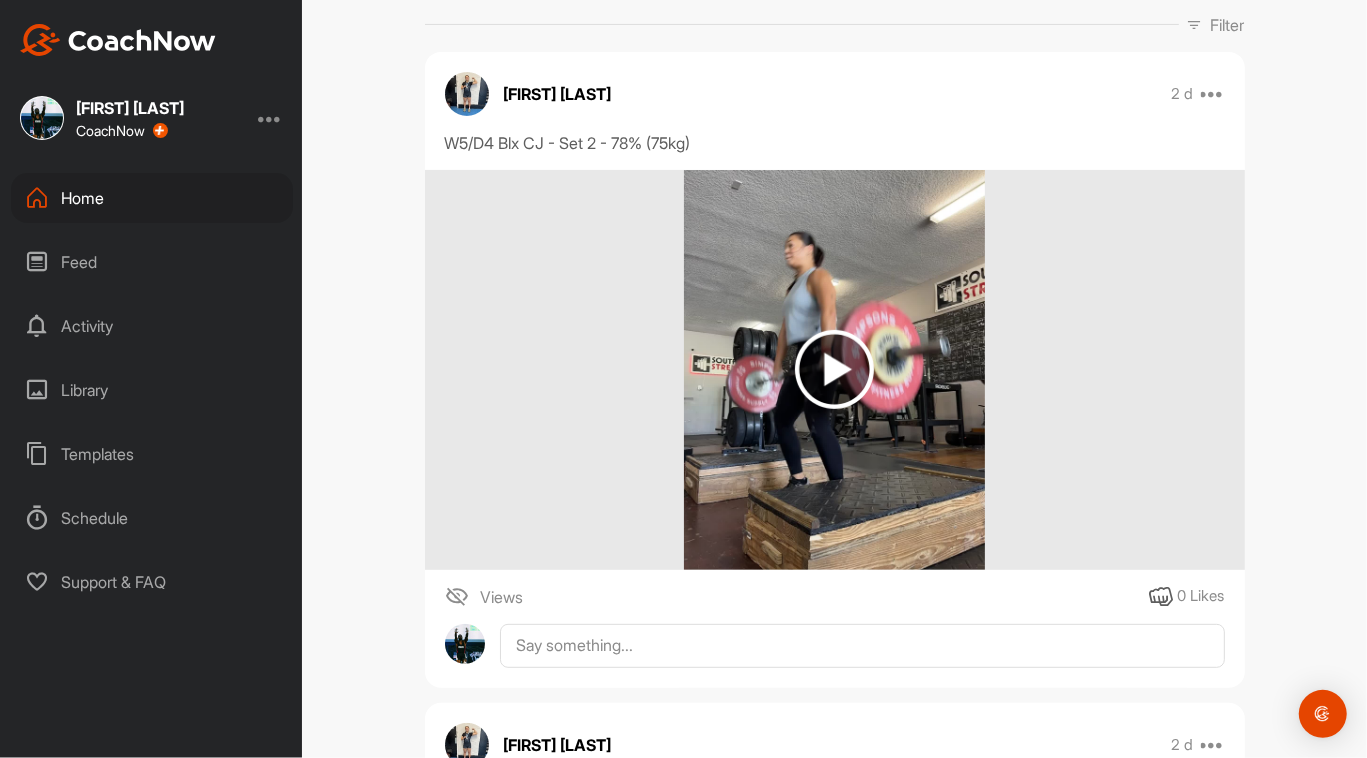 scroll, scrollTop: 315, scrollLeft: 0, axis: vertical 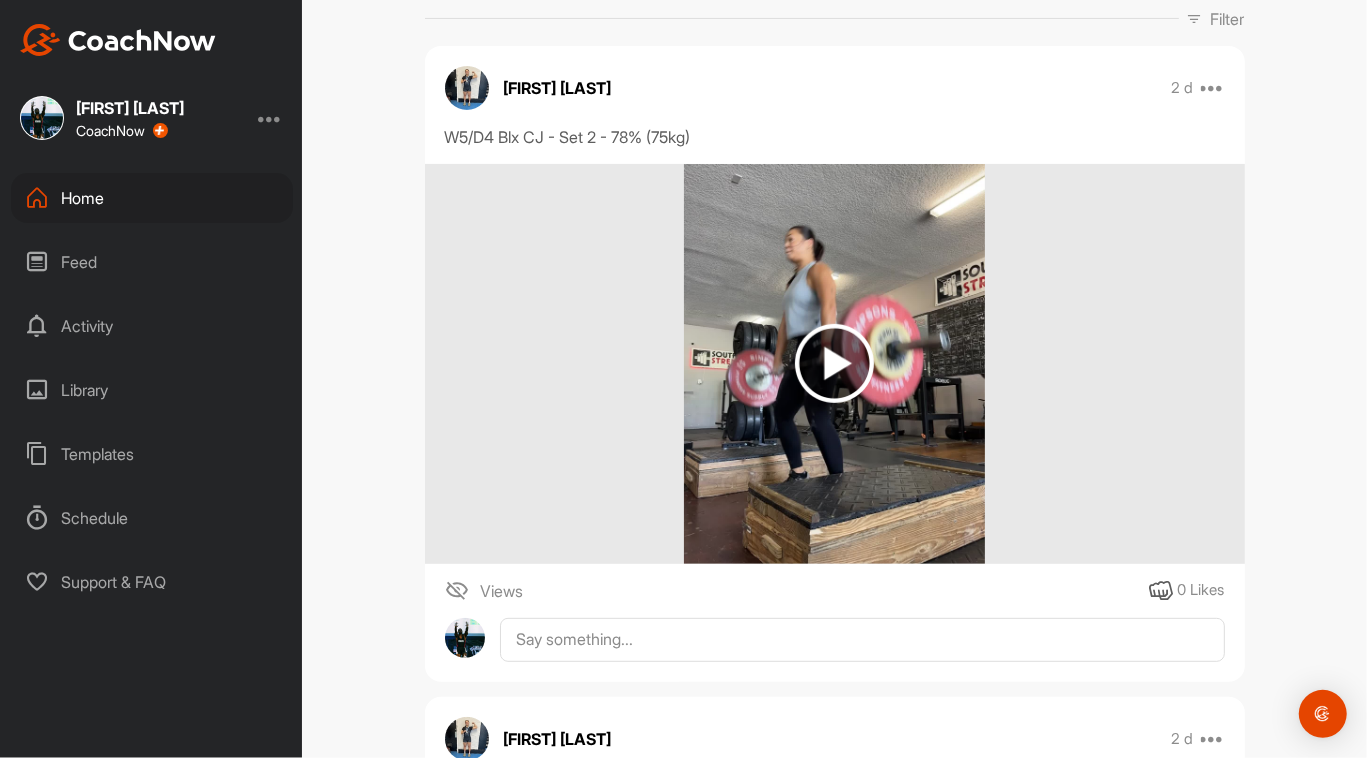 click at bounding box center (834, 363) 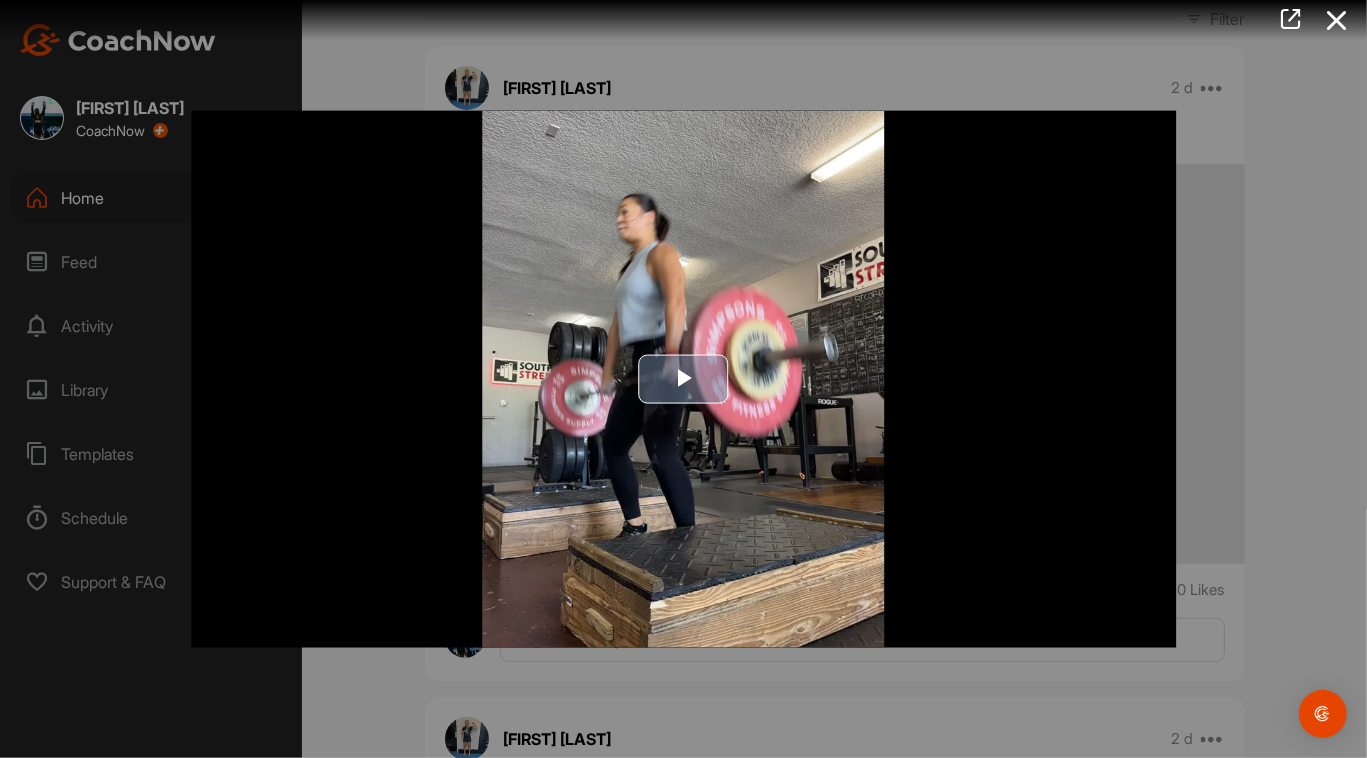 click at bounding box center [684, 379] 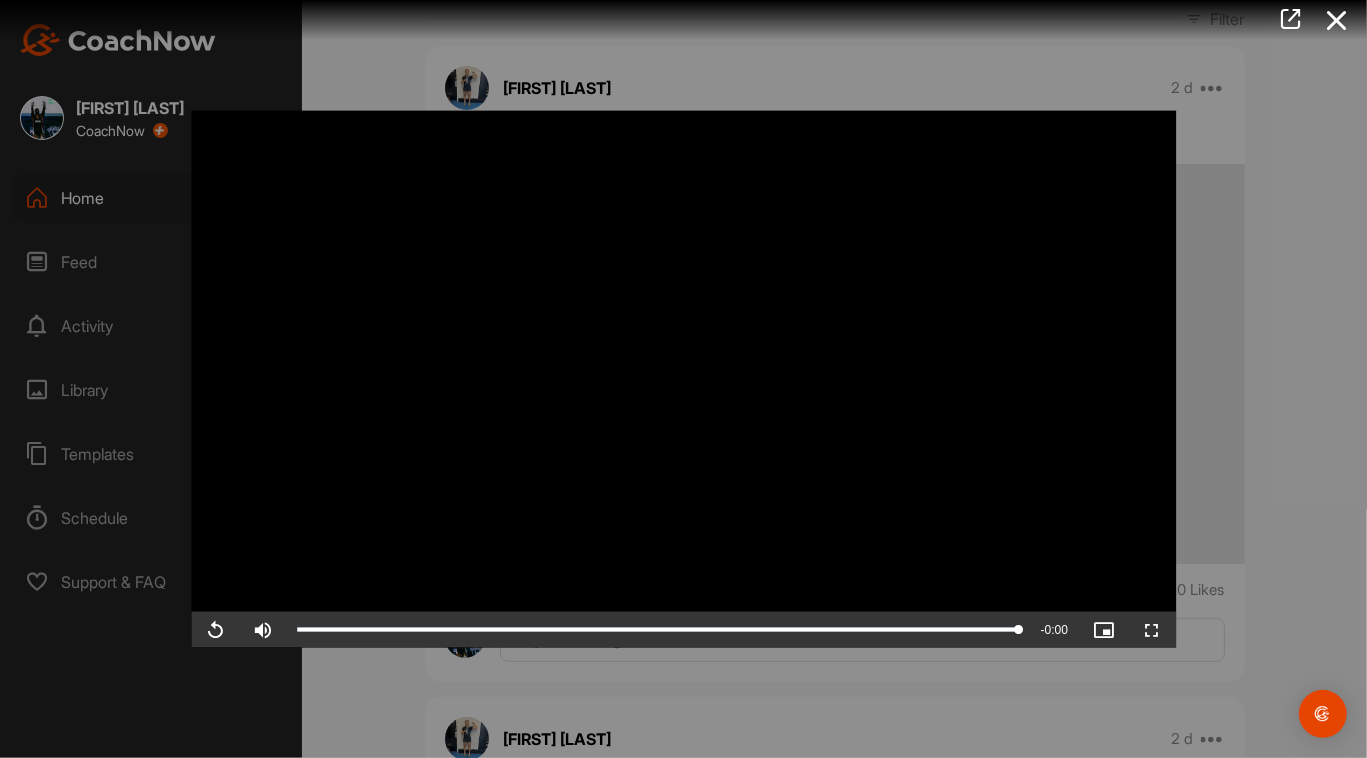 click at bounding box center [683, 379] 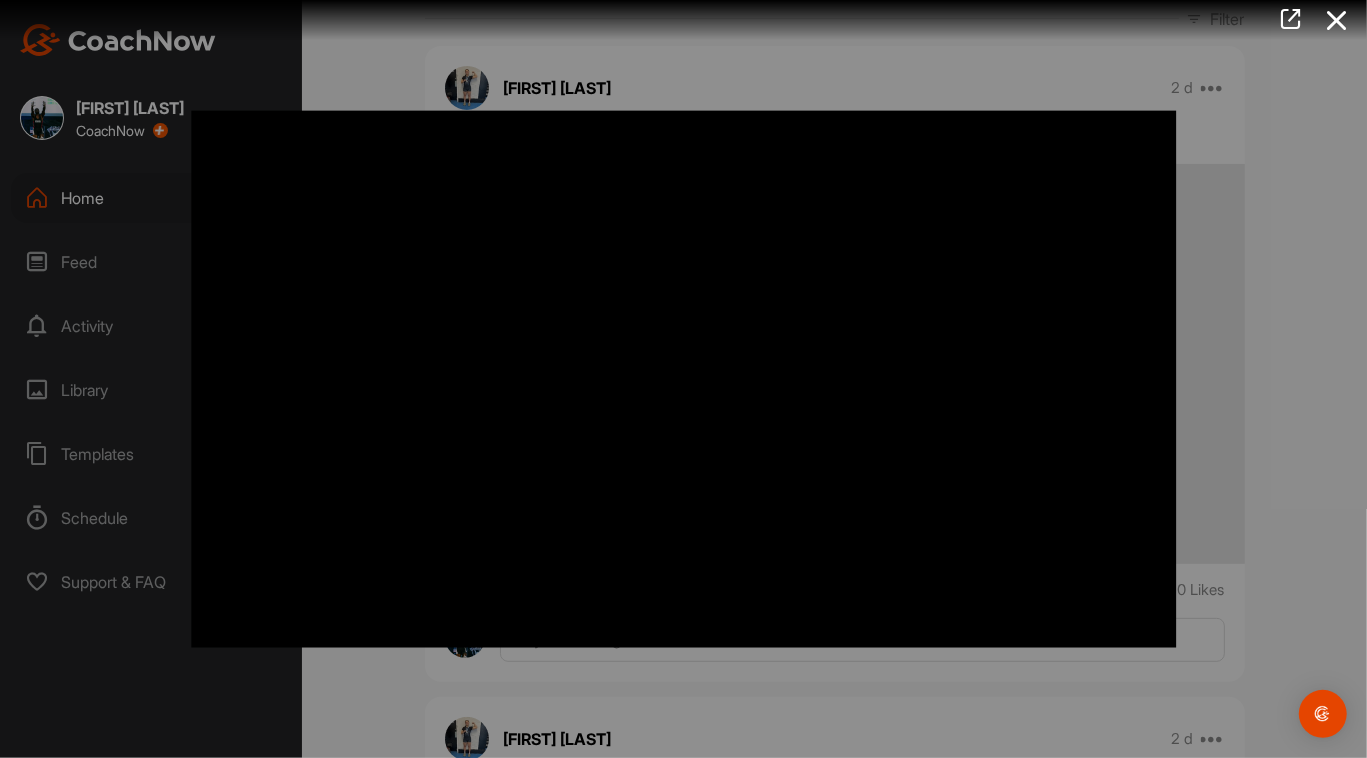 click at bounding box center [683, 379] 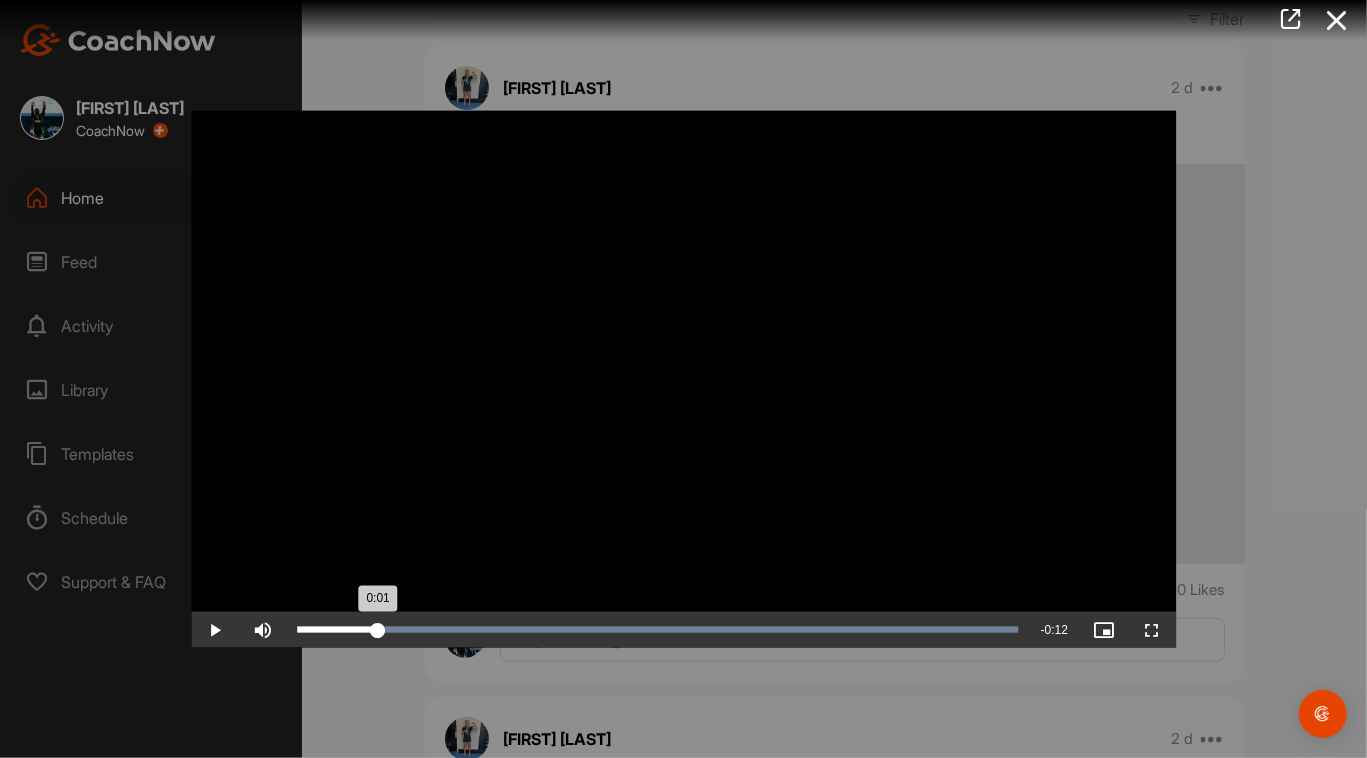 drag, startPoint x: 431, startPoint y: 626, endPoint x: 377, endPoint y: 665, distance: 66.61081 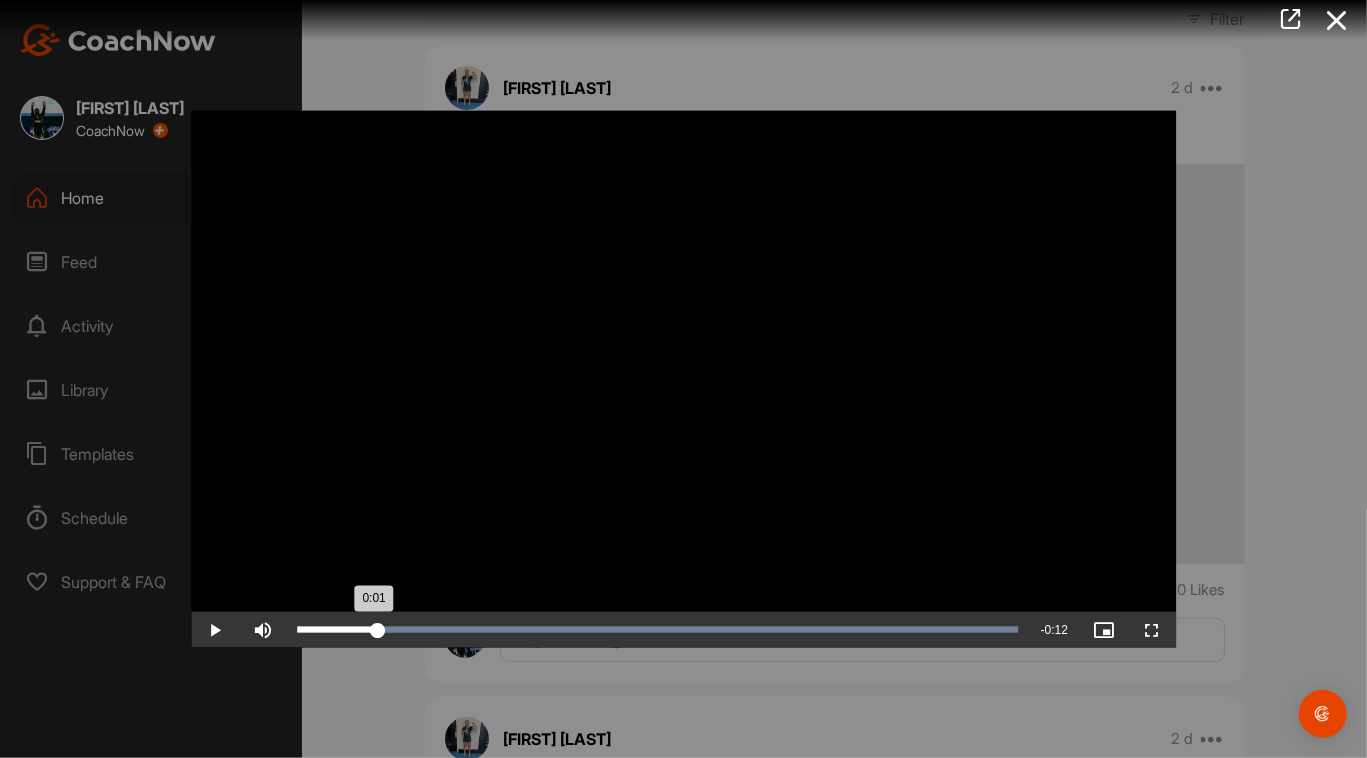 click on "Loaded :  100.00% 0:06 0:01" at bounding box center (658, 629) 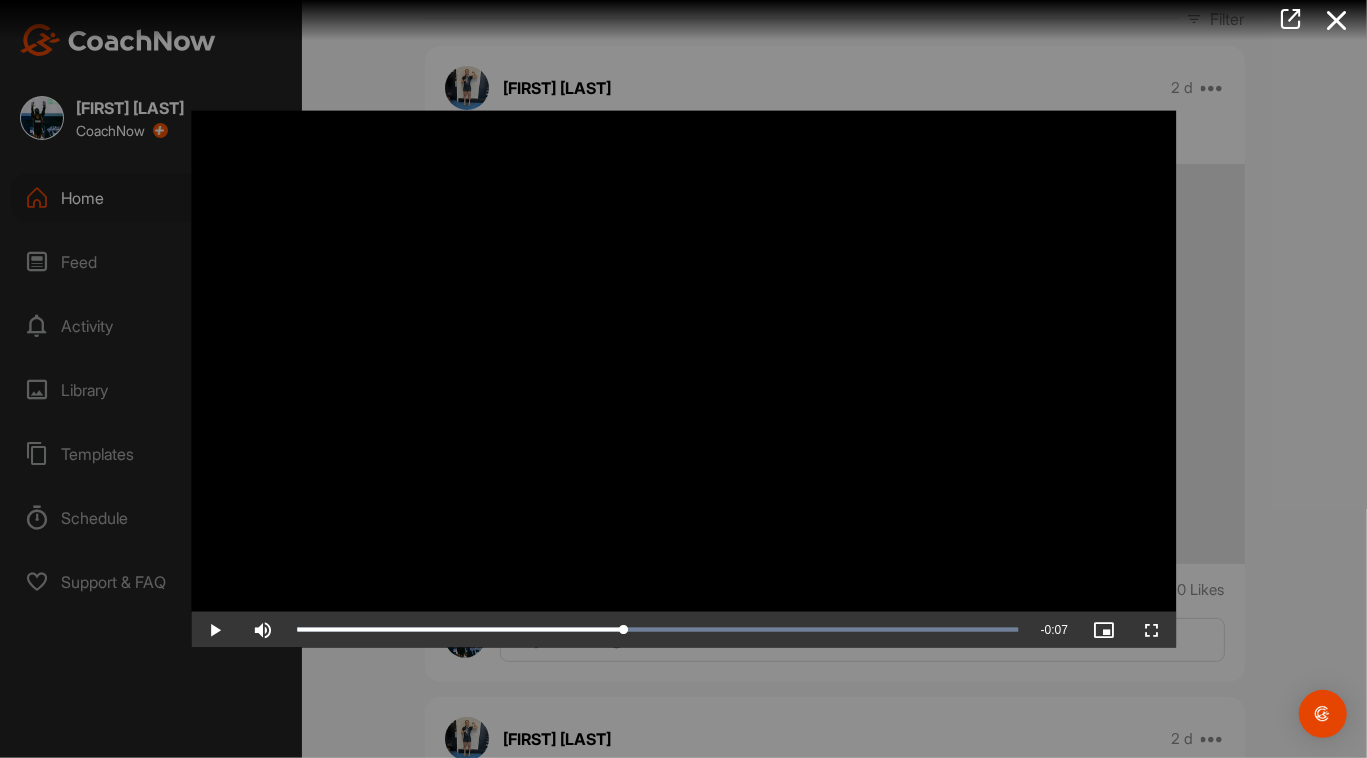 click on "Video Player is loading. Play Video Play Skip Backward Skip Forward Mute Current Time  0:06 / Duration  0:13 Loaded :  100.00% 0:06 0:06 Stream Type  LIVE Seek to live, currently behind live LIVE Remaining Time  - 0:07   1x Playback Rate Chapters Chapters Descriptions descriptions off , selected Captions captions settings , opens captions settings dialog captions off , selected Audio Track Picture-in-Picture Fullscreen This is a modal window. Beginning of dialog window. Escape will cancel and close the window. Text Color White Black Red Green Blue Yellow Magenta Cyan Opacity Opaque Semi-Transparent Text Background Color Black White Red Green Blue Yellow Magenta Cyan Opacity Opaque Semi-Transparent Transparent Caption Area Background Color Black White Red Green Blue Yellow Magenta Cyan Opacity Transparent Semi-Transparent Opaque Font Size 50% 75% 100% 125% 150% 175% 200% 300% 400% Text Edge Style None Raised Depressed Uniform Drop shadow Font Family Proportional Sans-Serif Monospace Sans-Serif Casual Done" at bounding box center (683, 379) 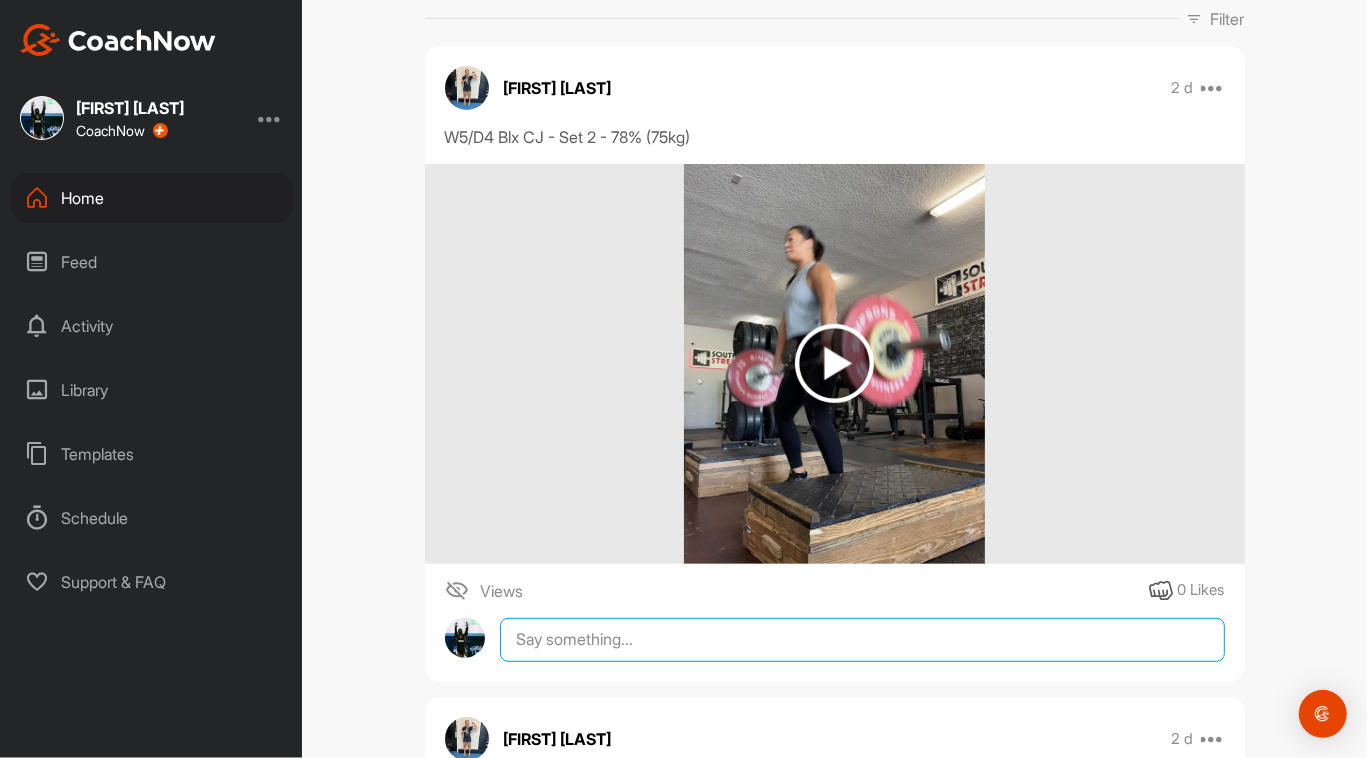 click at bounding box center [862, 640] 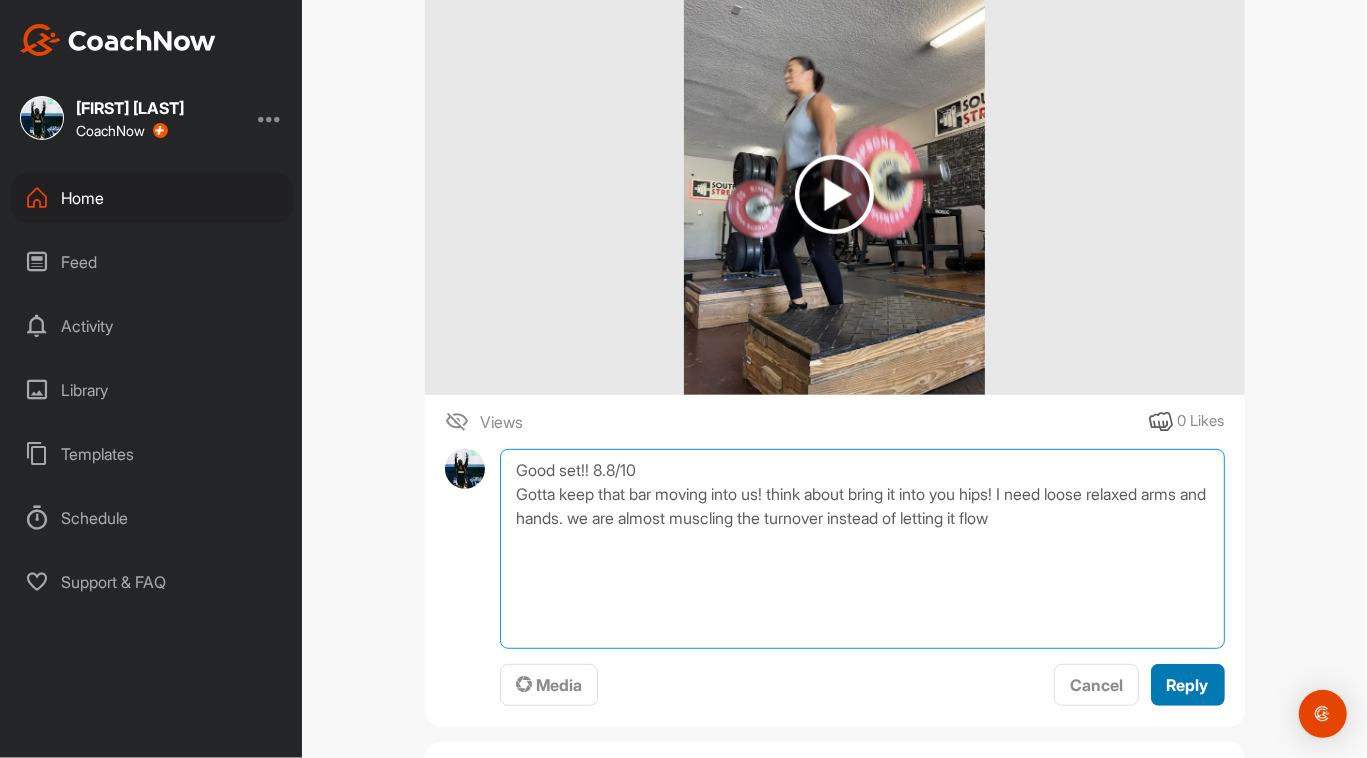 type on "Good set!! 8.8/10
Gotta keep that bar moving into us! think about bring it into you hips! I need loose relaxed arms and hands. we are almost muscling the turnover instead of letting it flow" 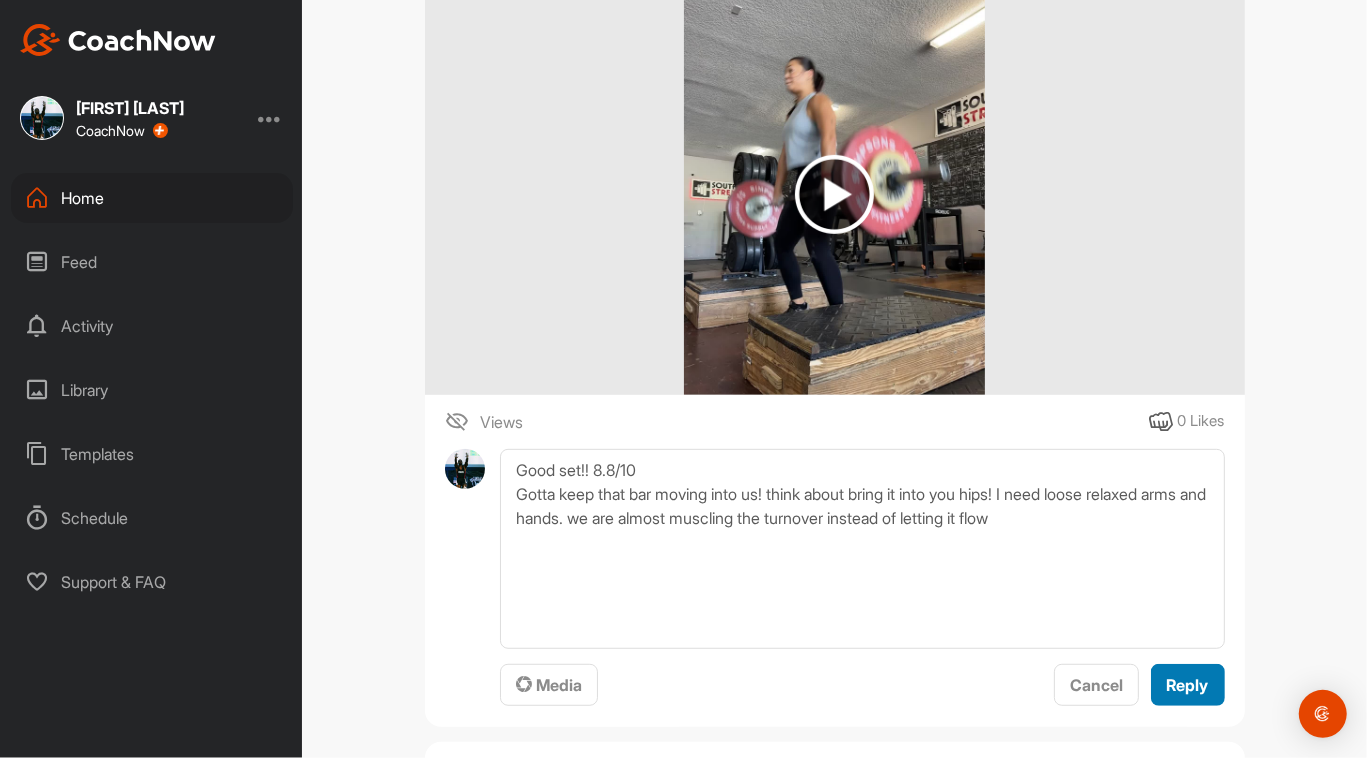 click on "Reply" at bounding box center (1188, 685) 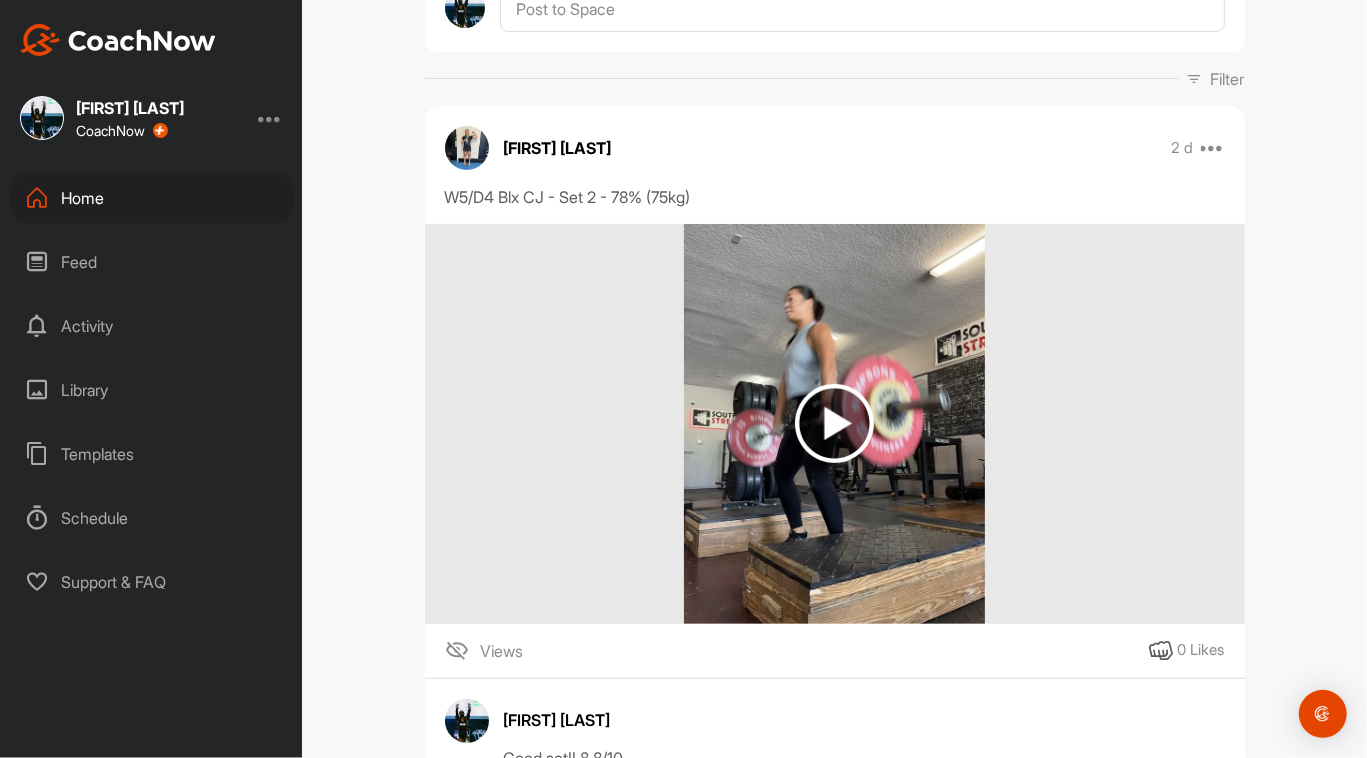 scroll, scrollTop: 0, scrollLeft: 0, axis: both 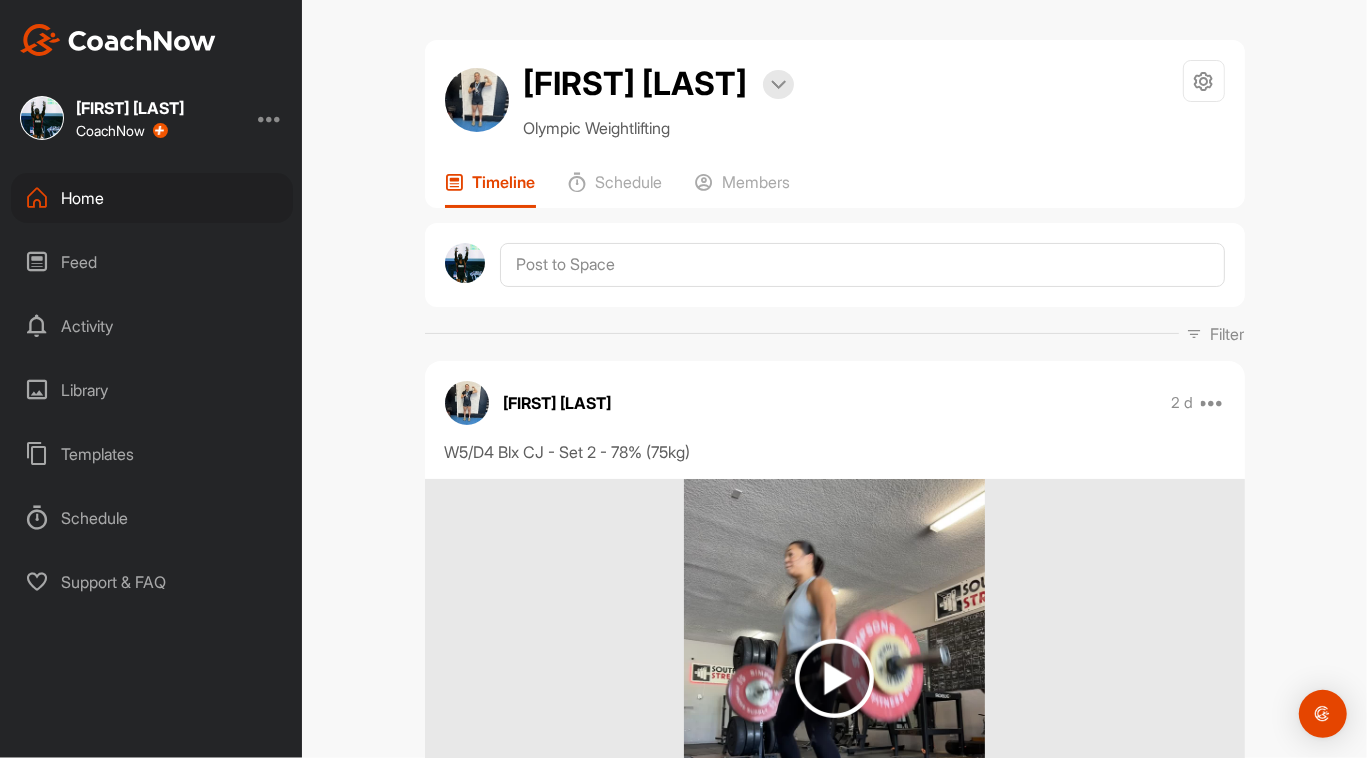 click on "Home" at bounding box center [152, 198] 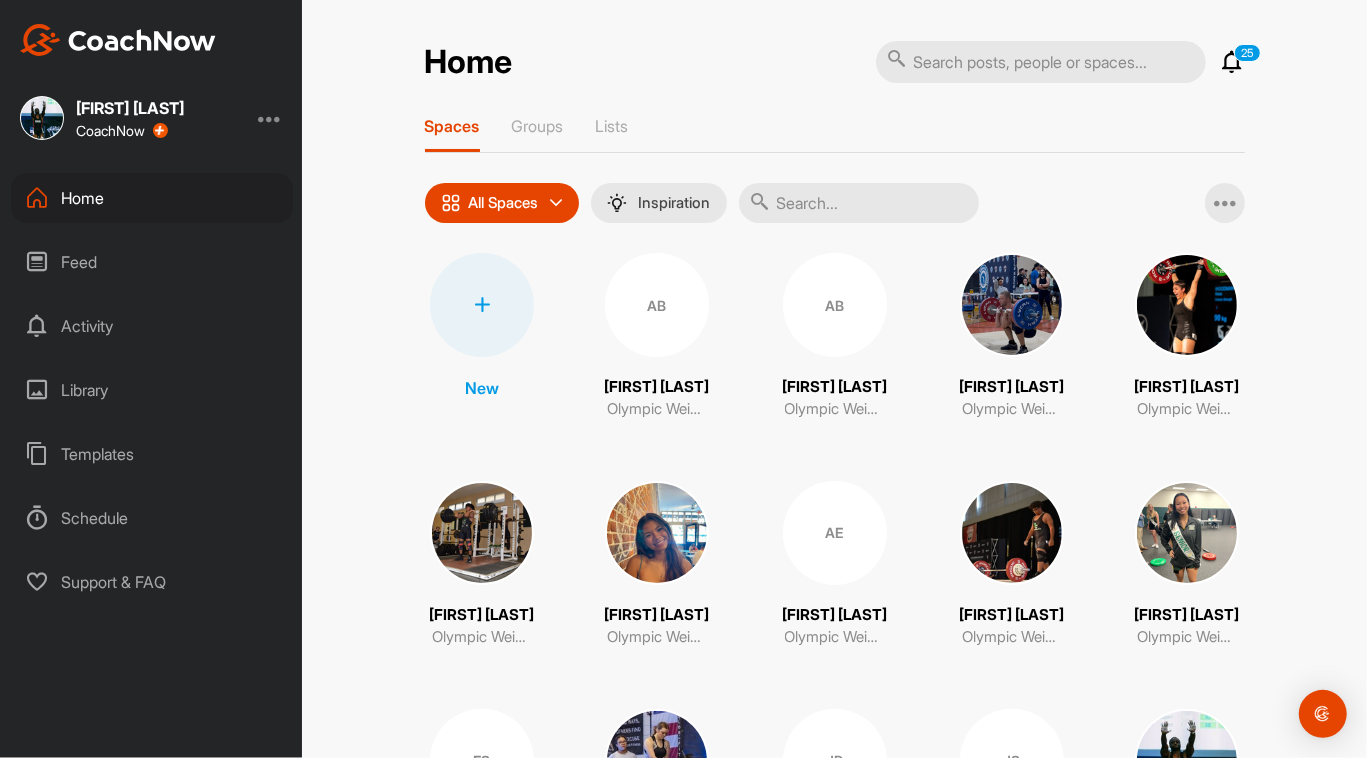 click on "All Spaces" at bounding box center (502, 203) 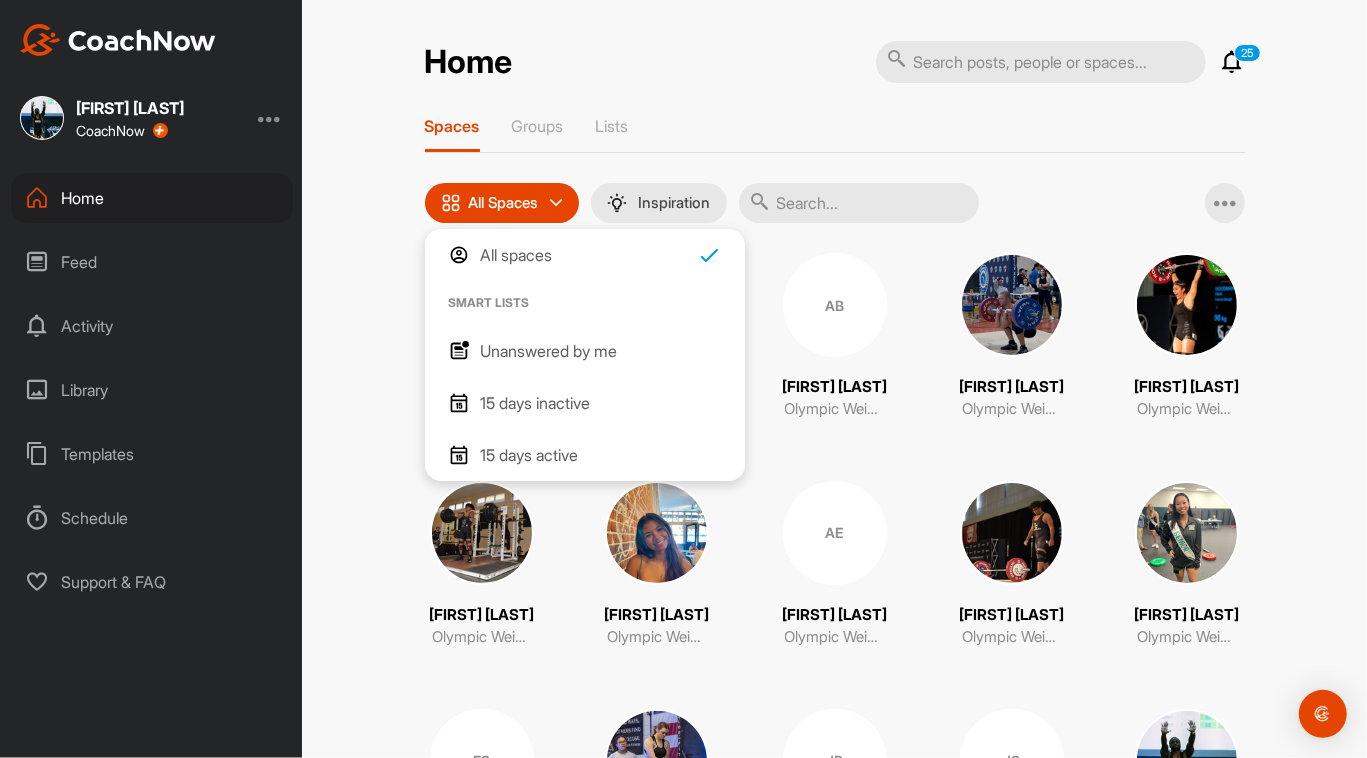 click on "Unanswered by me" at bounding box center (549, 351) 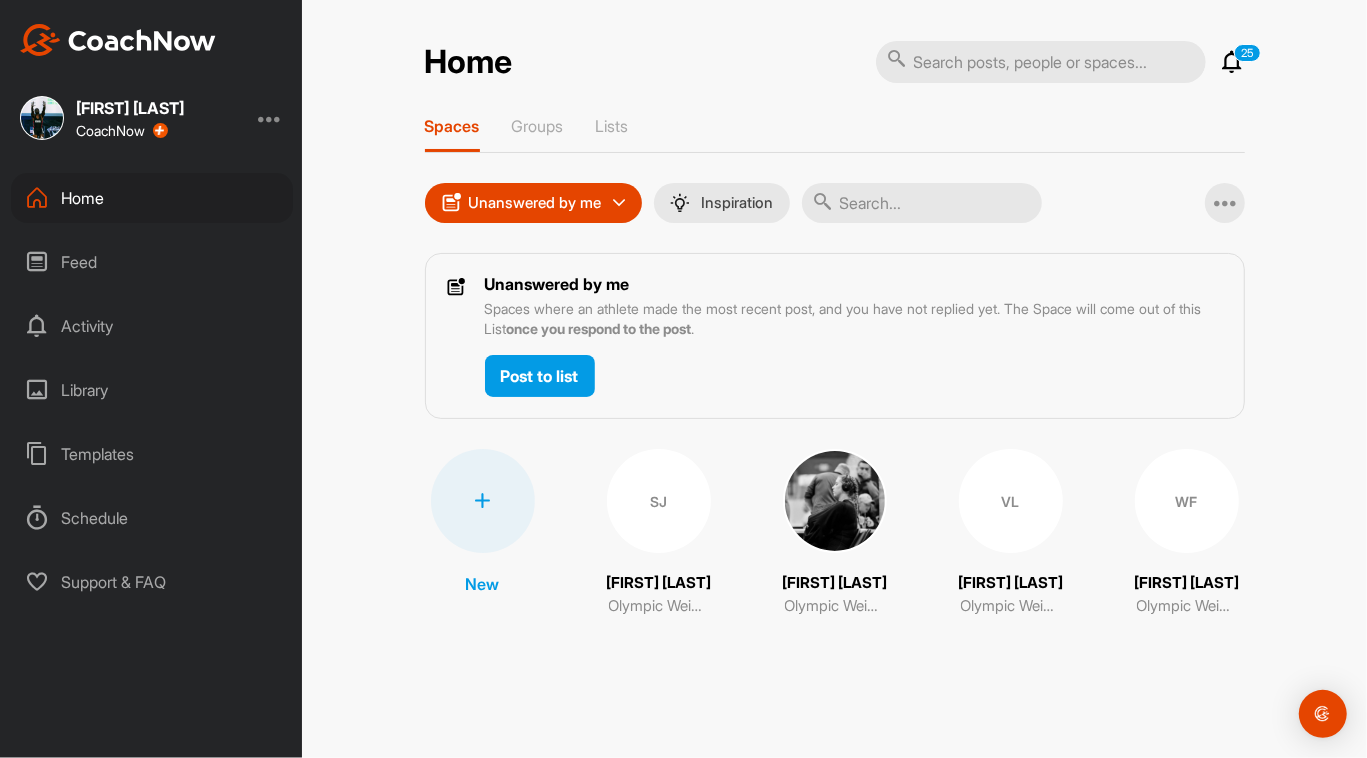 click on "SJ" at bounding box center (659, 501) 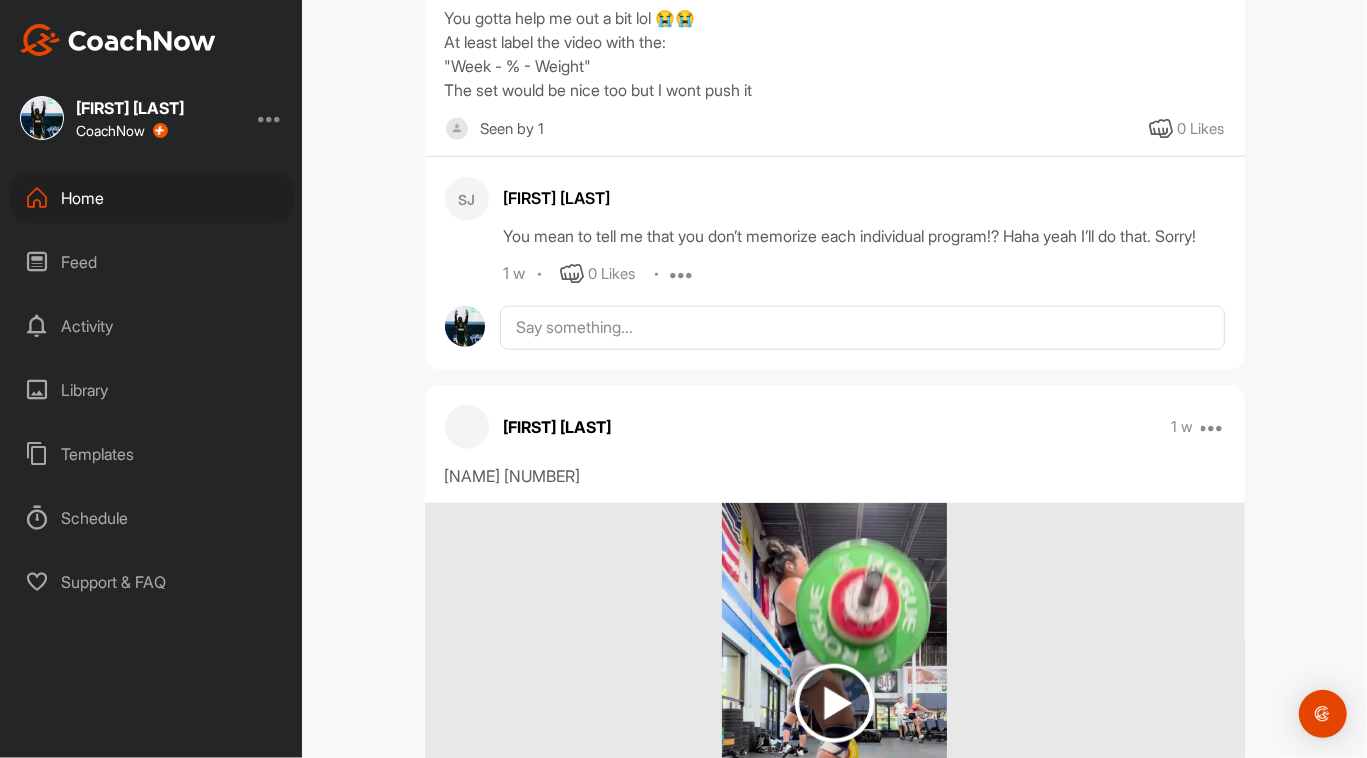 scroll, scrollTop: 1087, scrollLeft: 0, axis: vertical 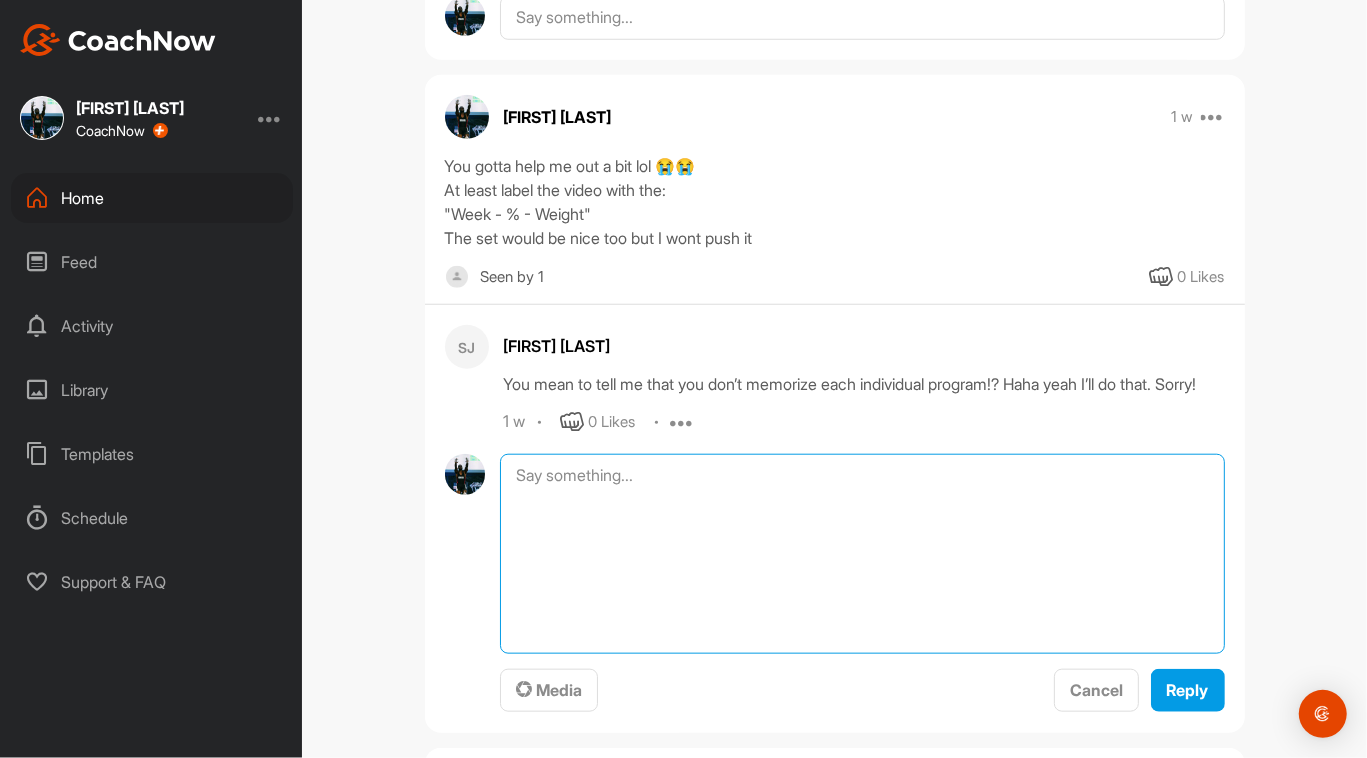 click at bounding box center [862, 554] 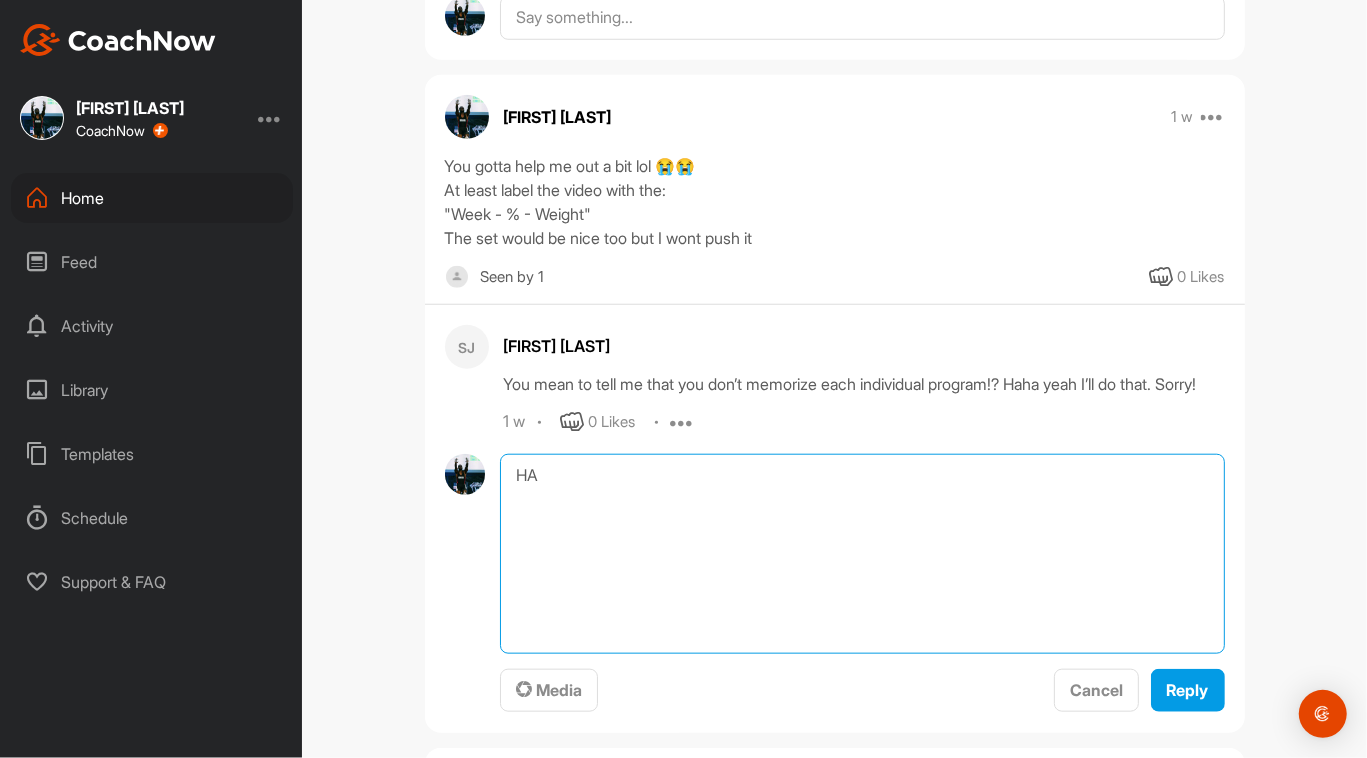 type on "H" 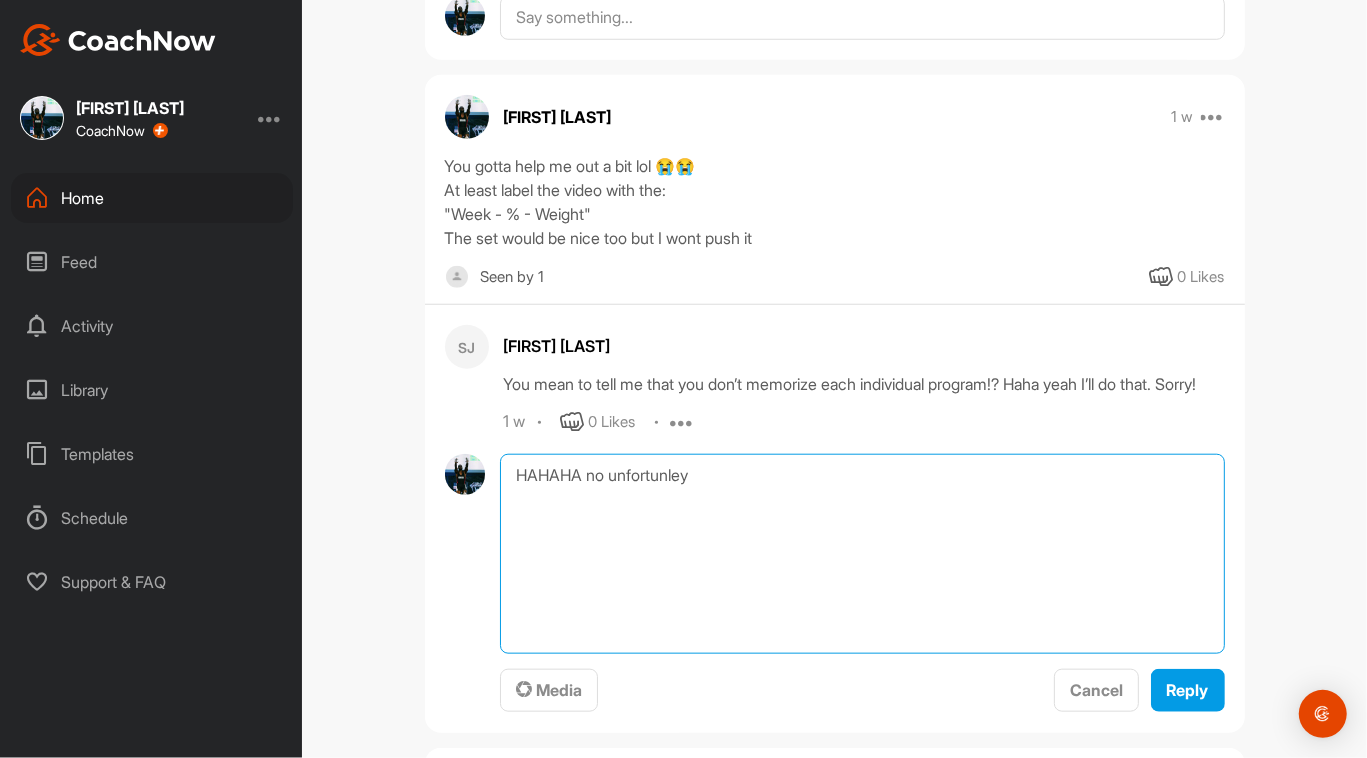 click on "HAHAHA no unfortunley" at bounding box center [862, 554] 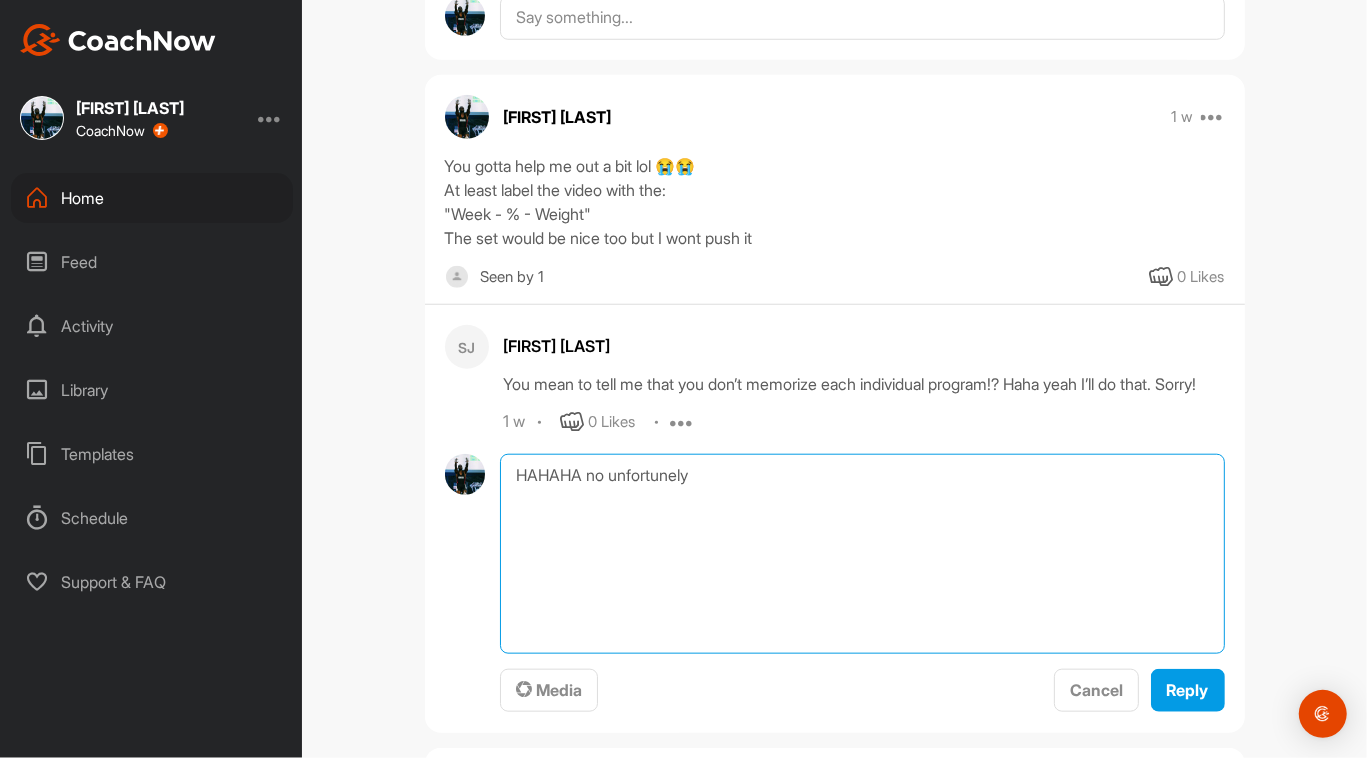 click on "HAHAHA no unfortunely" at bounding box center [862, 554] 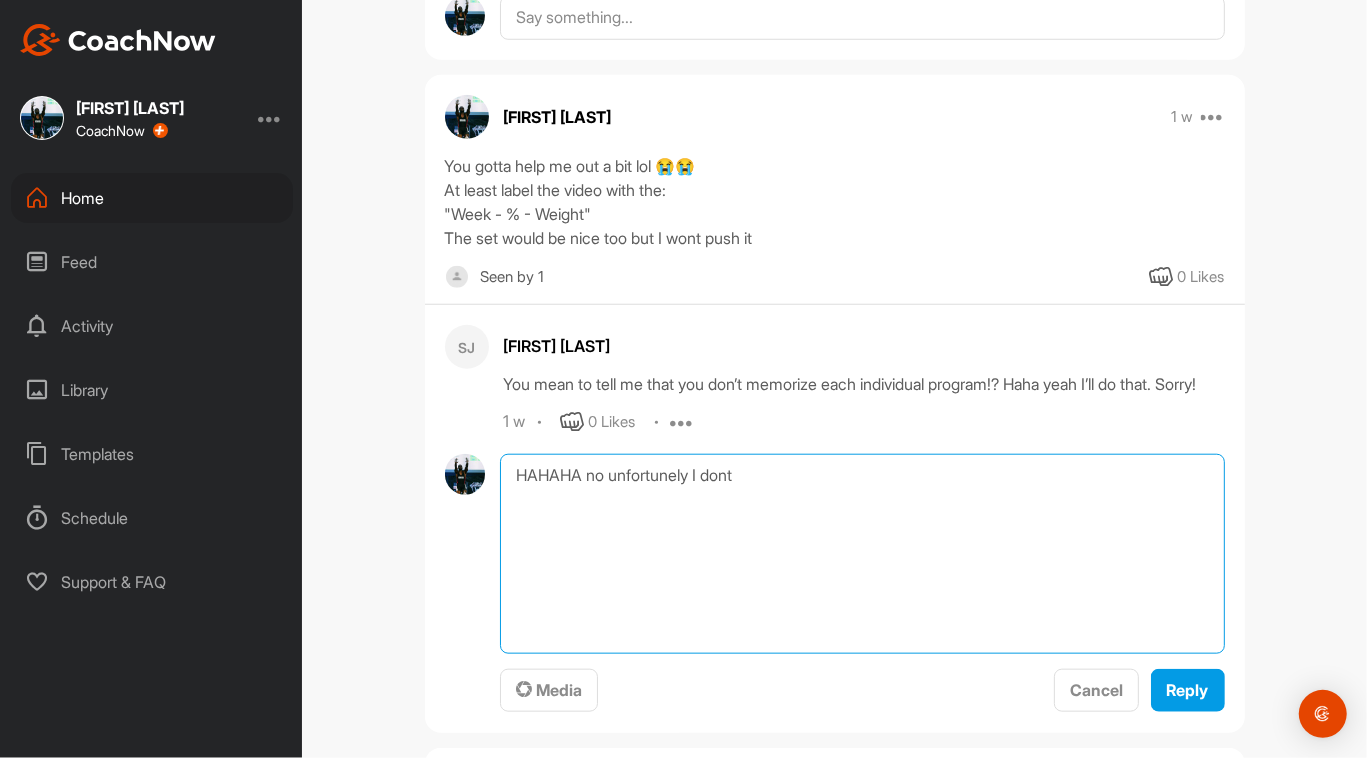 click on "HAHAHA no unfortunely I dont" at bounding box center [862, 554] 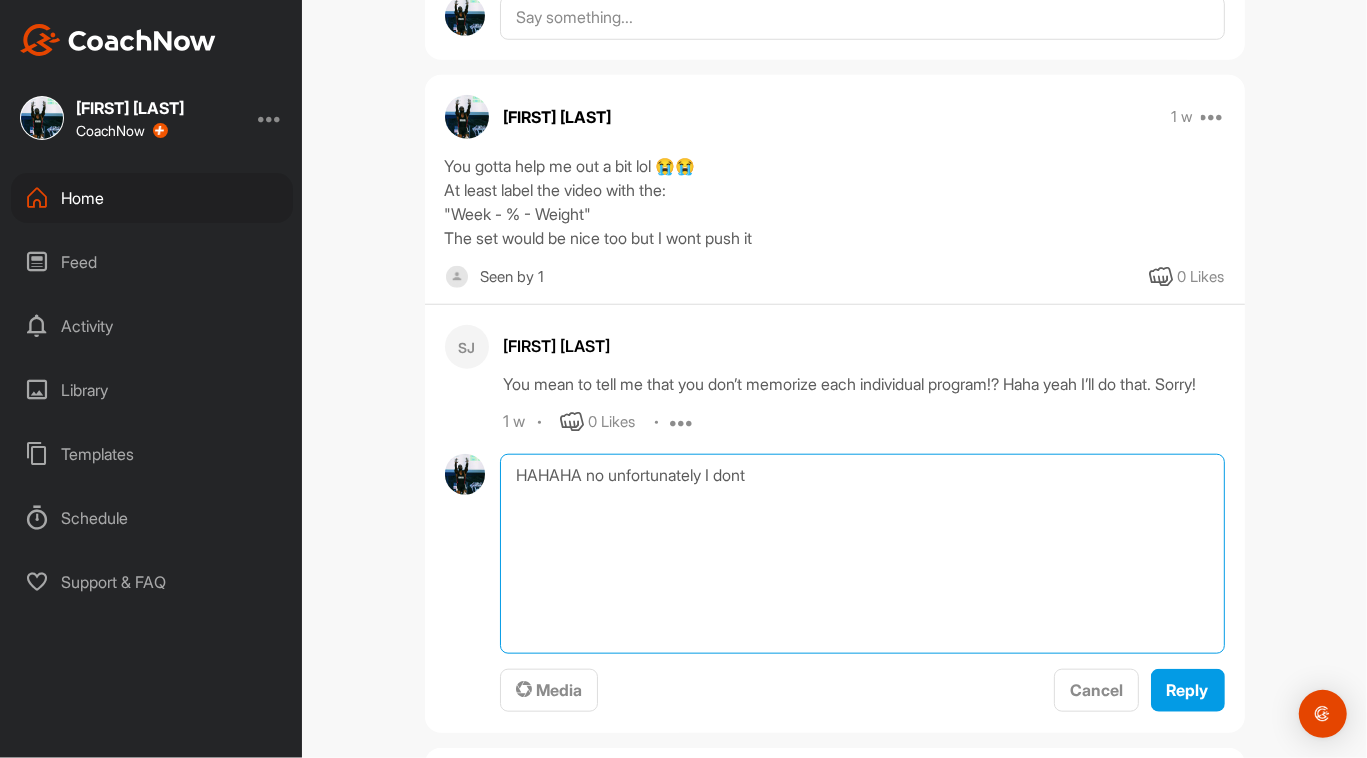 click on "HAHAHA no unfortunately I dont" at bounding box center [862, 554] 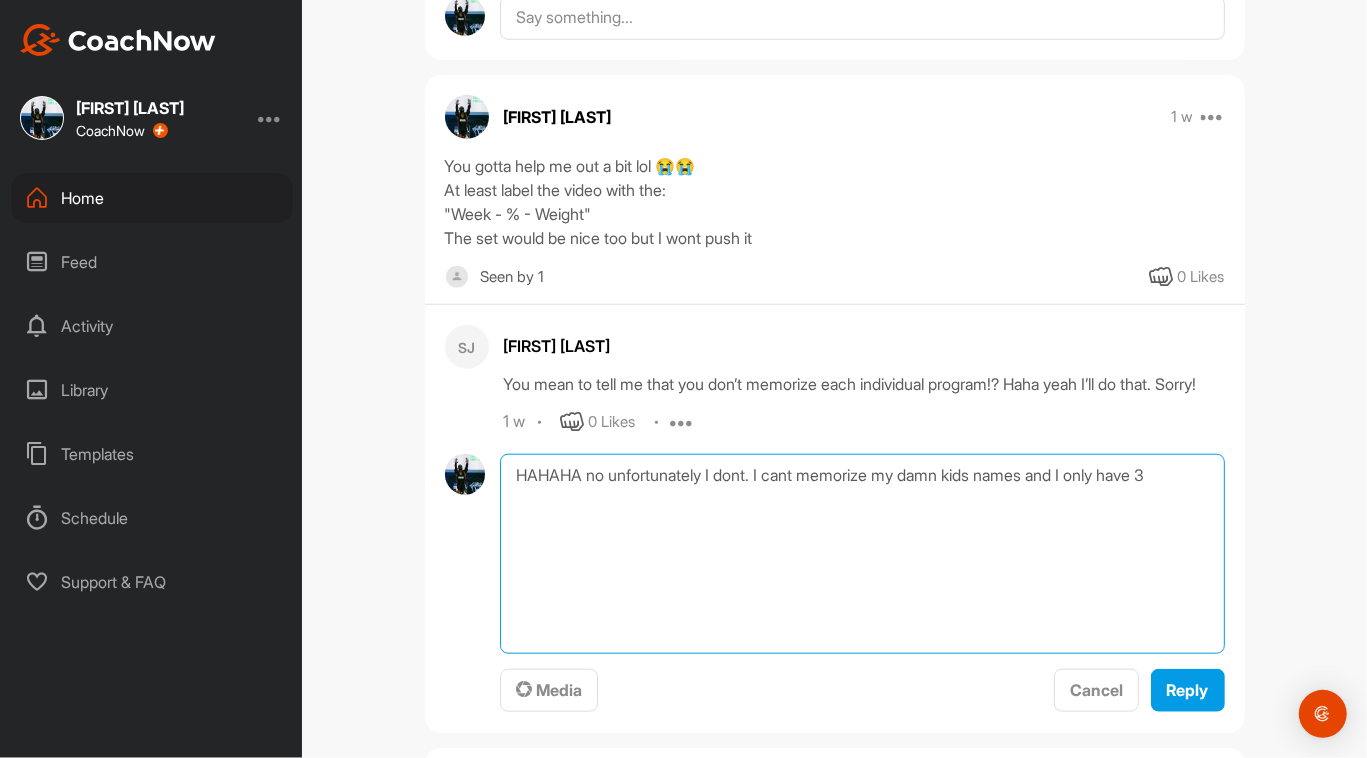 type on "HAHAHA no unfortunately I dont. I cant memorize my damn kids names and I only have 3" 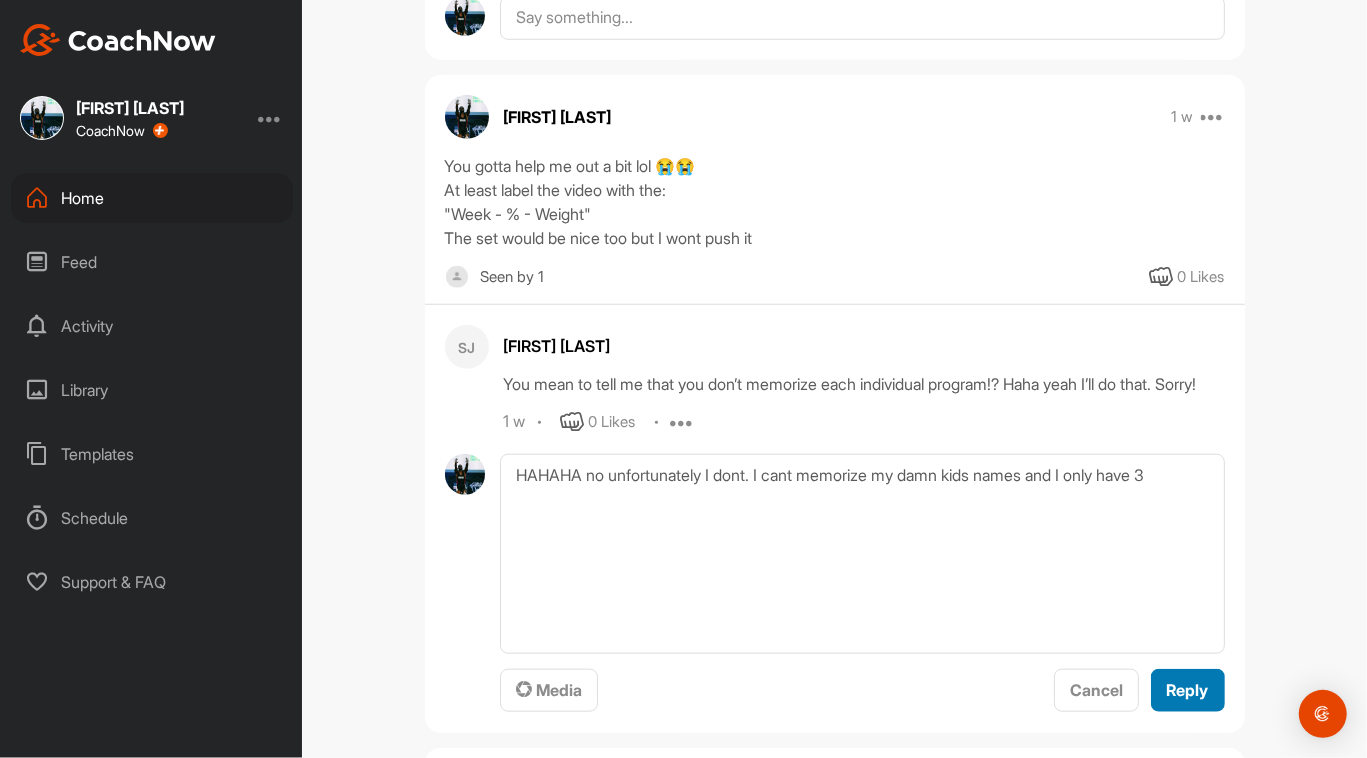 click on "Reply" at bounding box center (1188, 690) 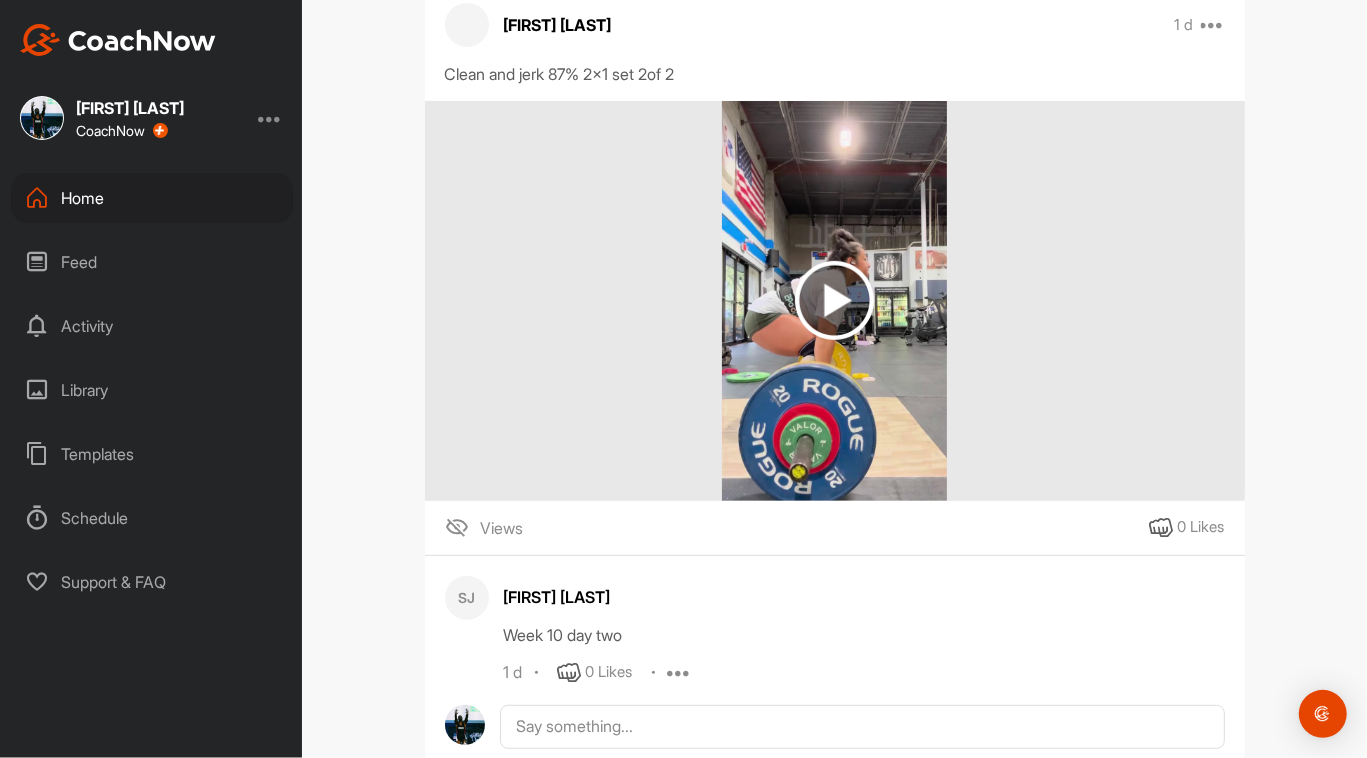 scroll, scrollTop: 359, scrollLeft: 0, axis: vertical 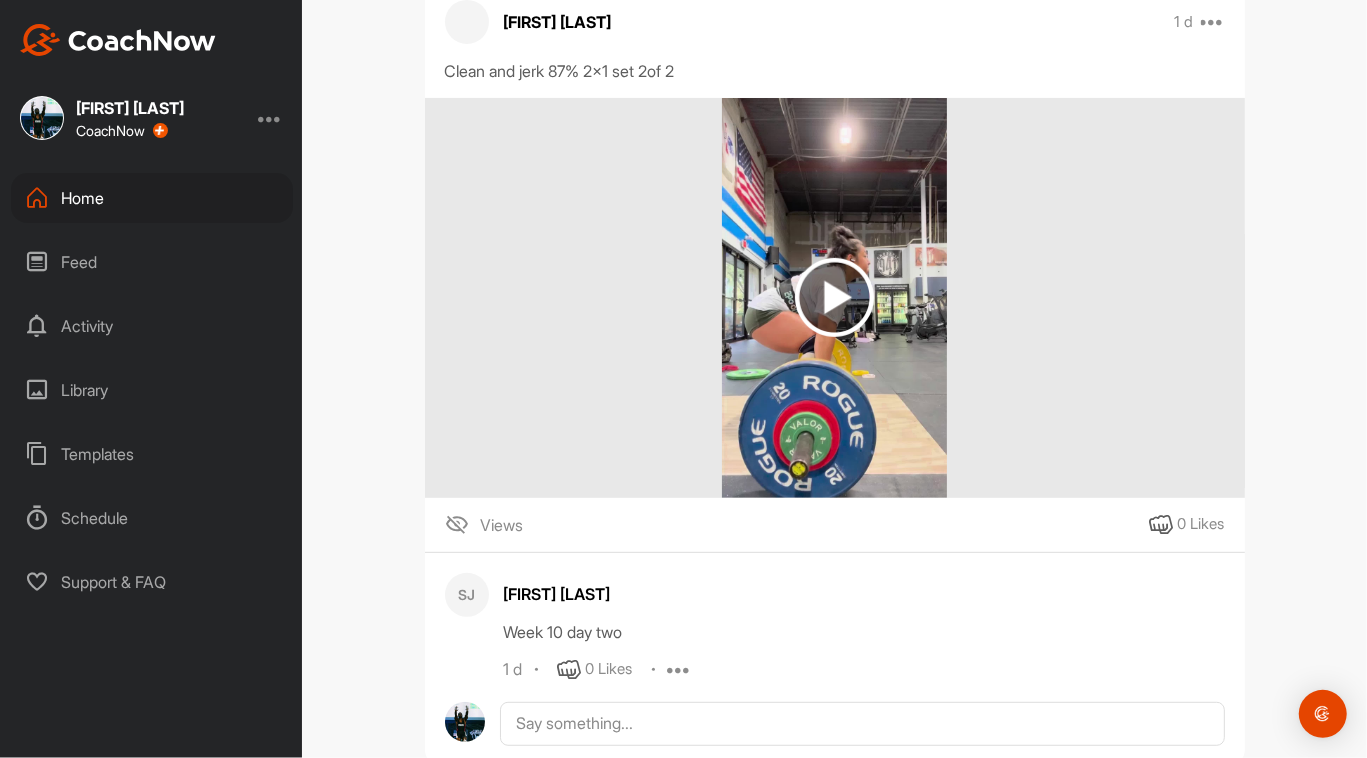 click at bounding box center [834, 298] 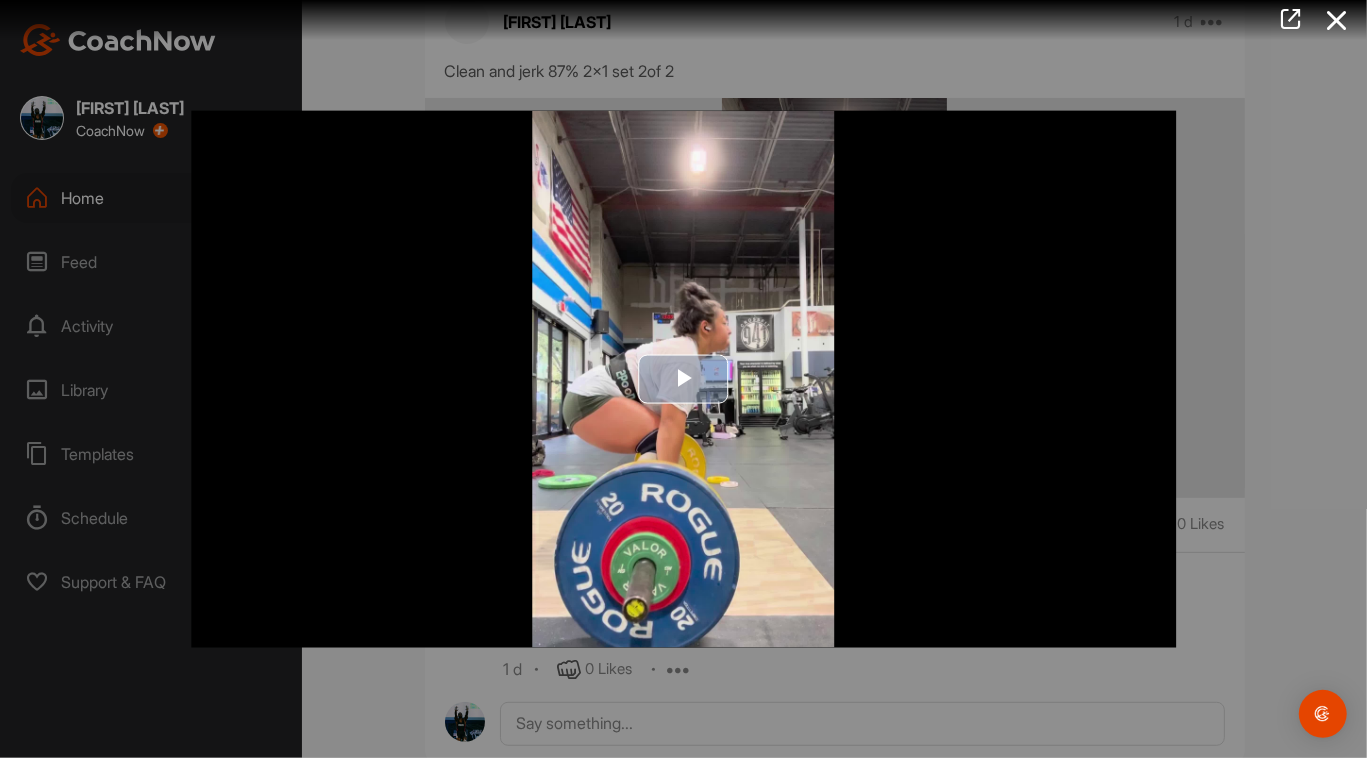 click at bounding box center (684, 379) 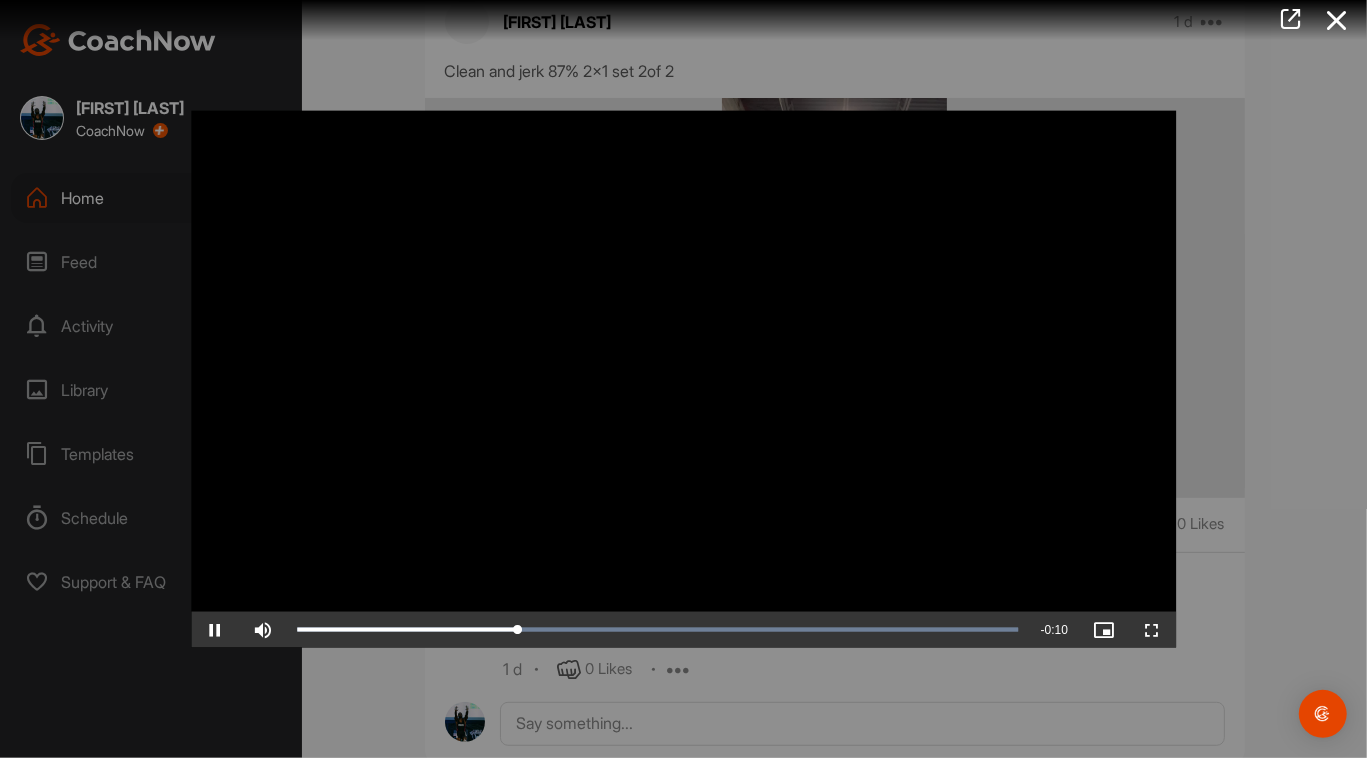 click at bounding box center [683, 379] 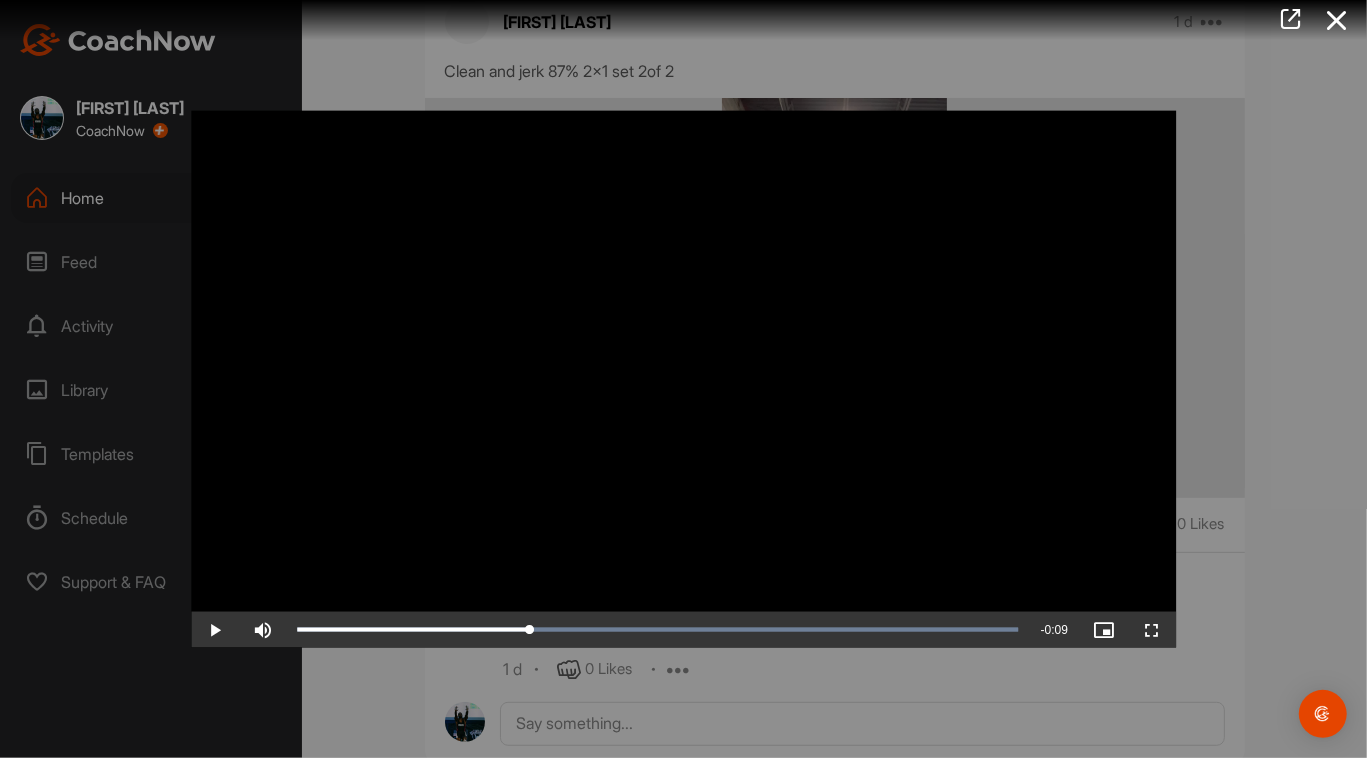 click at bounding box center [683, 379] 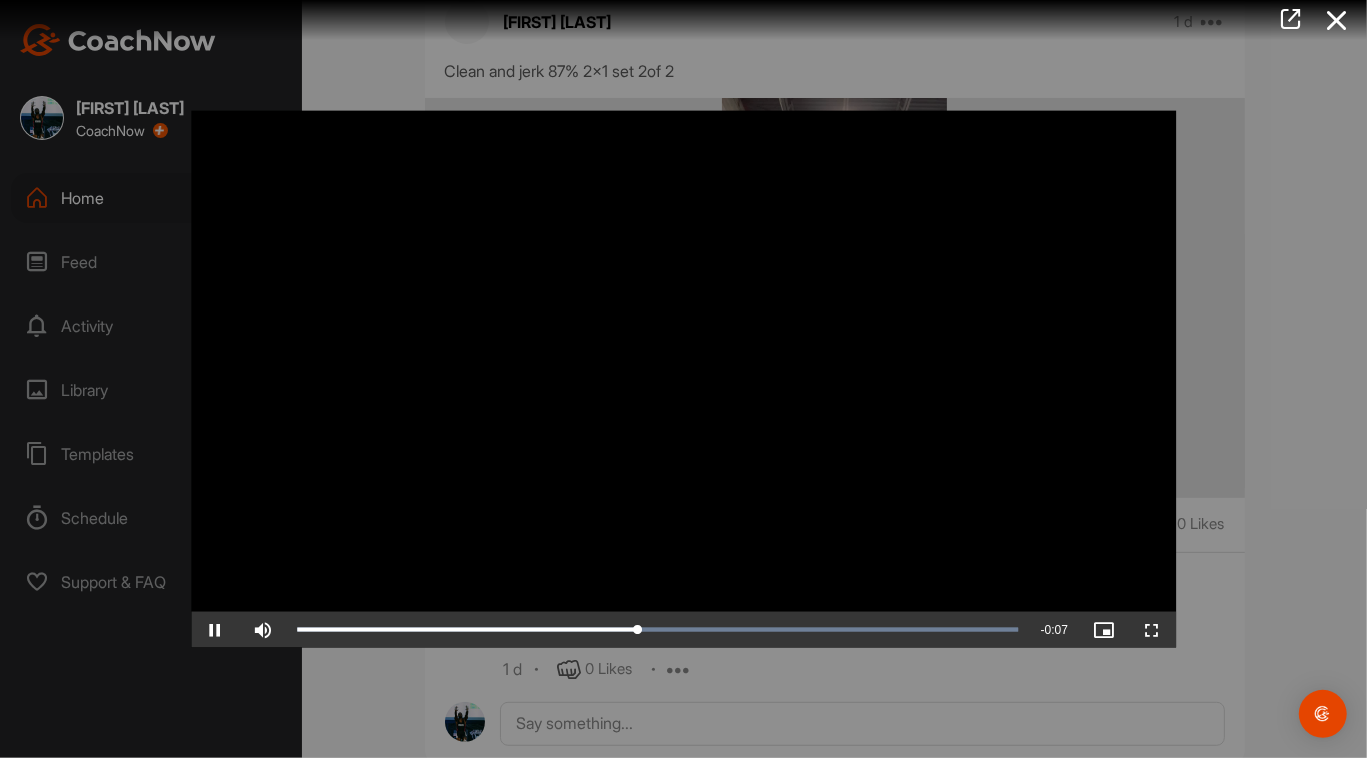 click at bounding box center (683, 379) 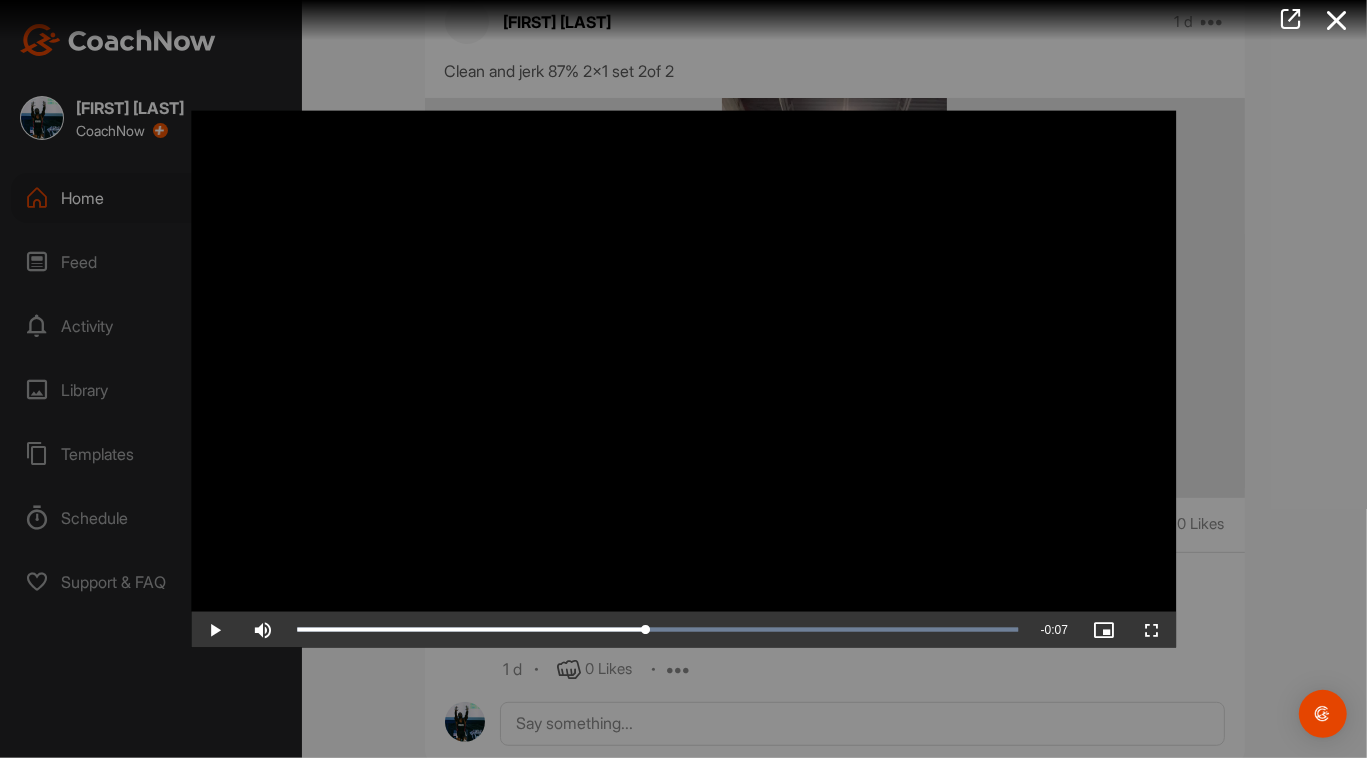 click at bounding box center (683, 379) 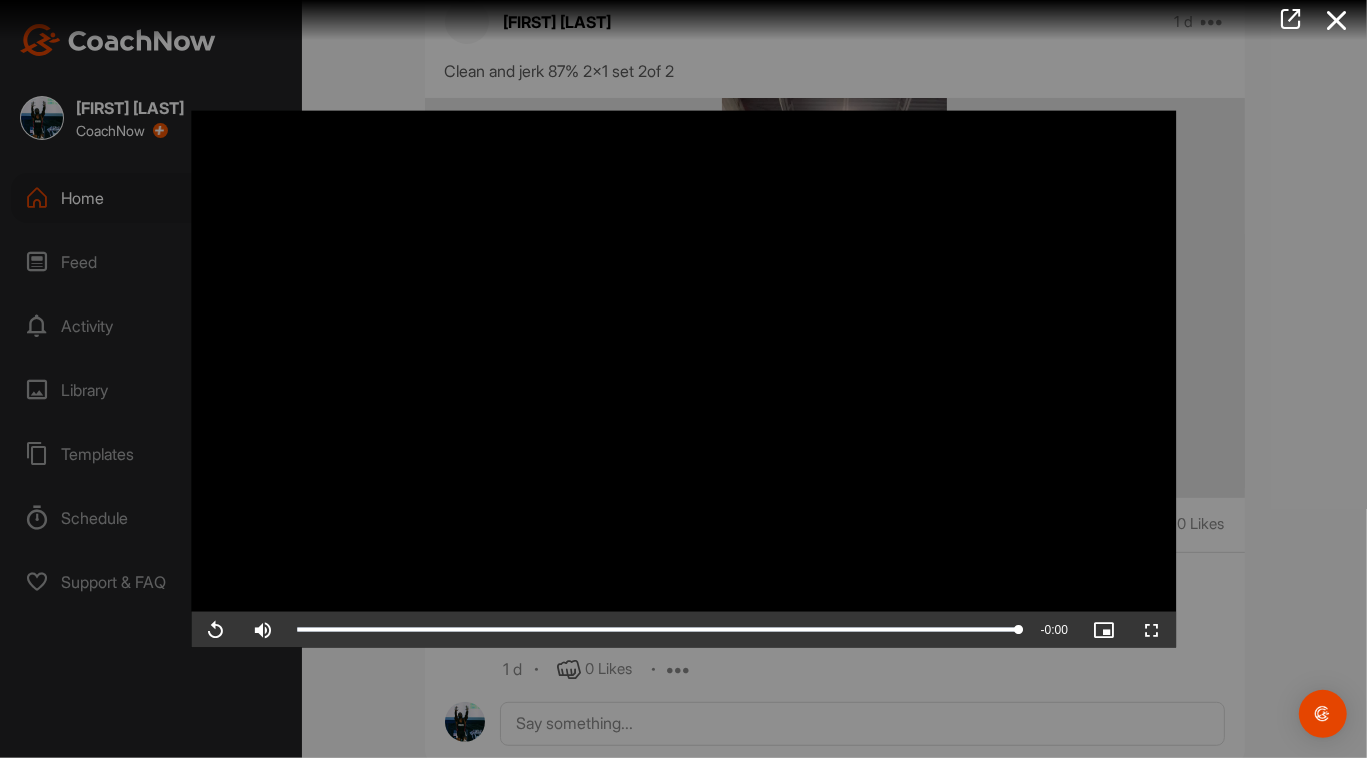 click at bounding box center (683, 379) 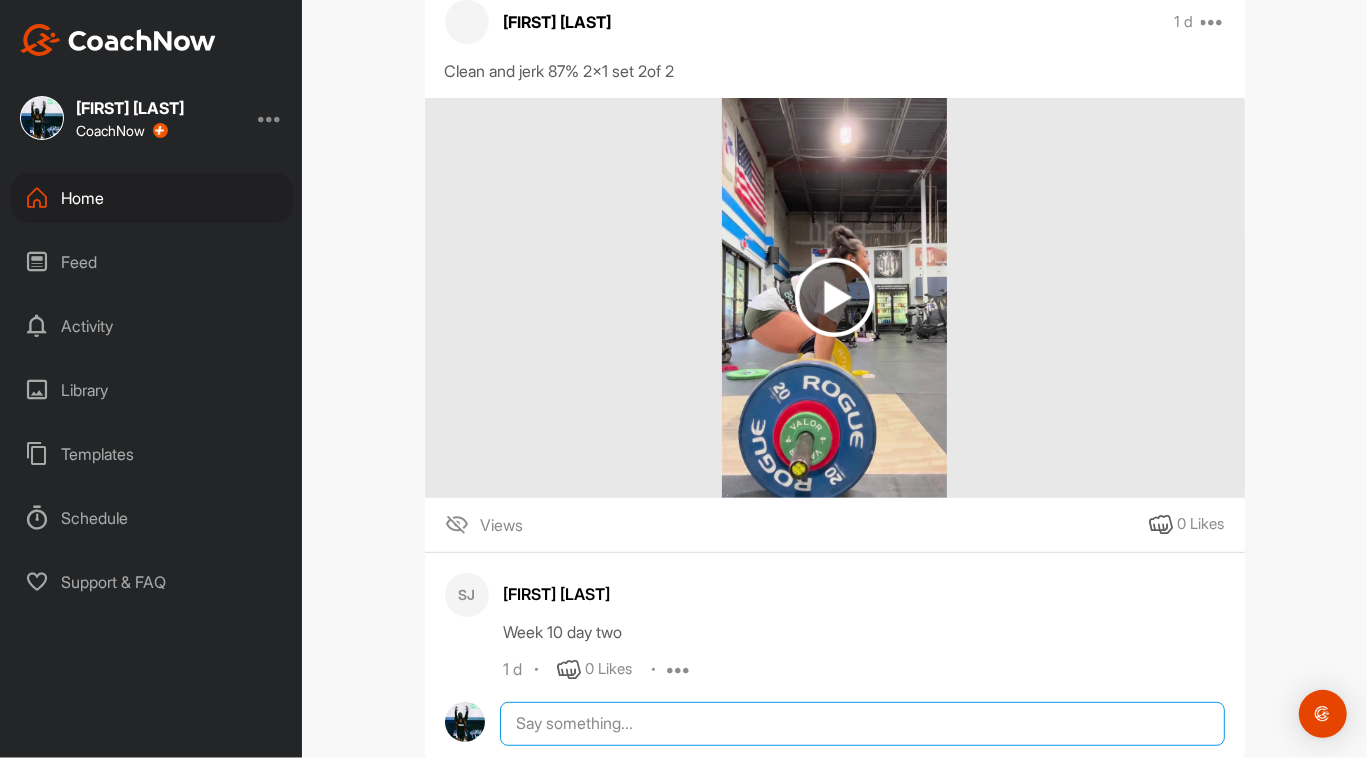 click at bounding box center (862, 724) 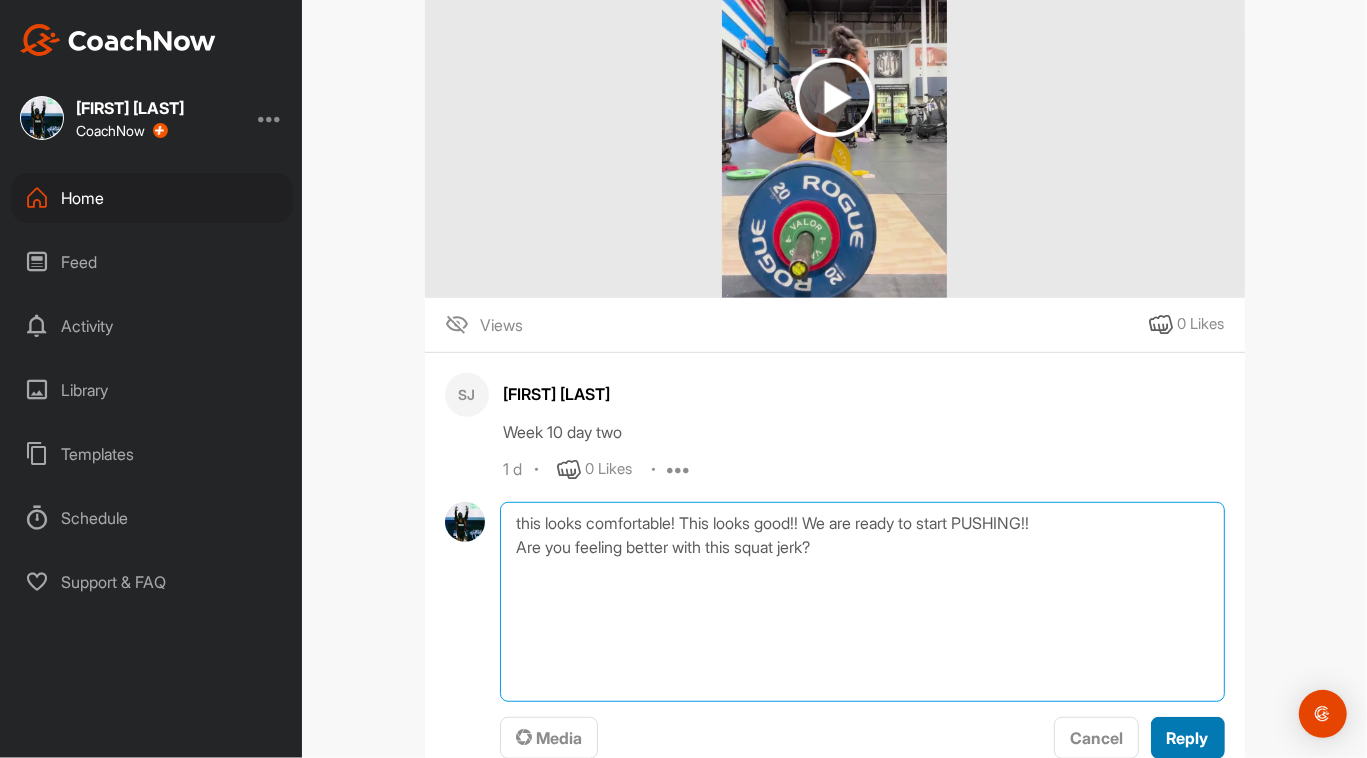type on "this looks comfortable! This looks good!! We are ready to start PUSHING!!
Are you feeling better with this squat jerk?" 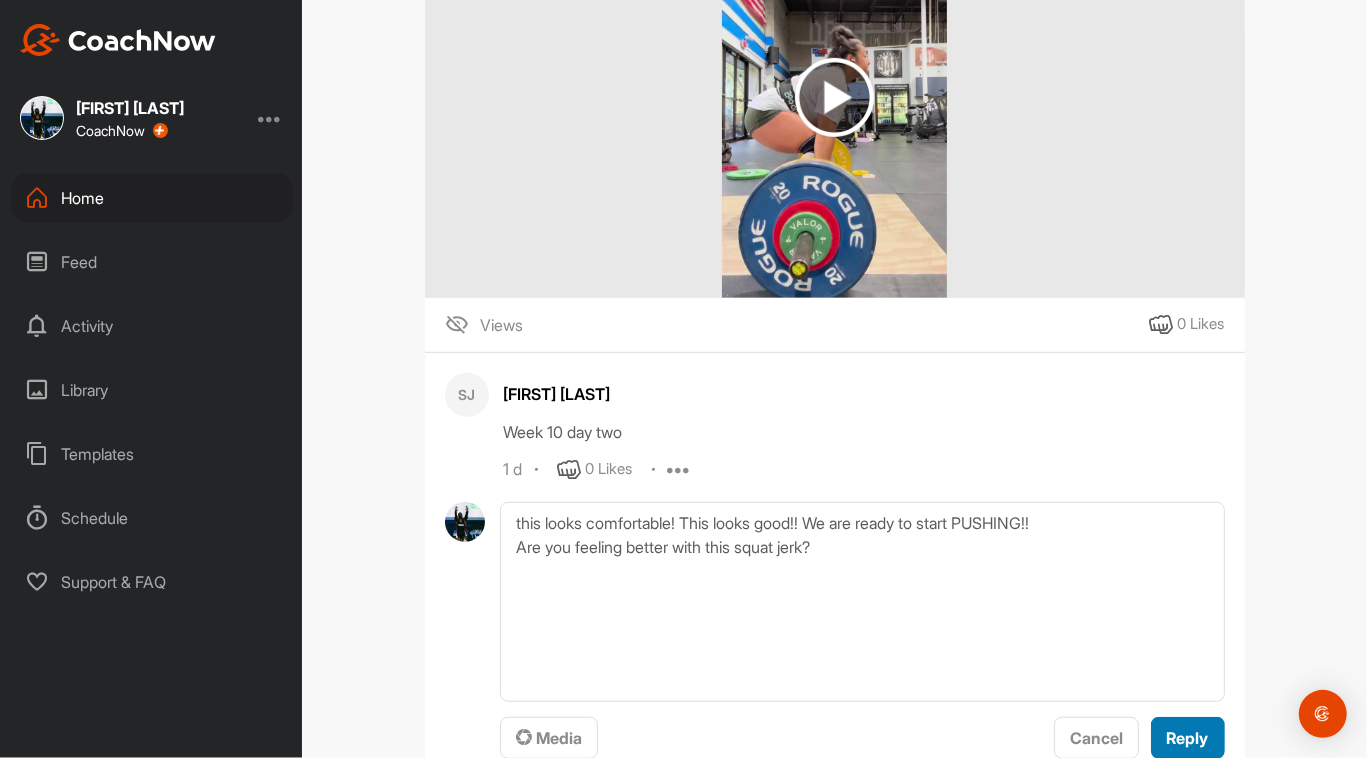 click on "Reply" at bounding box center [1188, 738] 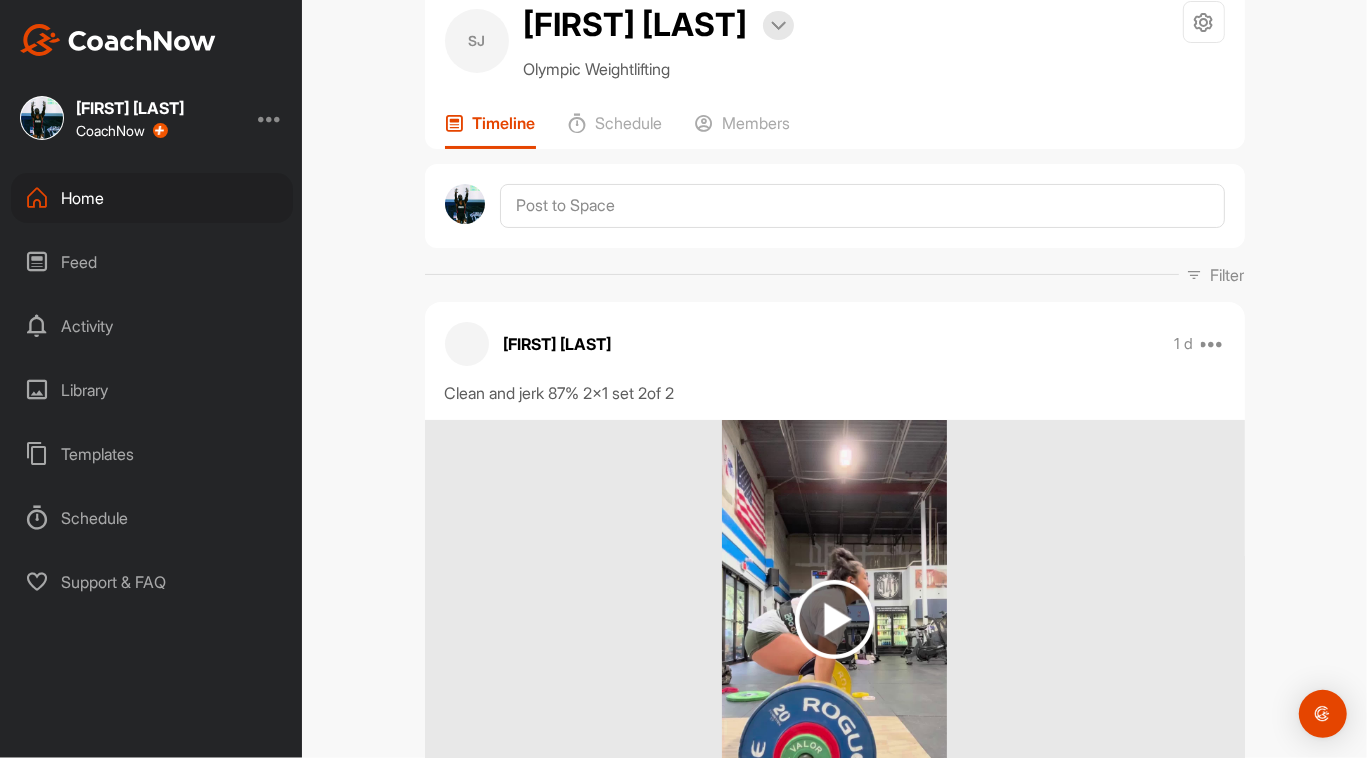 scroll, scrollTop: 0, scrollLeft: 0, axis: both 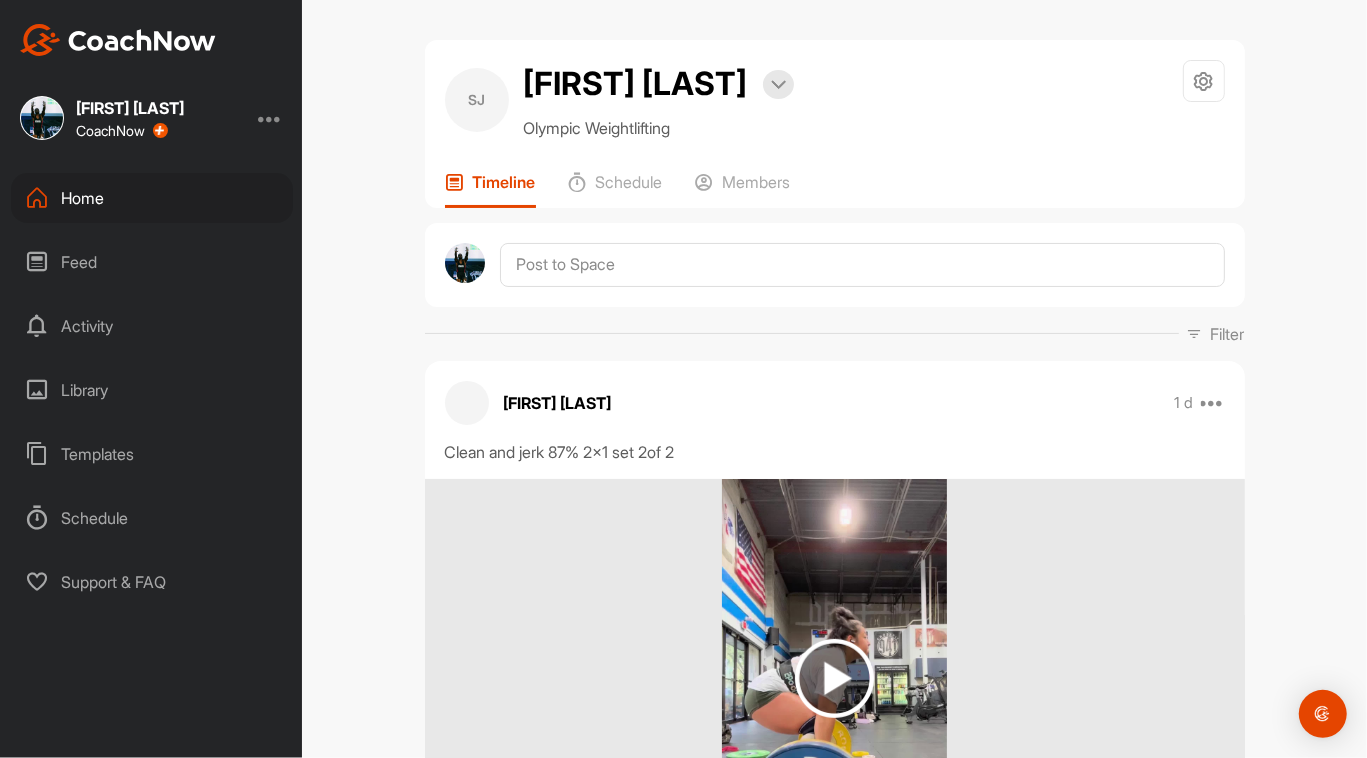 click on "Home" at bounding box center [152, 198] 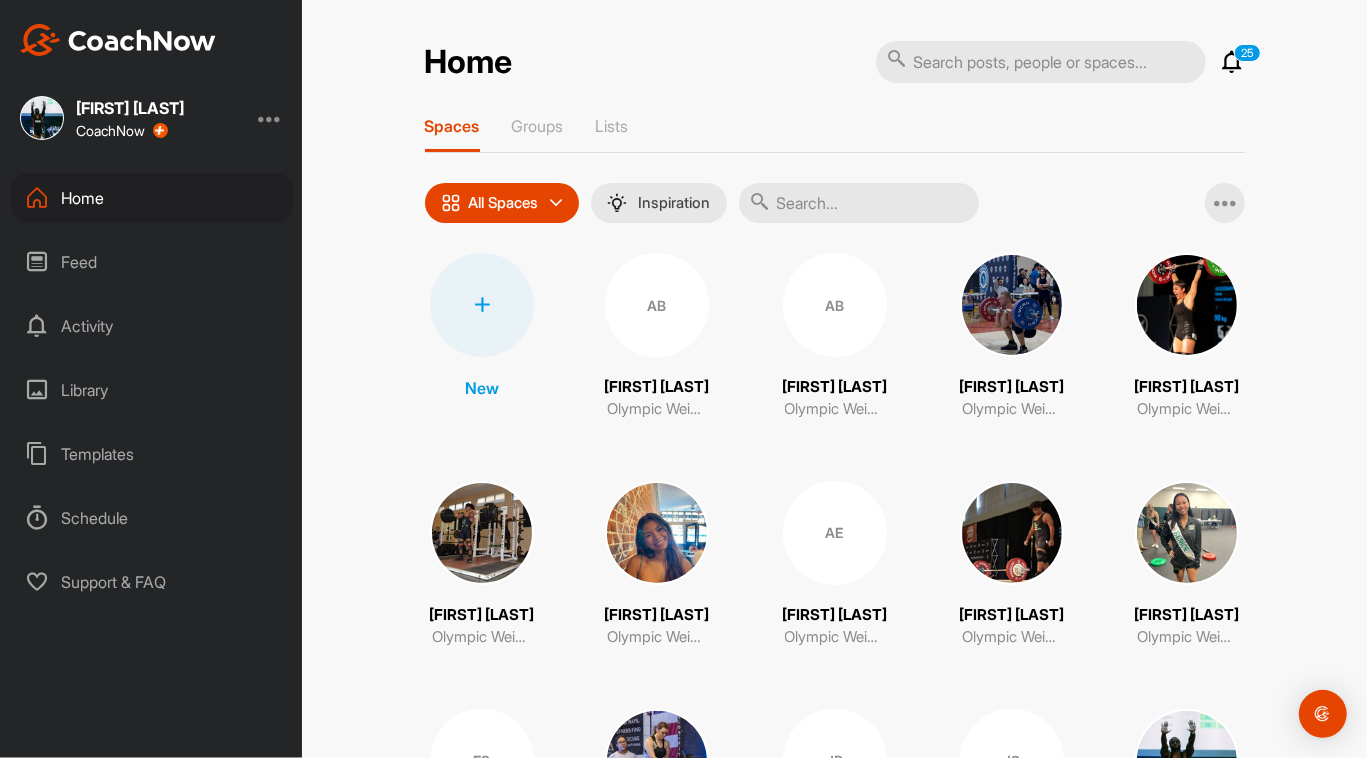 click on "All Spaces" at bounding box center (504, 203) 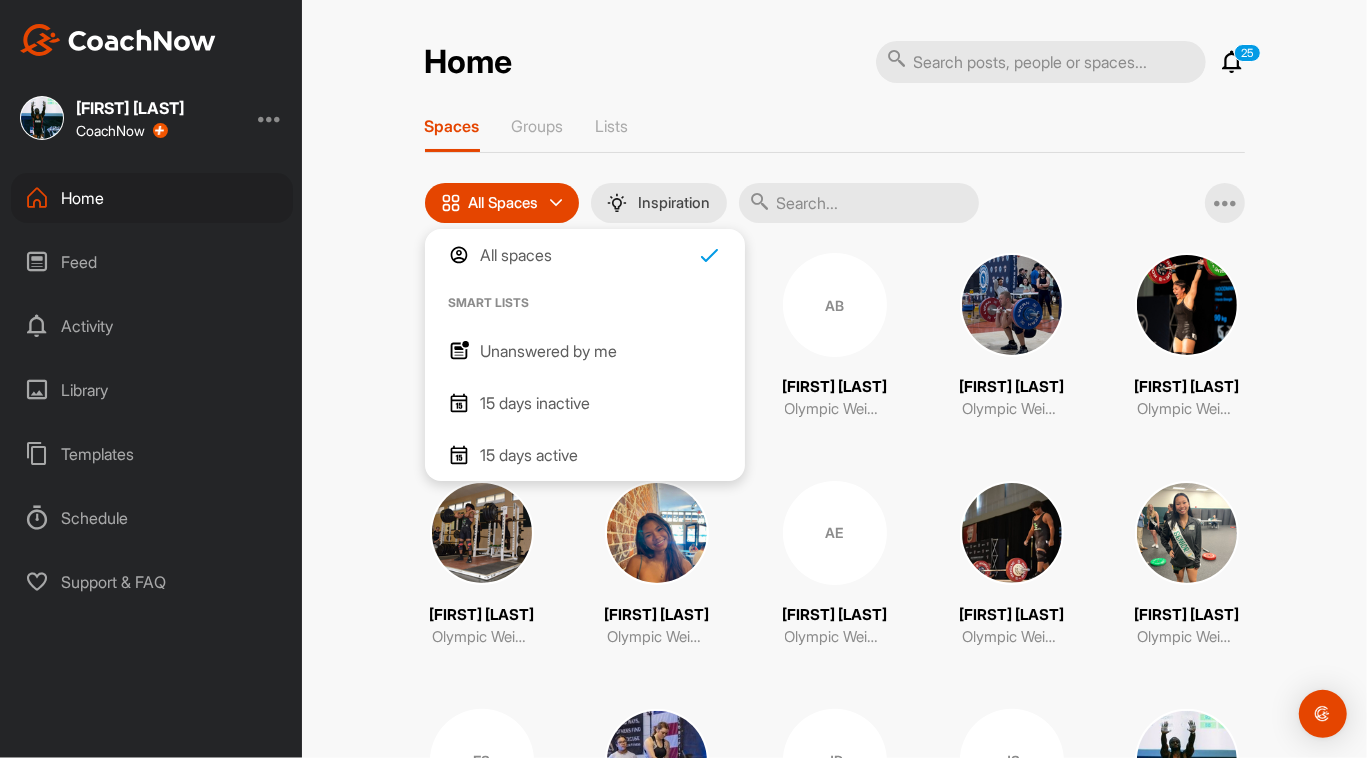 click on "Unanswered by me" at bounding box center [549, 351] 